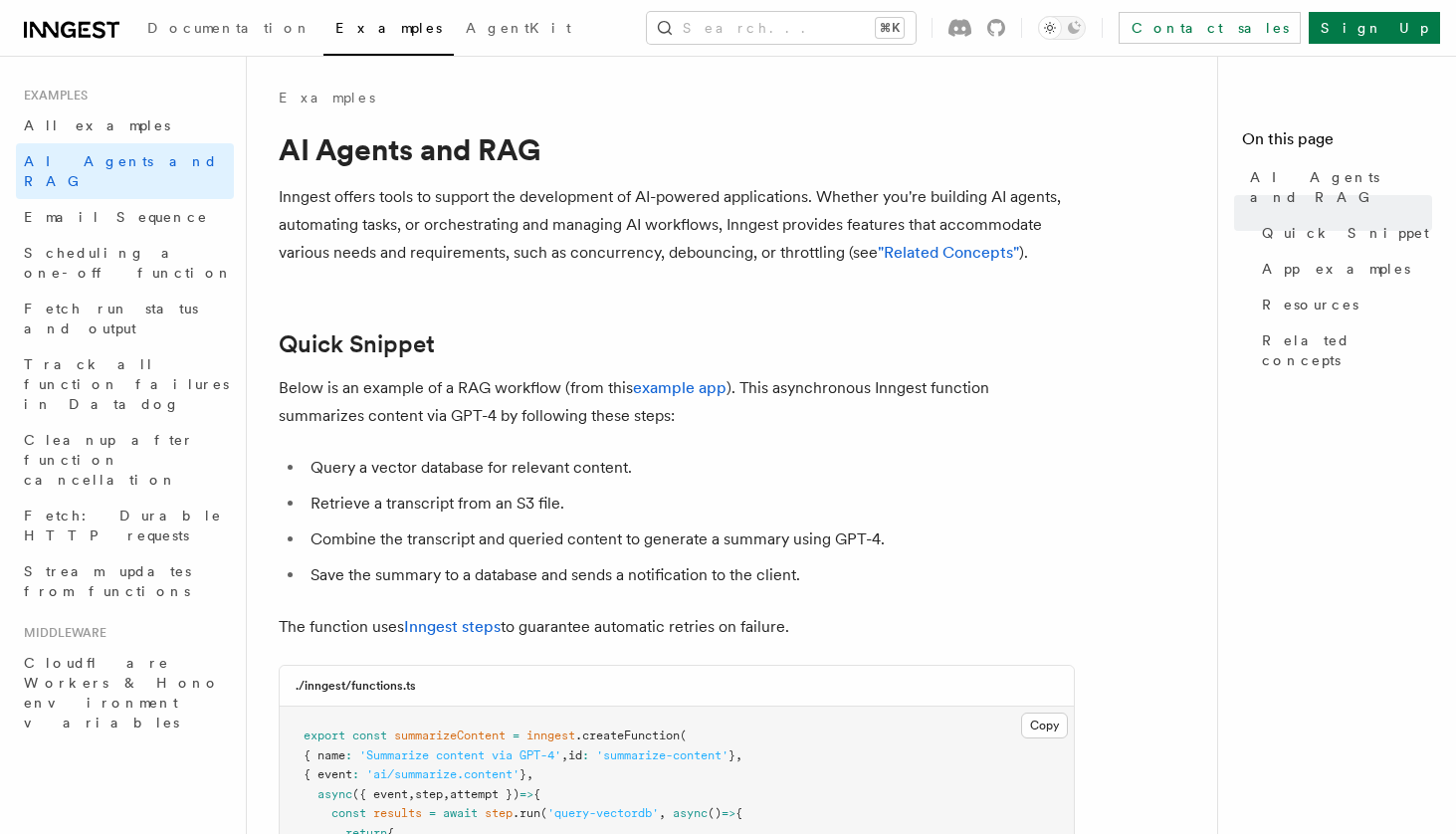 scroll, scrollTop: 472, scrollLeft: 0, axis: vertical 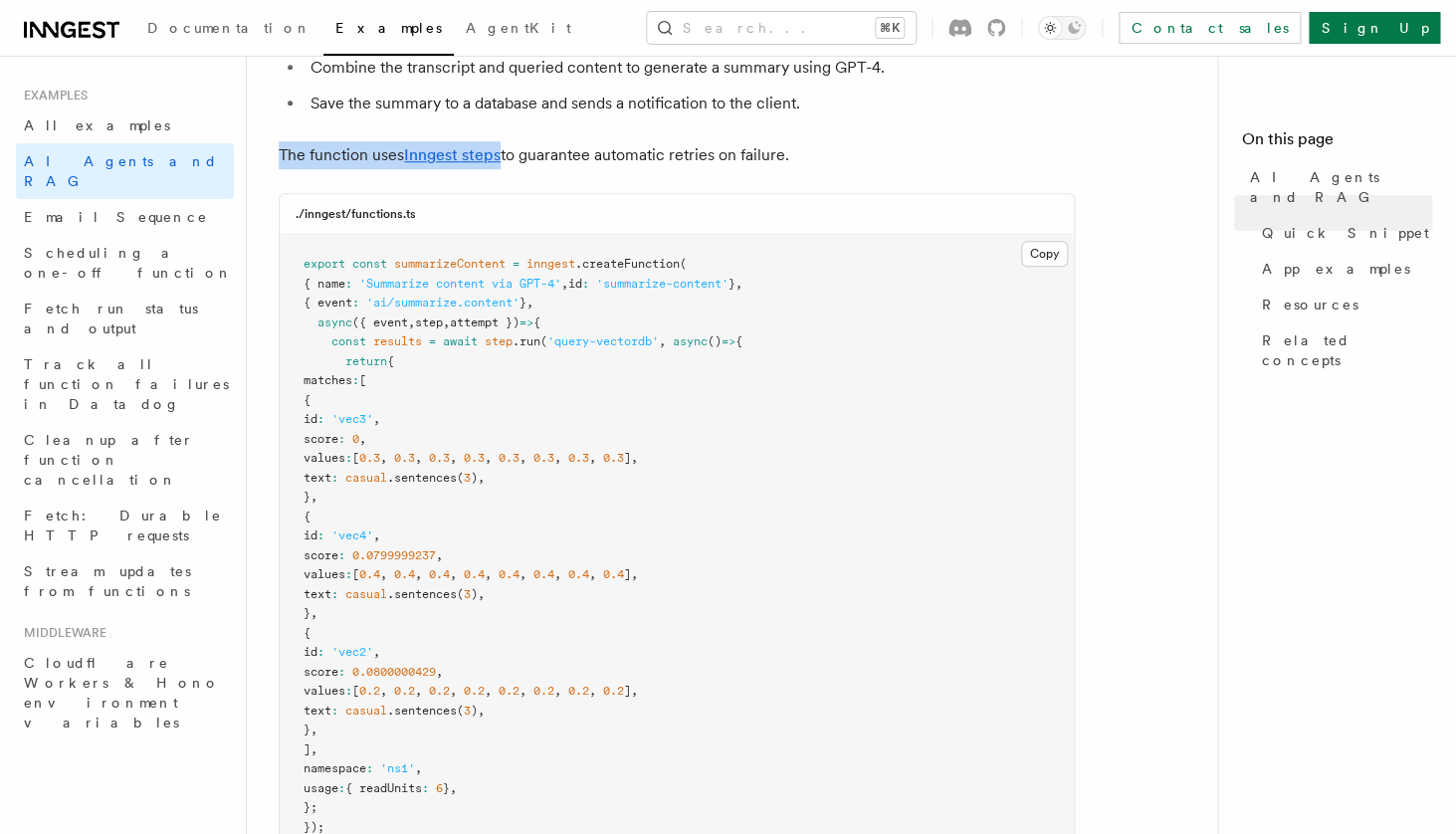click 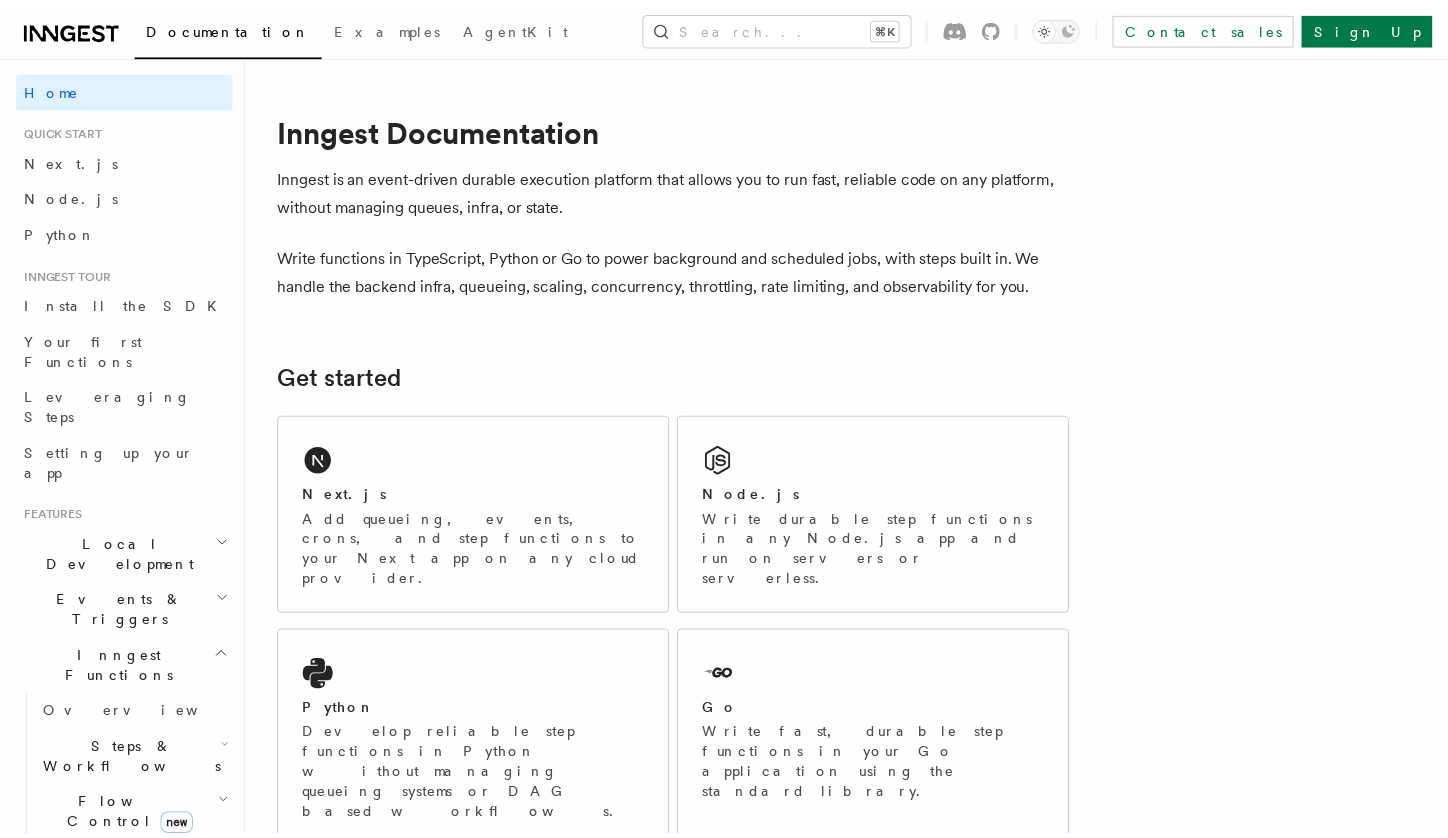 scroll, scrollTop: 0, scrollLeft: 0, axis: both 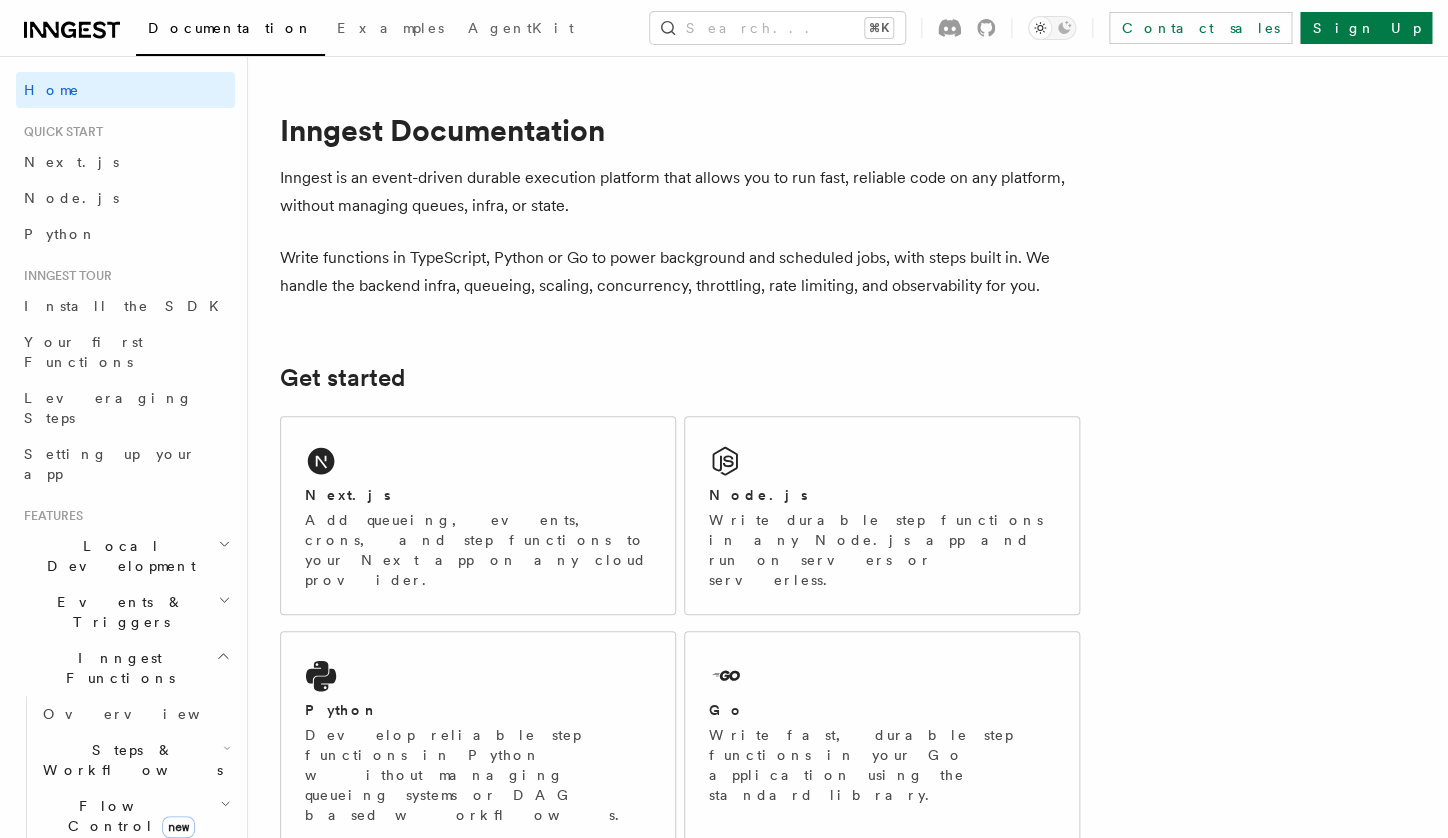 click on "Events & Triggers" at bounding box center (117, 612) 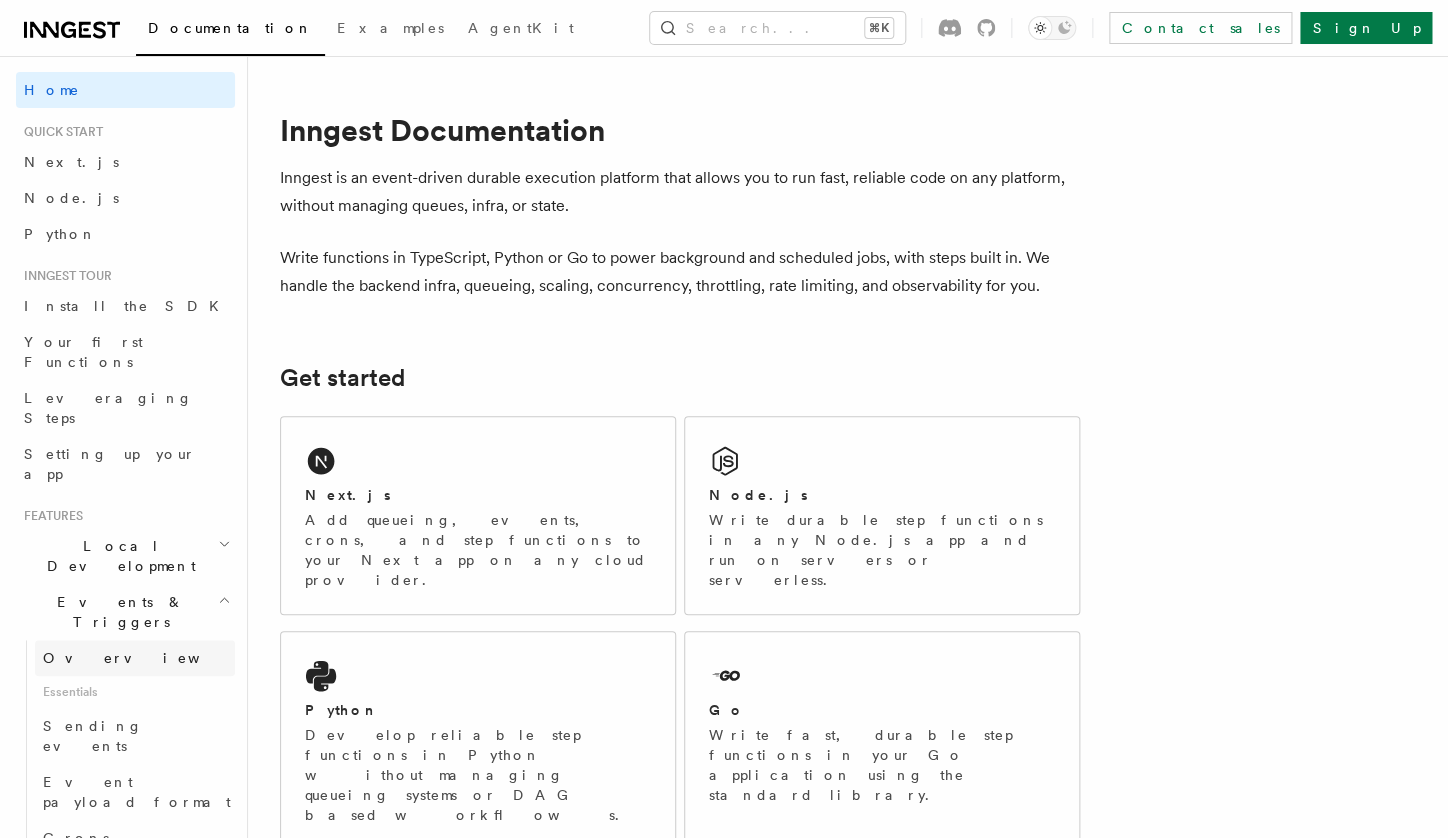 click on "Overview" at bounding box center [146, 658] 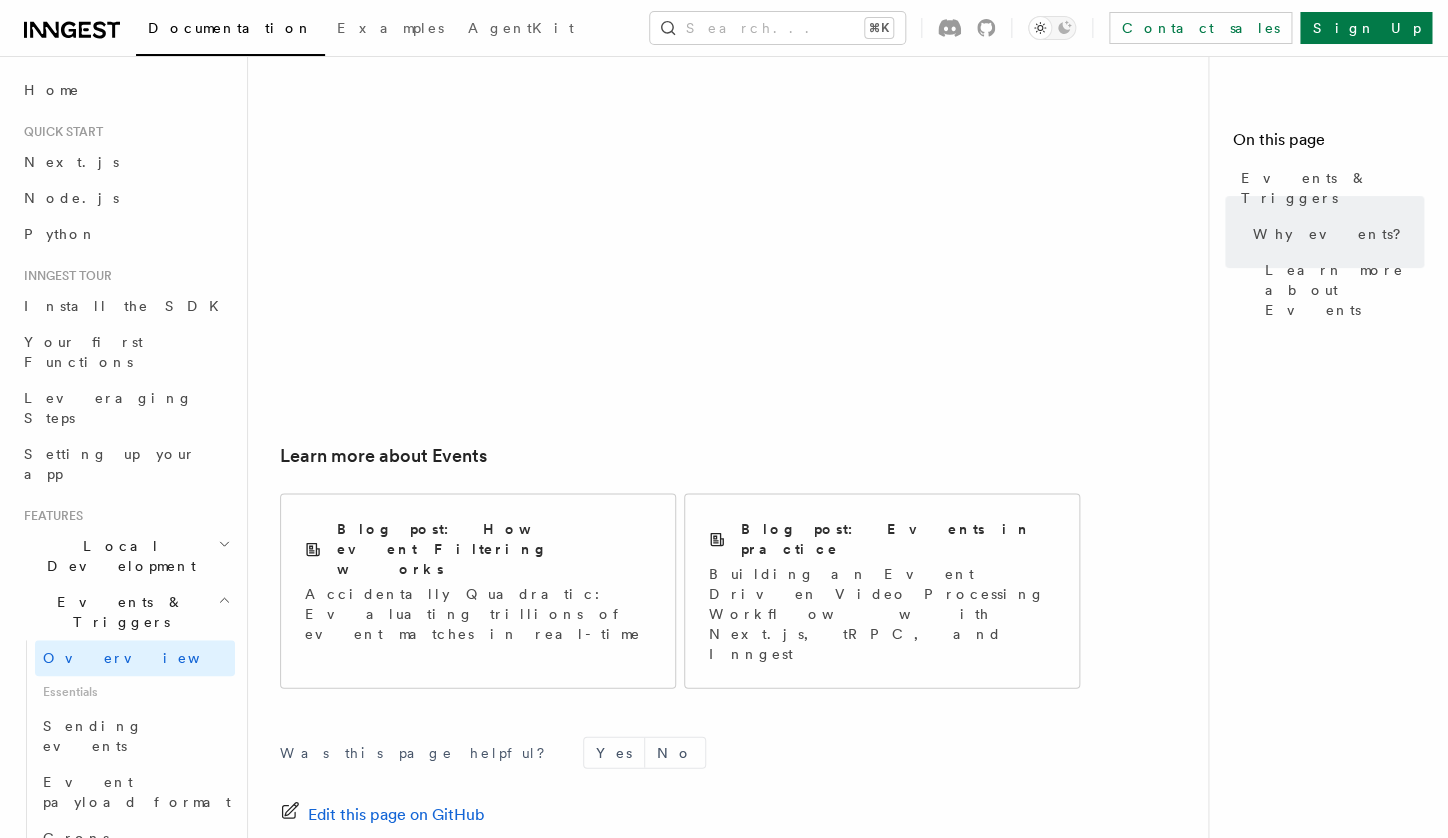 scroll, scrollTop: 1338, scrollLeft: 0, axis: vertical 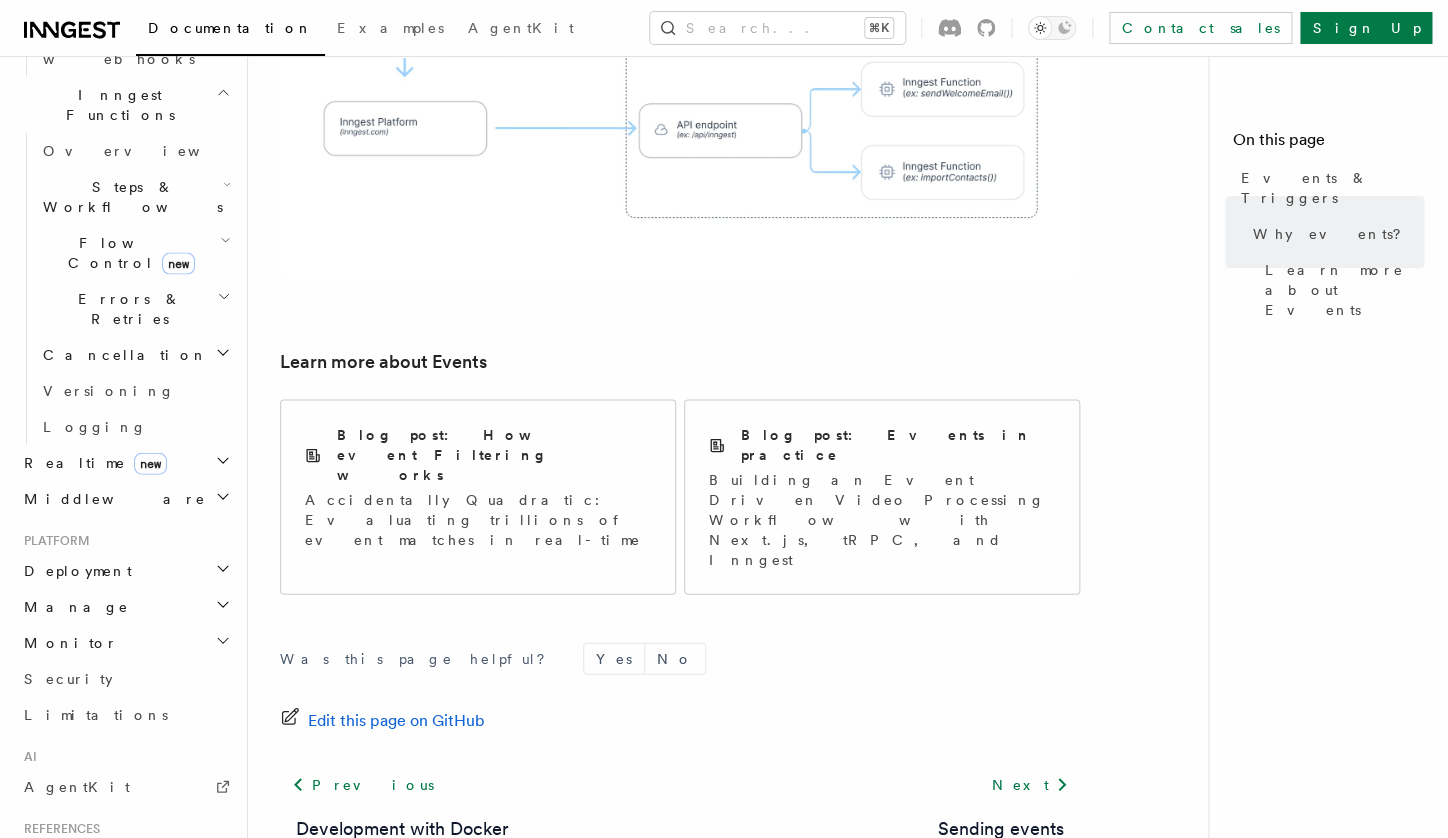 click on "FAQ" at bounding box center [56, 1135] 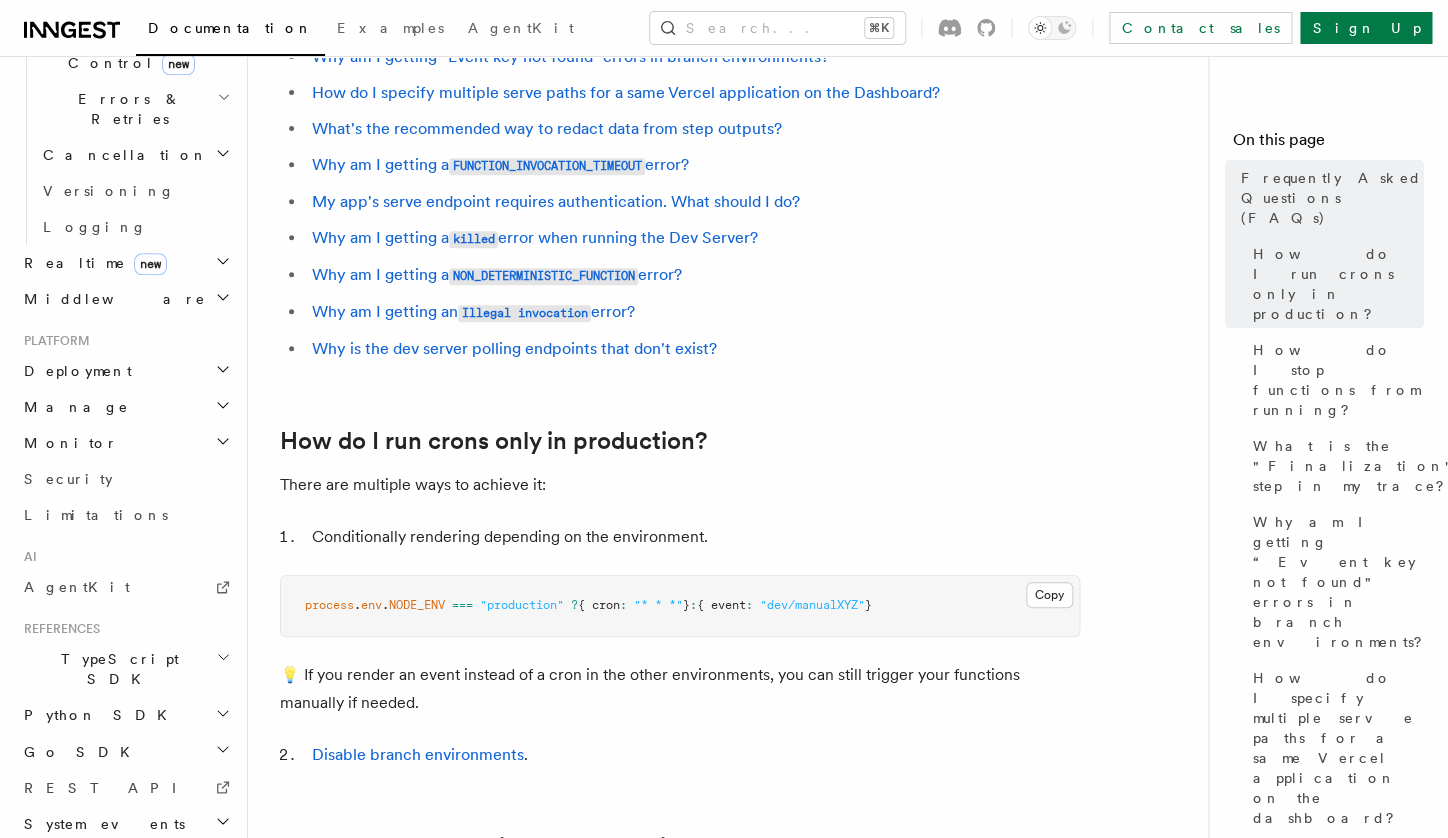 scroll, scrollTop: 230, scrollLeft: 0, axis: vertical 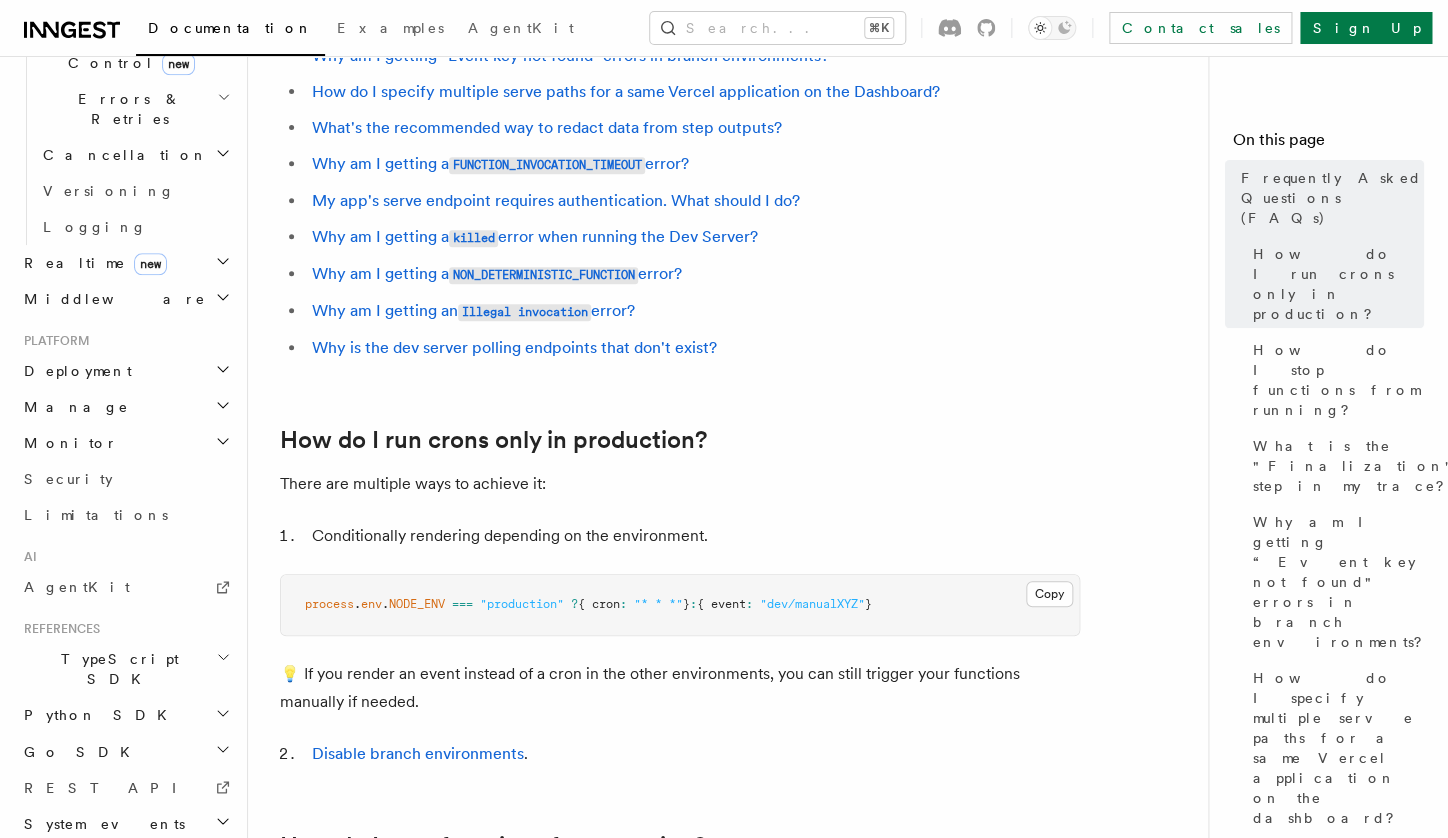 click 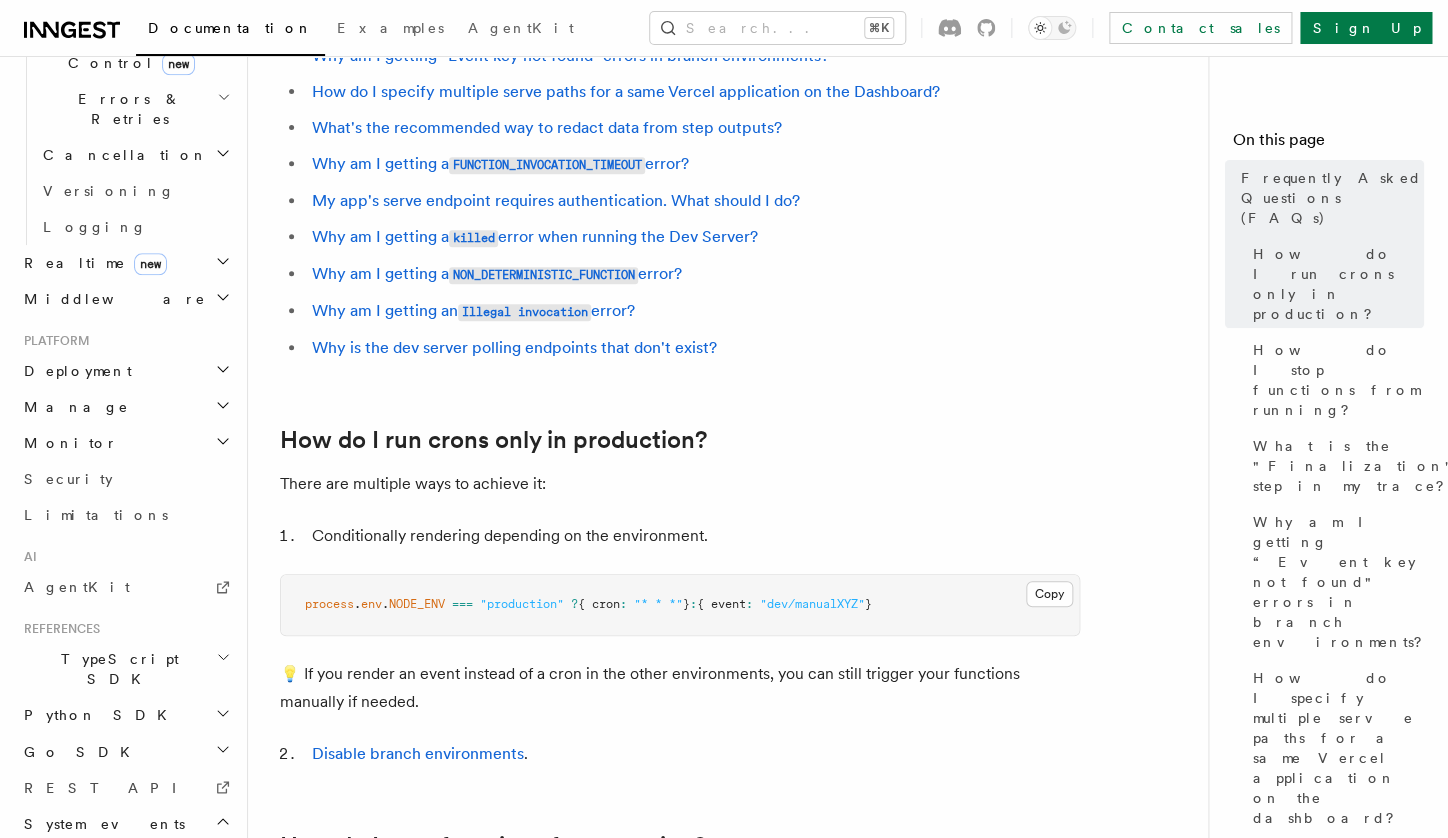 click on "Workflow Kit" at bounding box center [125, 941] 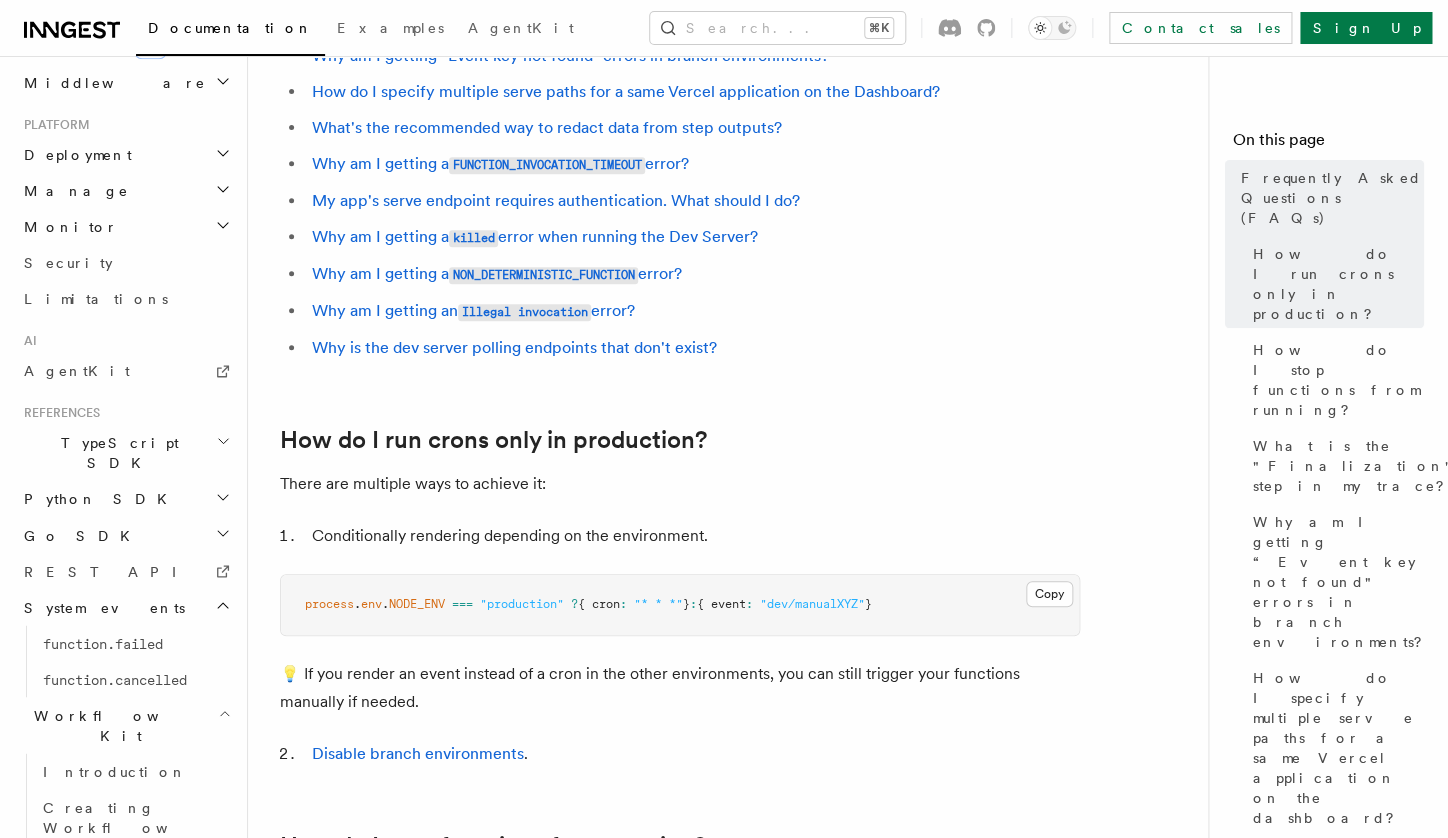 scroll, scrollTop: 996, scrollLeft: 0, axis: vertical 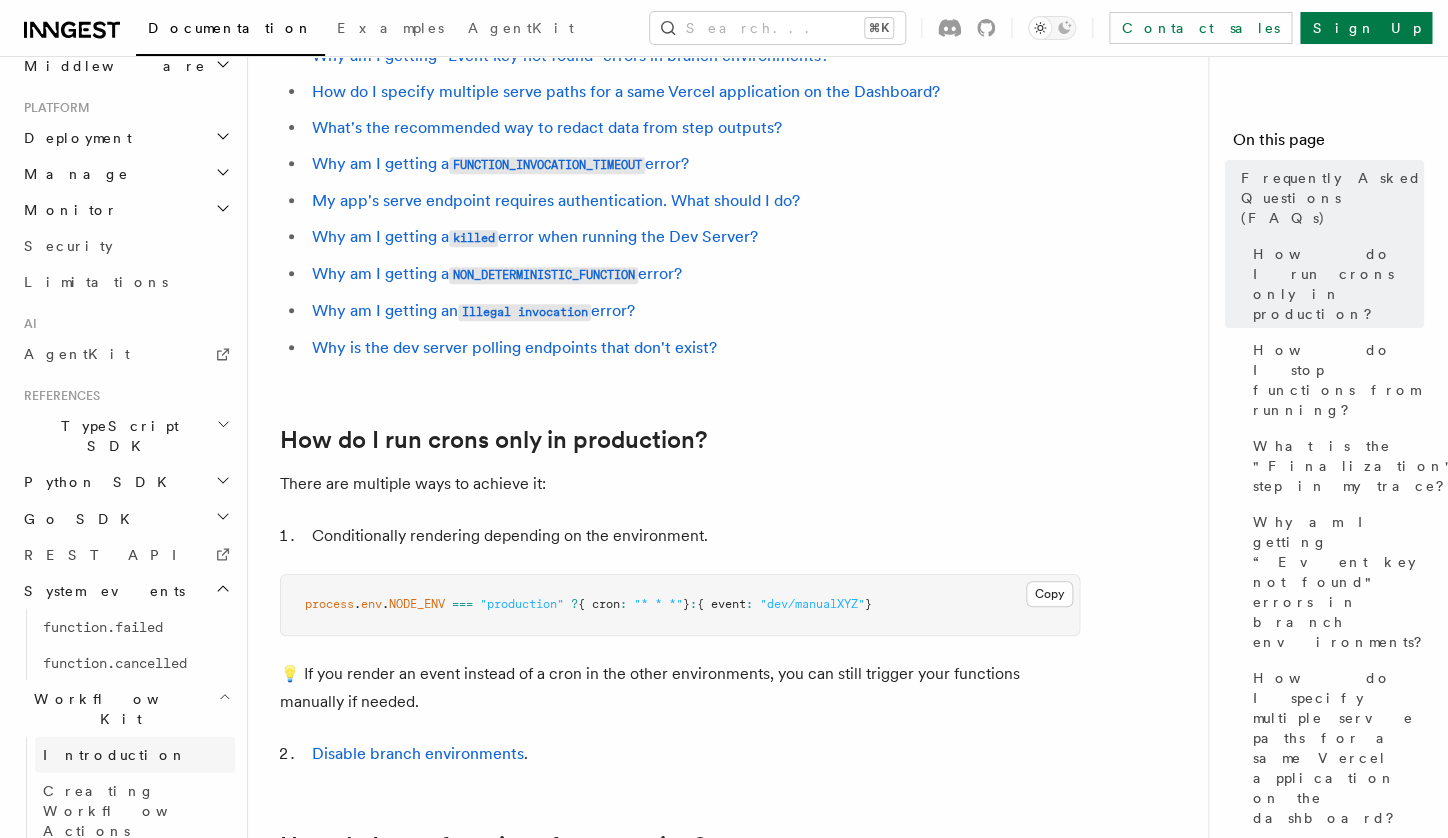 click on "Introduction" at bounding box center [115, 754] 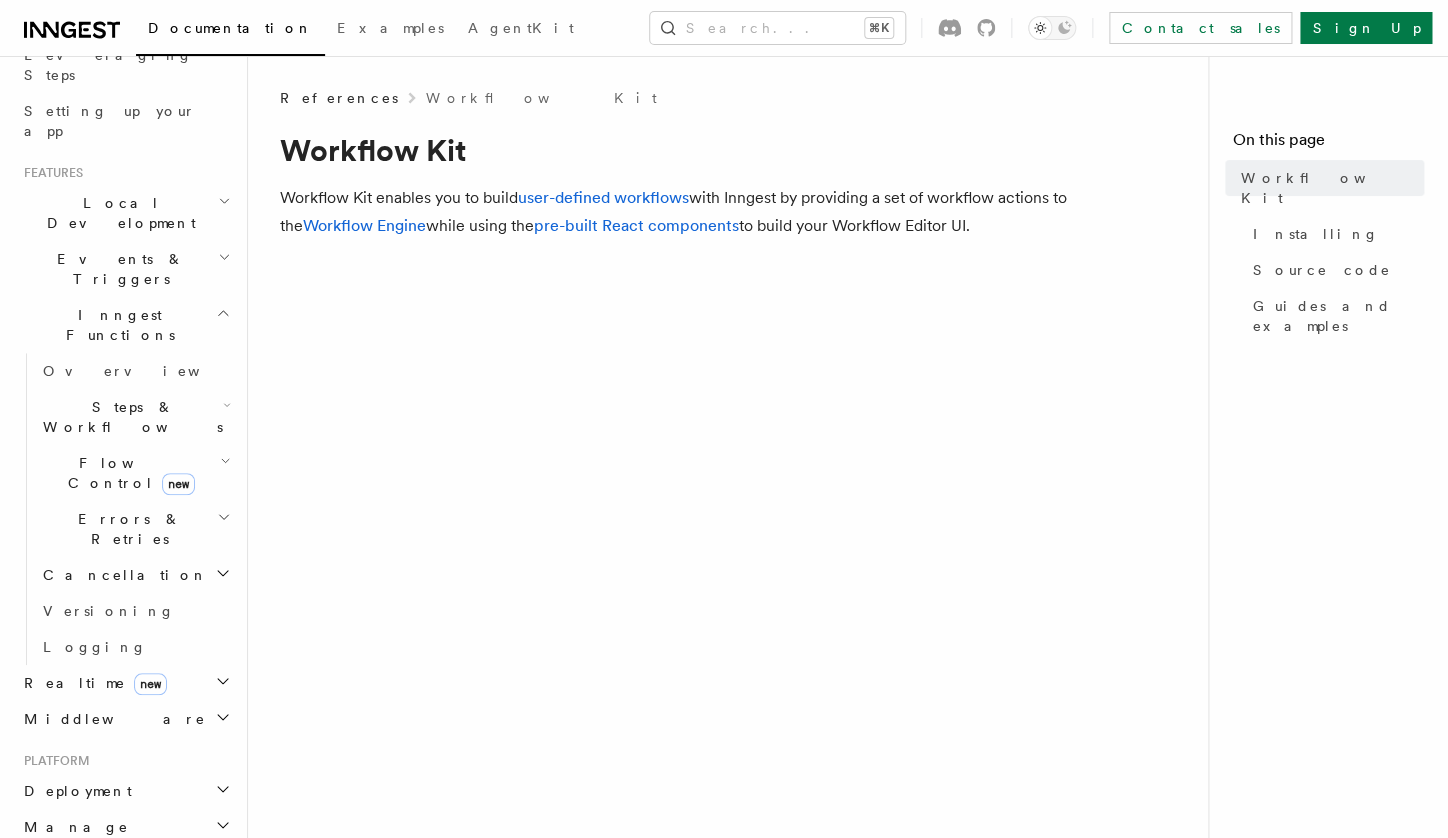 scroll, scrollTop: 229, scrollLeft: 0, axis: vertical 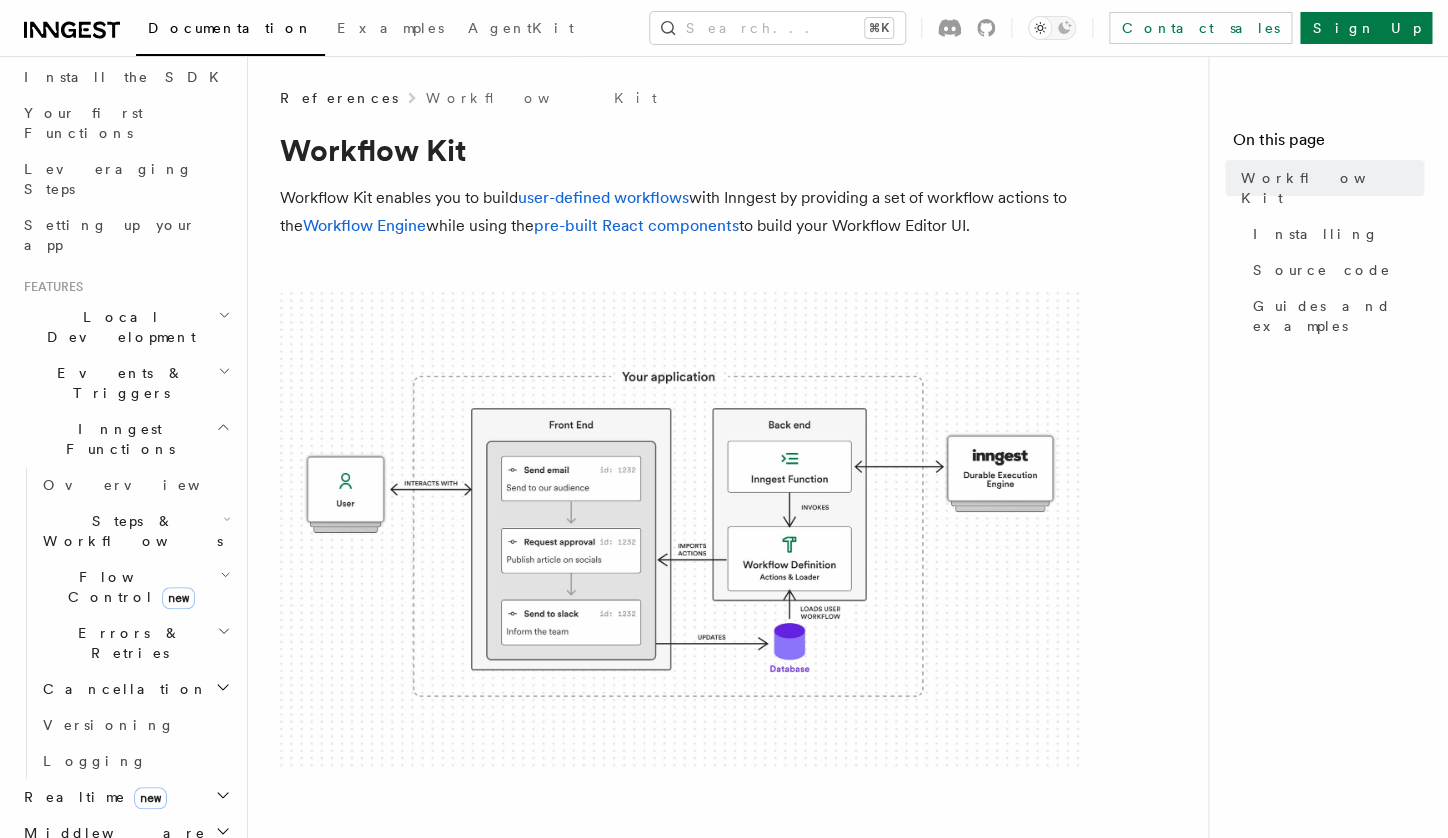 click on "Flow Control new" at bounding box center (127, 587) 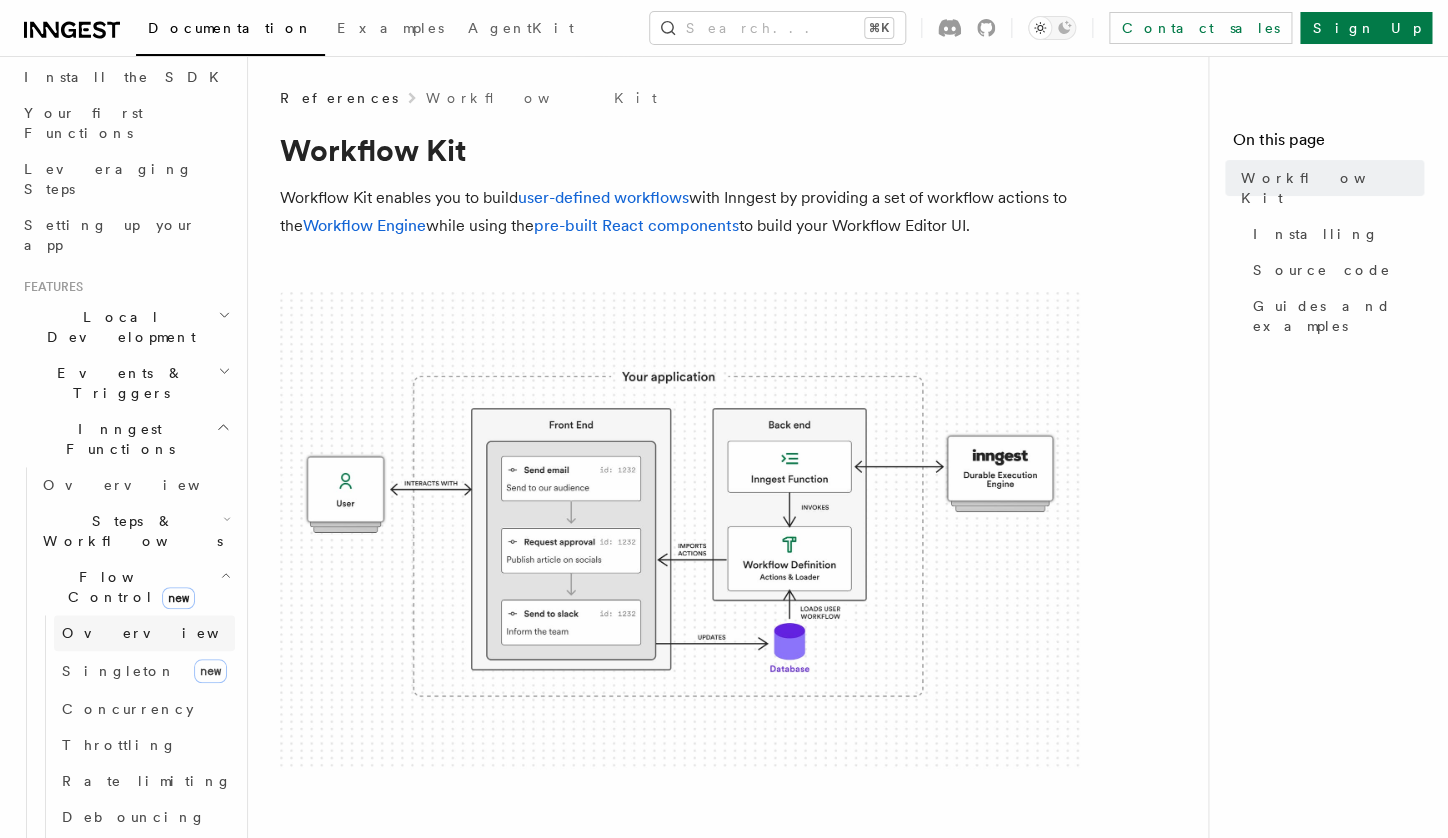 click on "Overview" at bounding box center [165, 633] 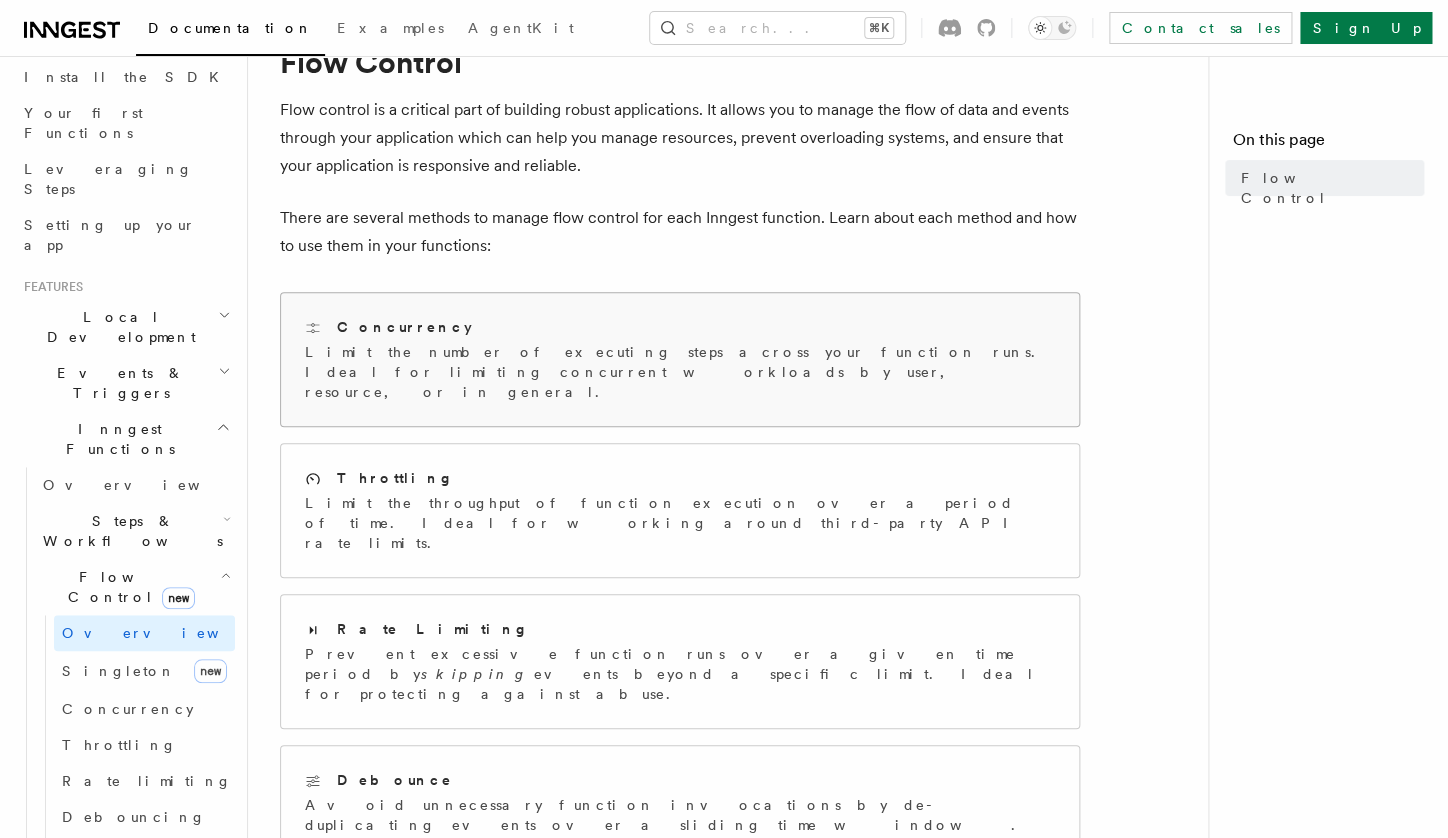 scroll, scrollTop: 89, scrollLeft: 0, axis: vertical 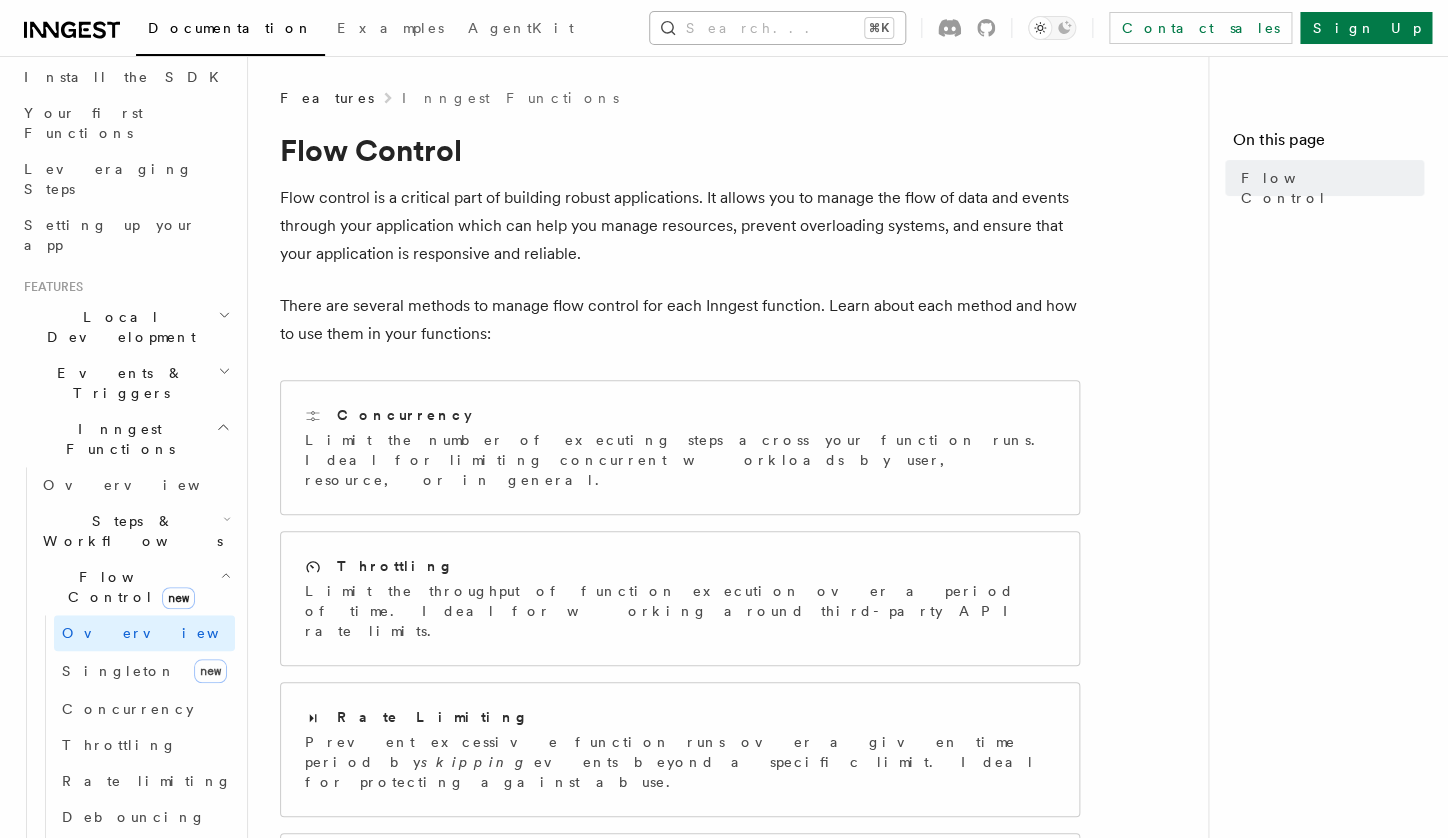 click on "Search... ⌘K" at bounding box center (777, 28) 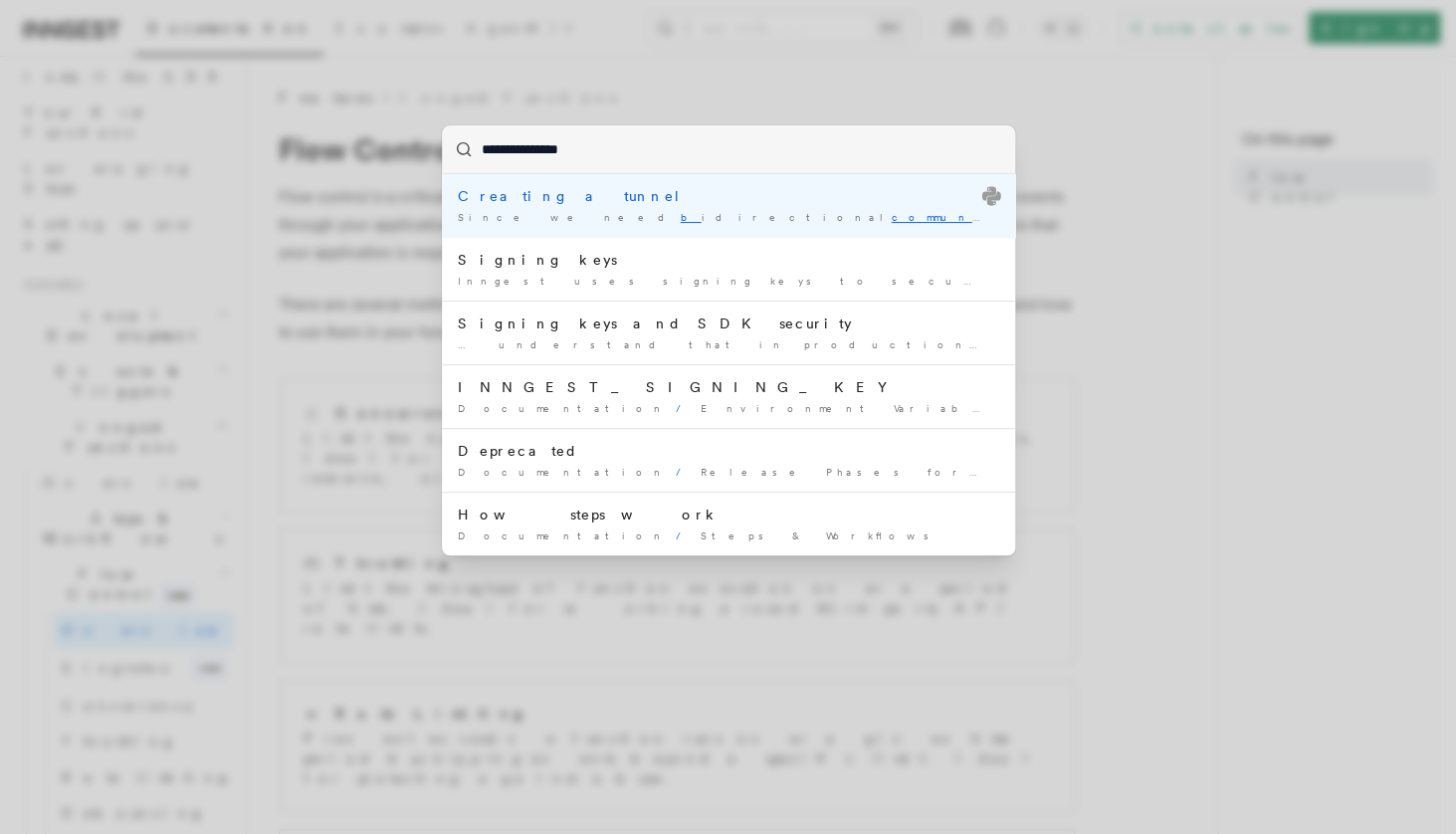 type on "**********" 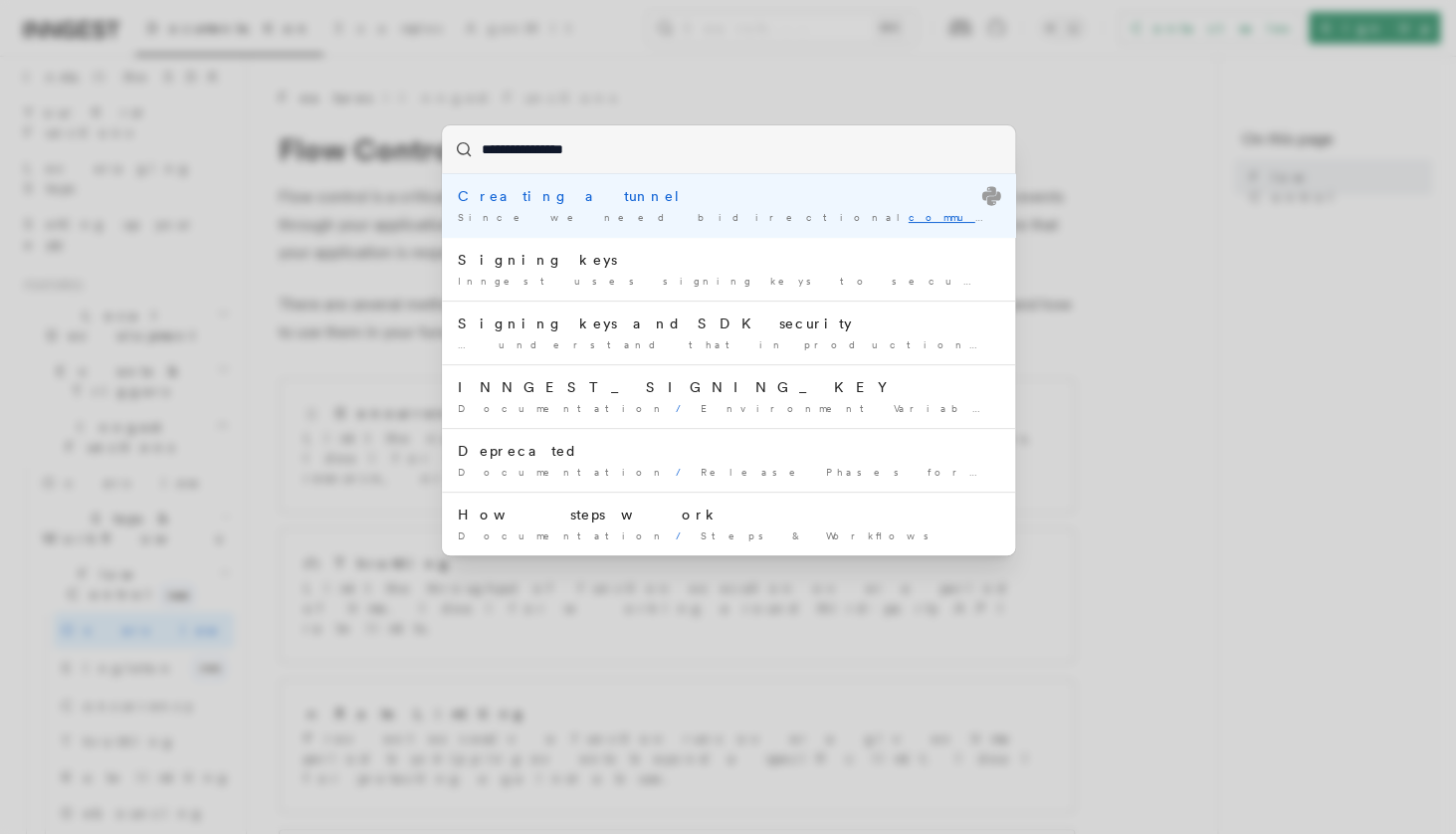 click on "Creating a tunnel" at bounding box center [728, 196] 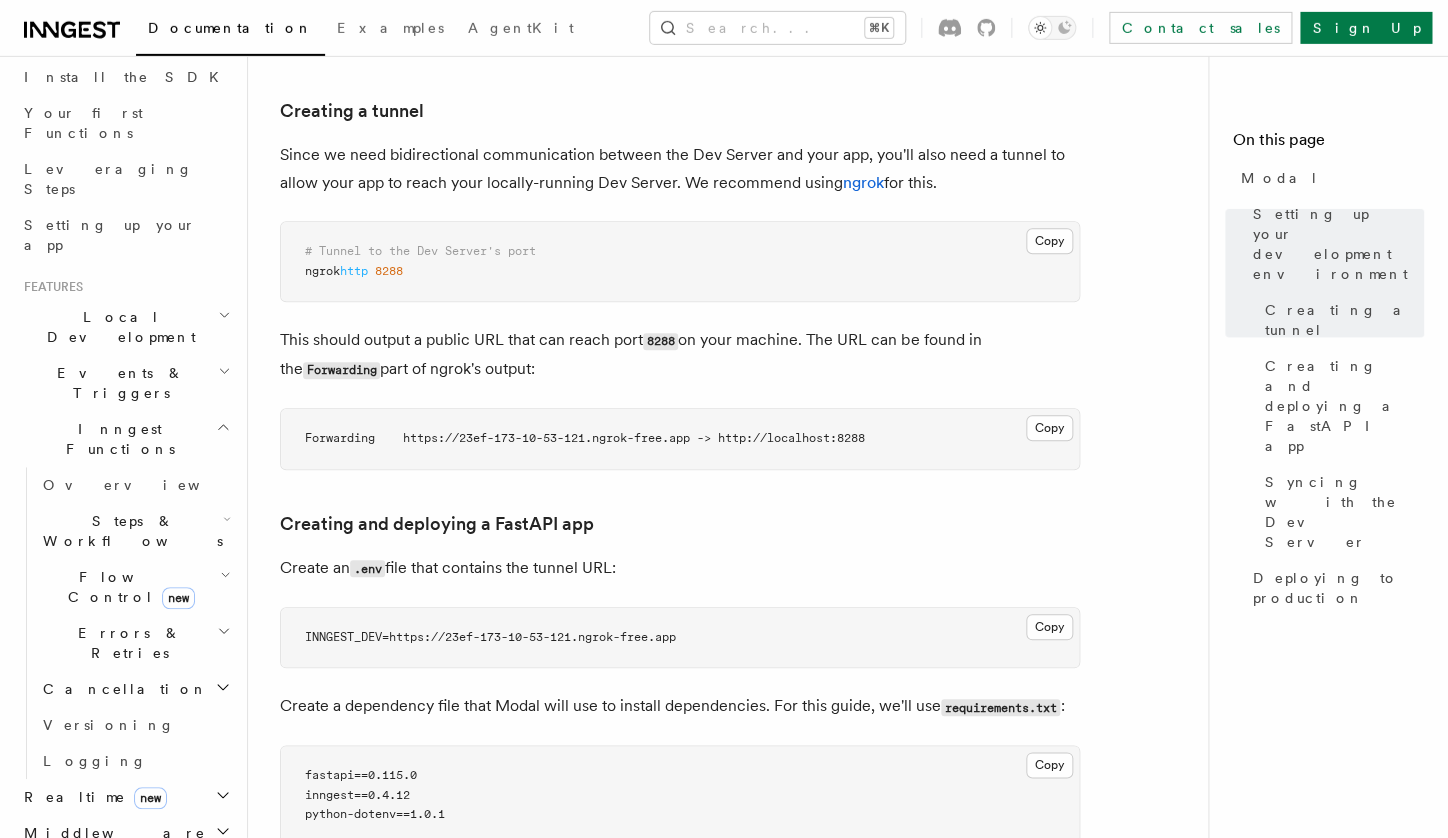 scroll, scrollTop: 348, scrollLeft: 0, axis: vertical 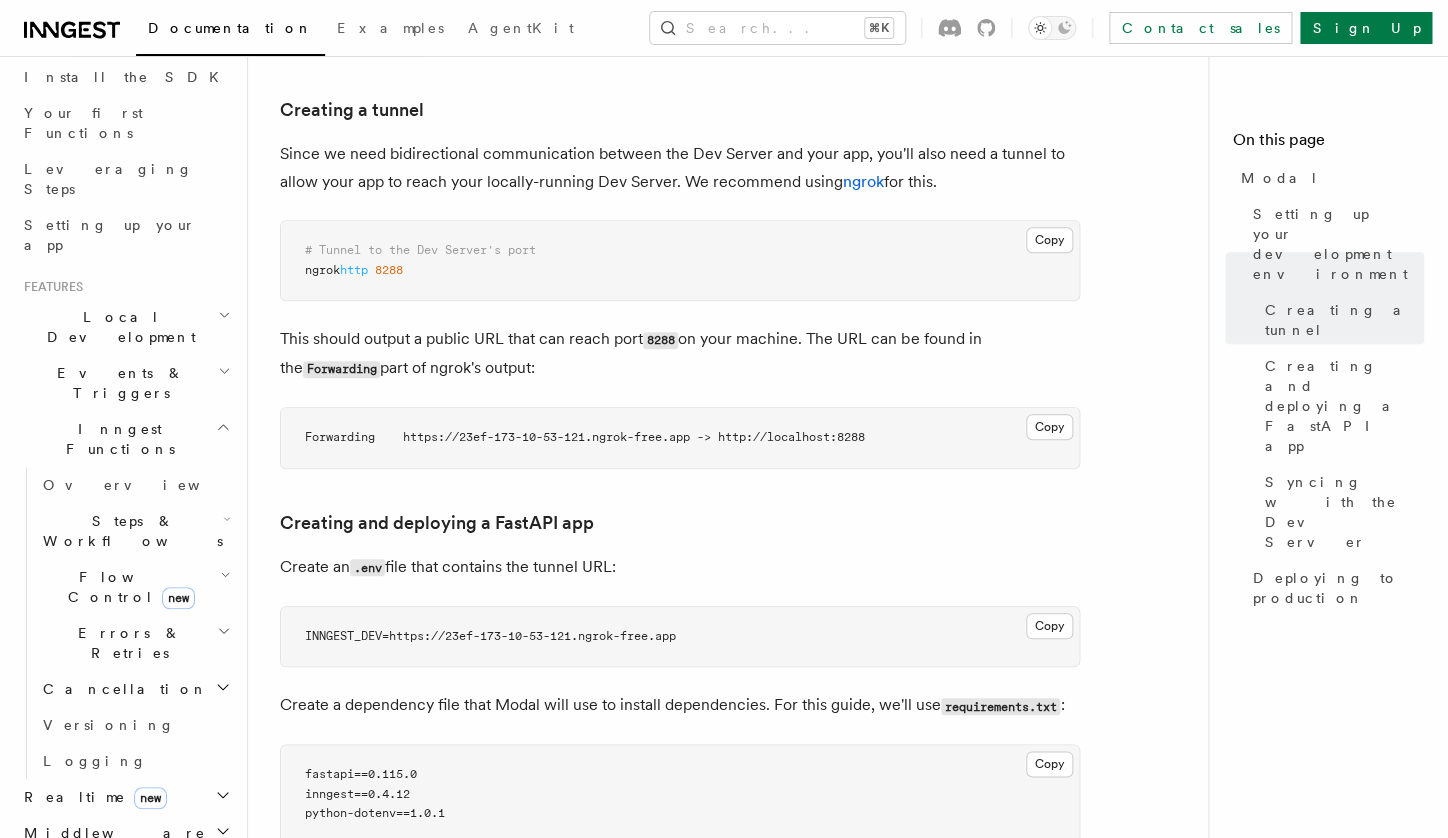 click on "Flow Control new" at bounding box center [127, 587] 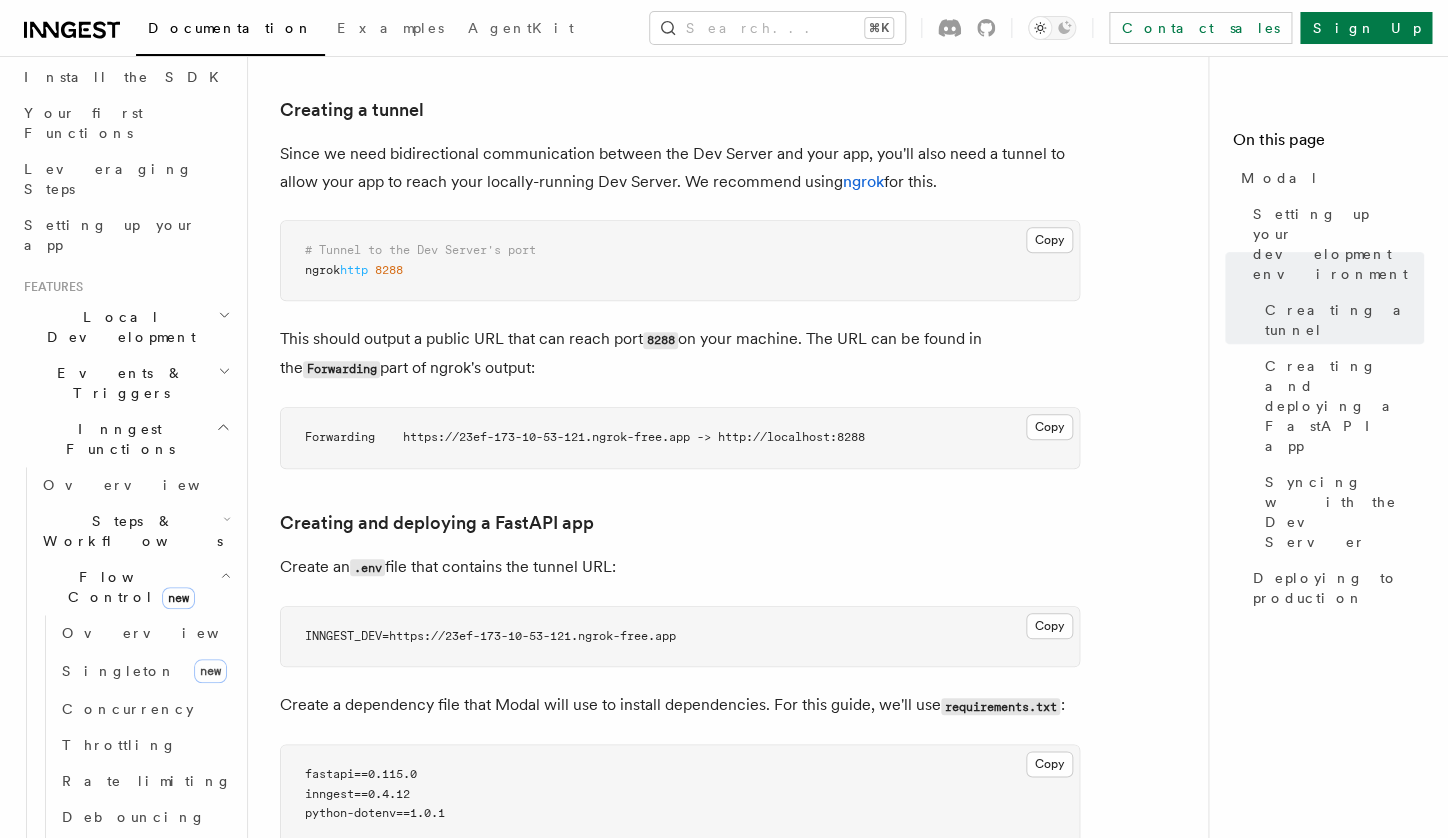 click on "Flow Control new" at bounding box center [127, 587] 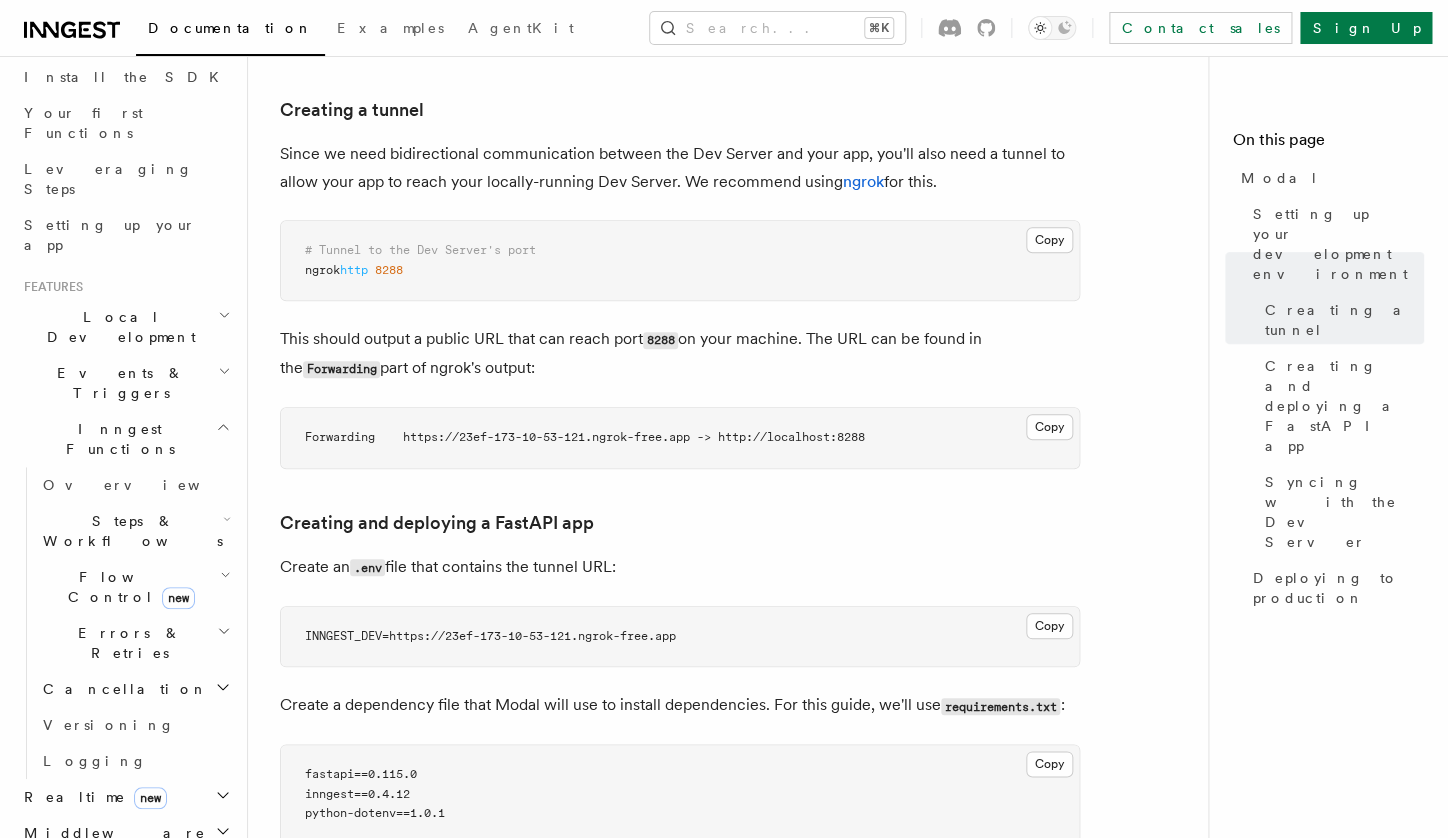 click on "Flow Control new" at bounding box center [127, 587] 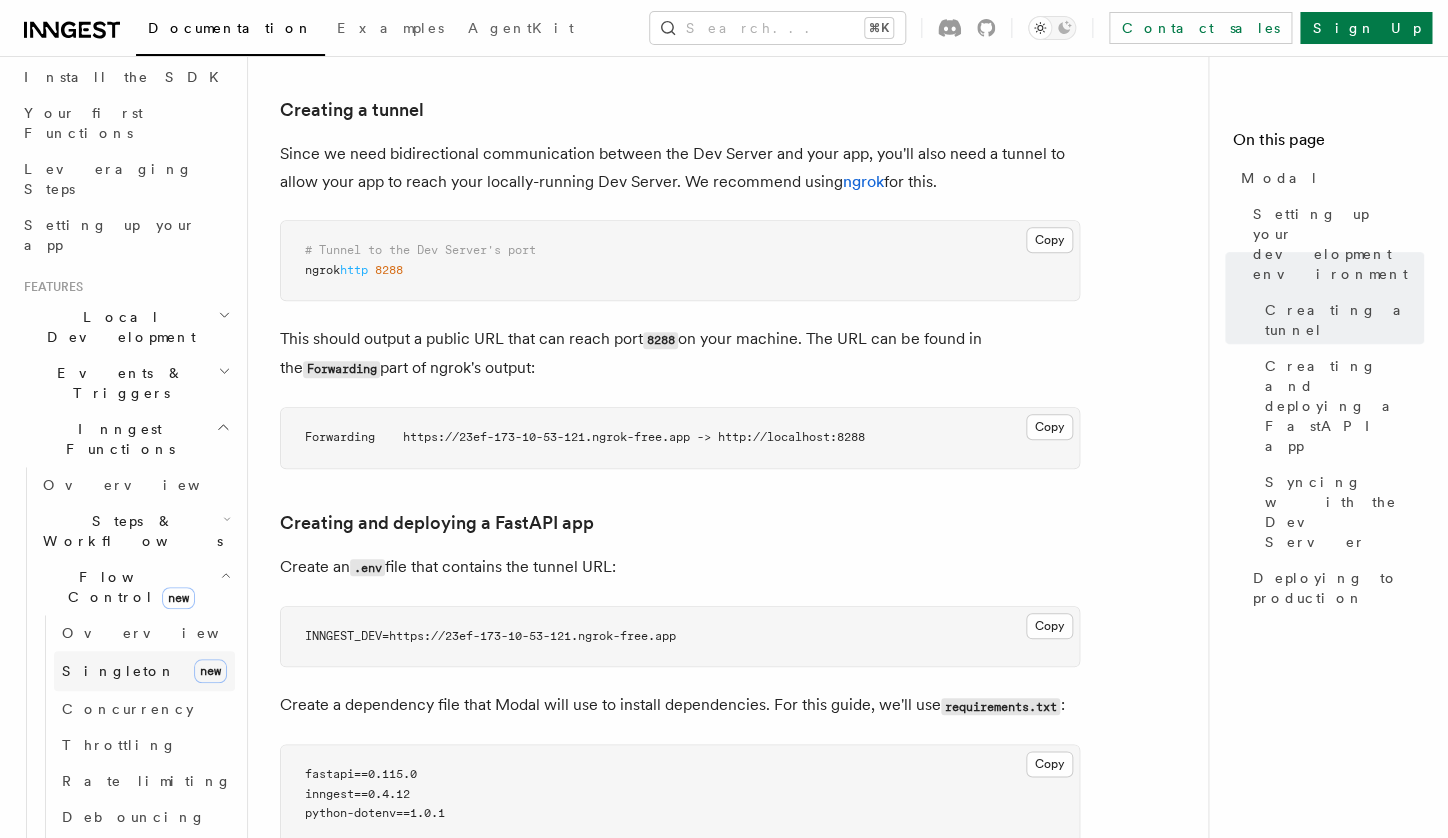 click on "Singleton" at bounding box center [119, 671] 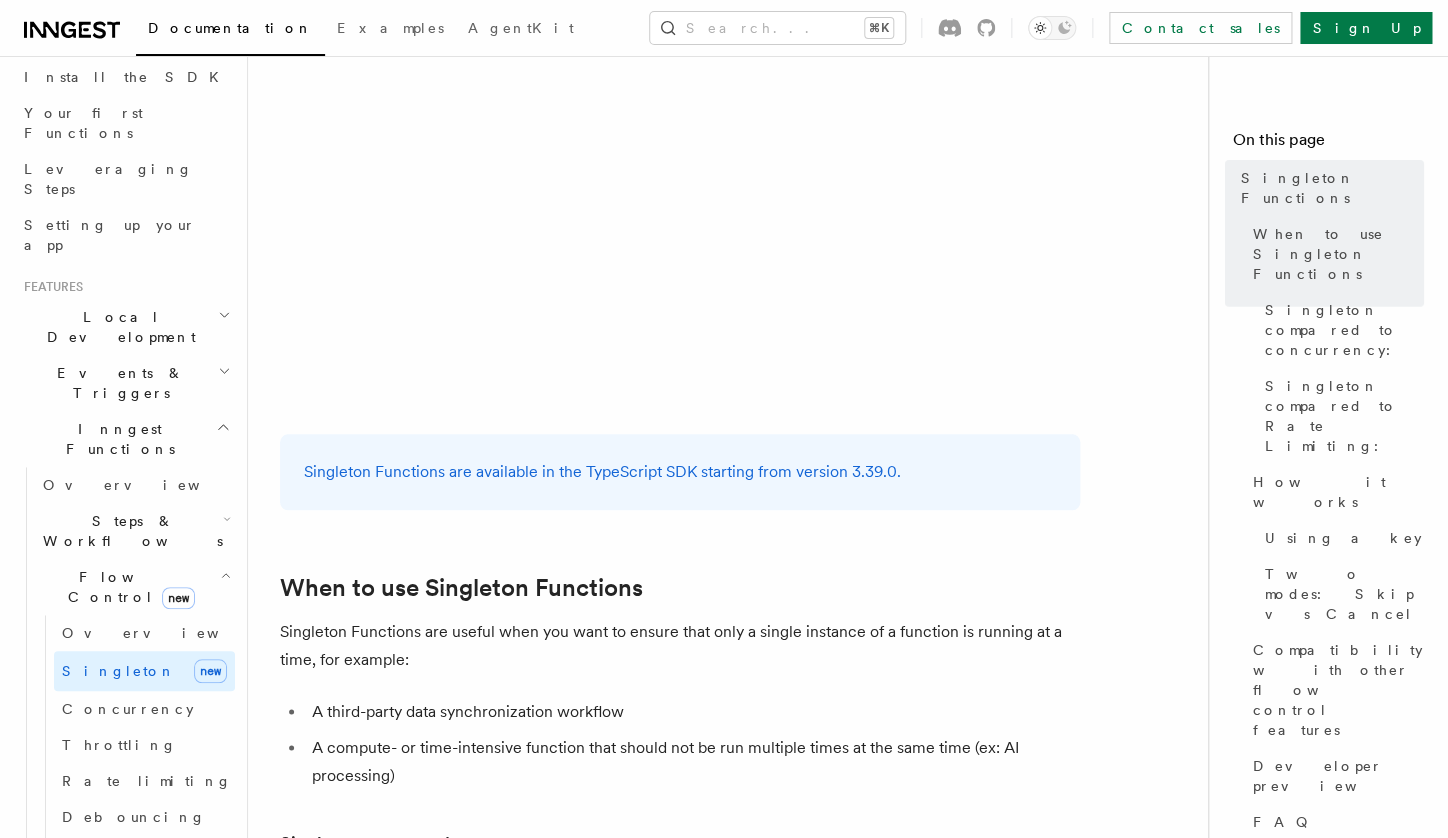 scroll, scrollTop: 438, scrollLeft: 0, axis: vertical 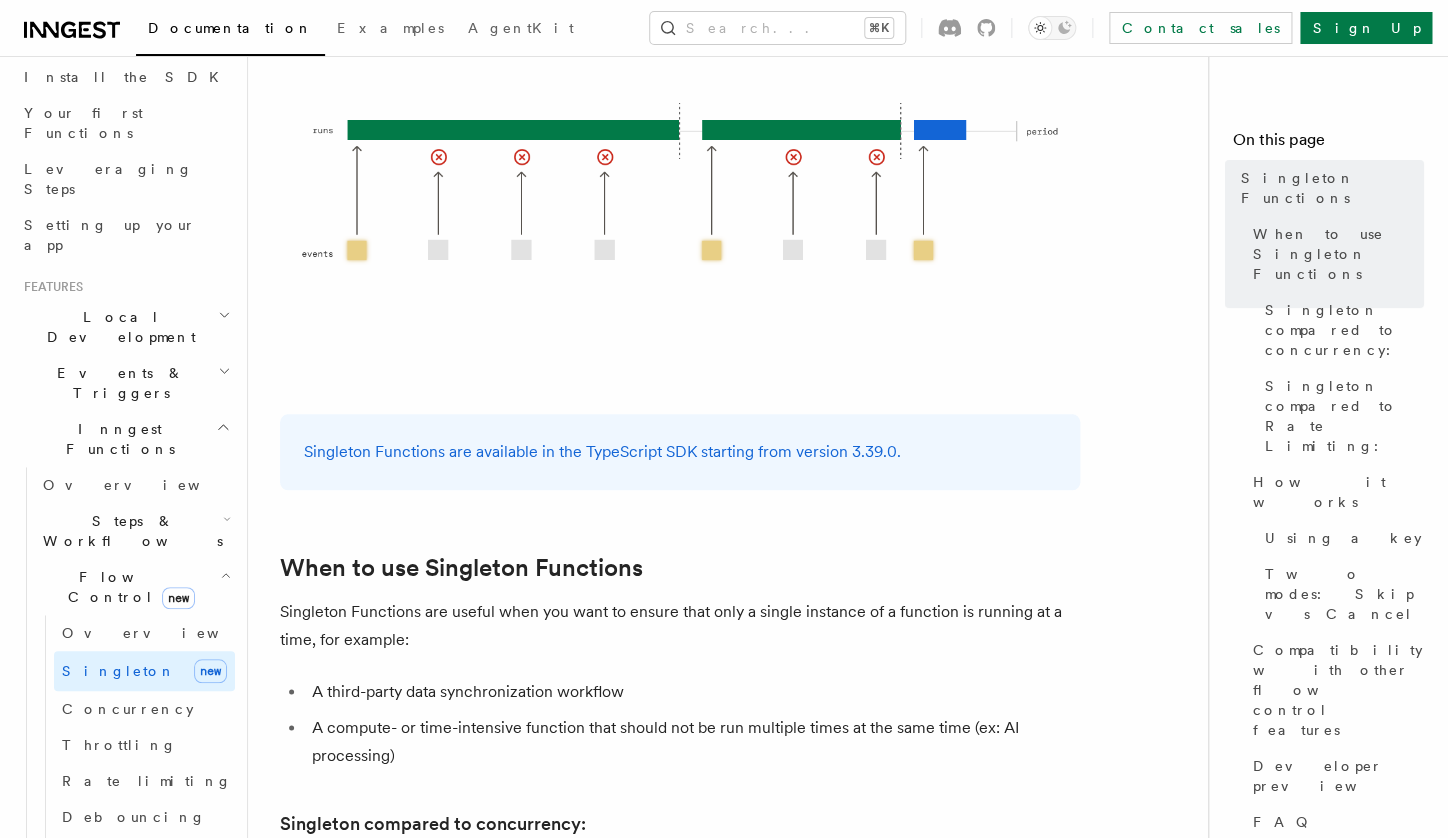click on "Events & Triggers" at bounding box center (117, 383) 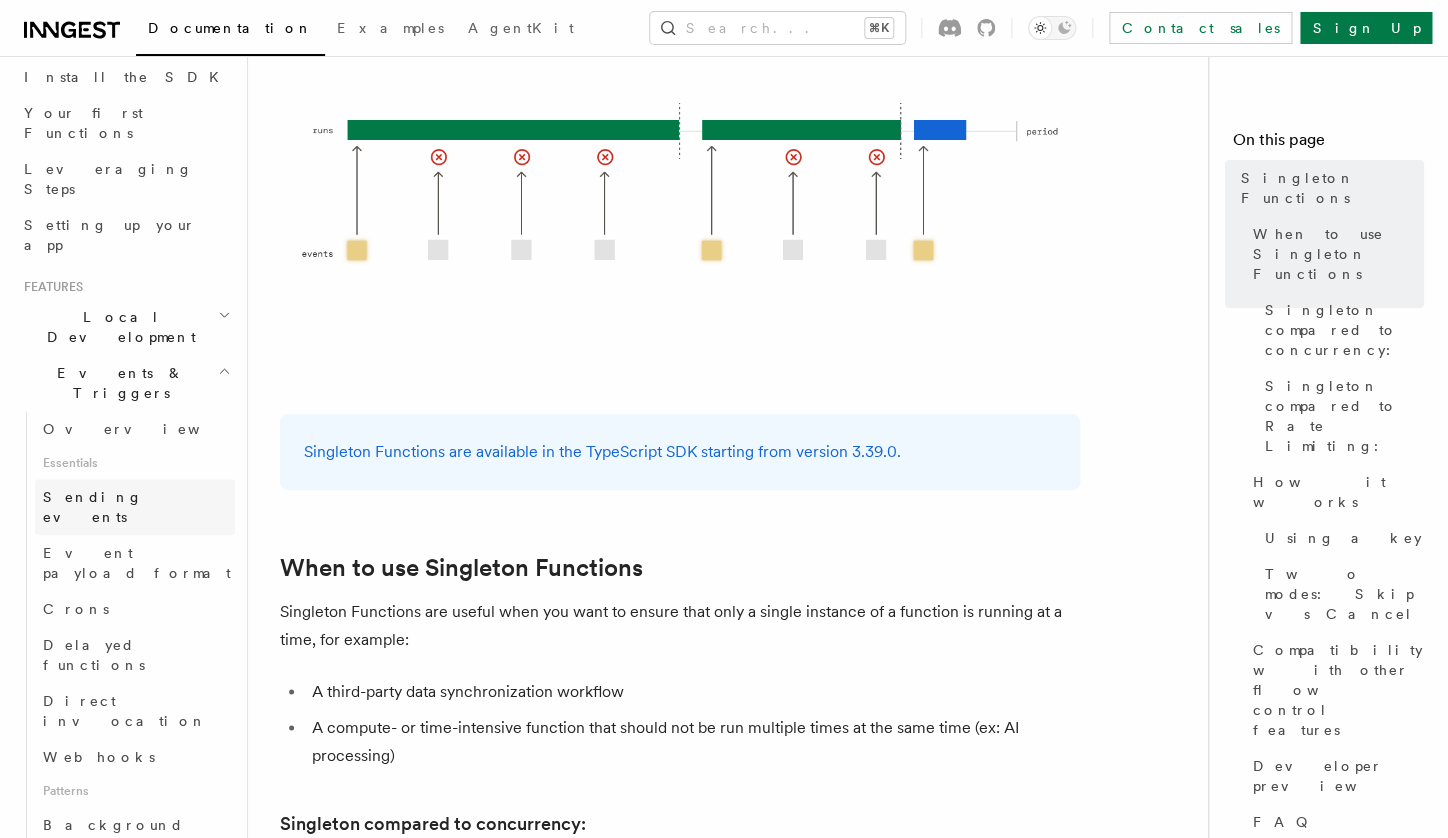 click on "Sending events" at bounding box center [93, 507] 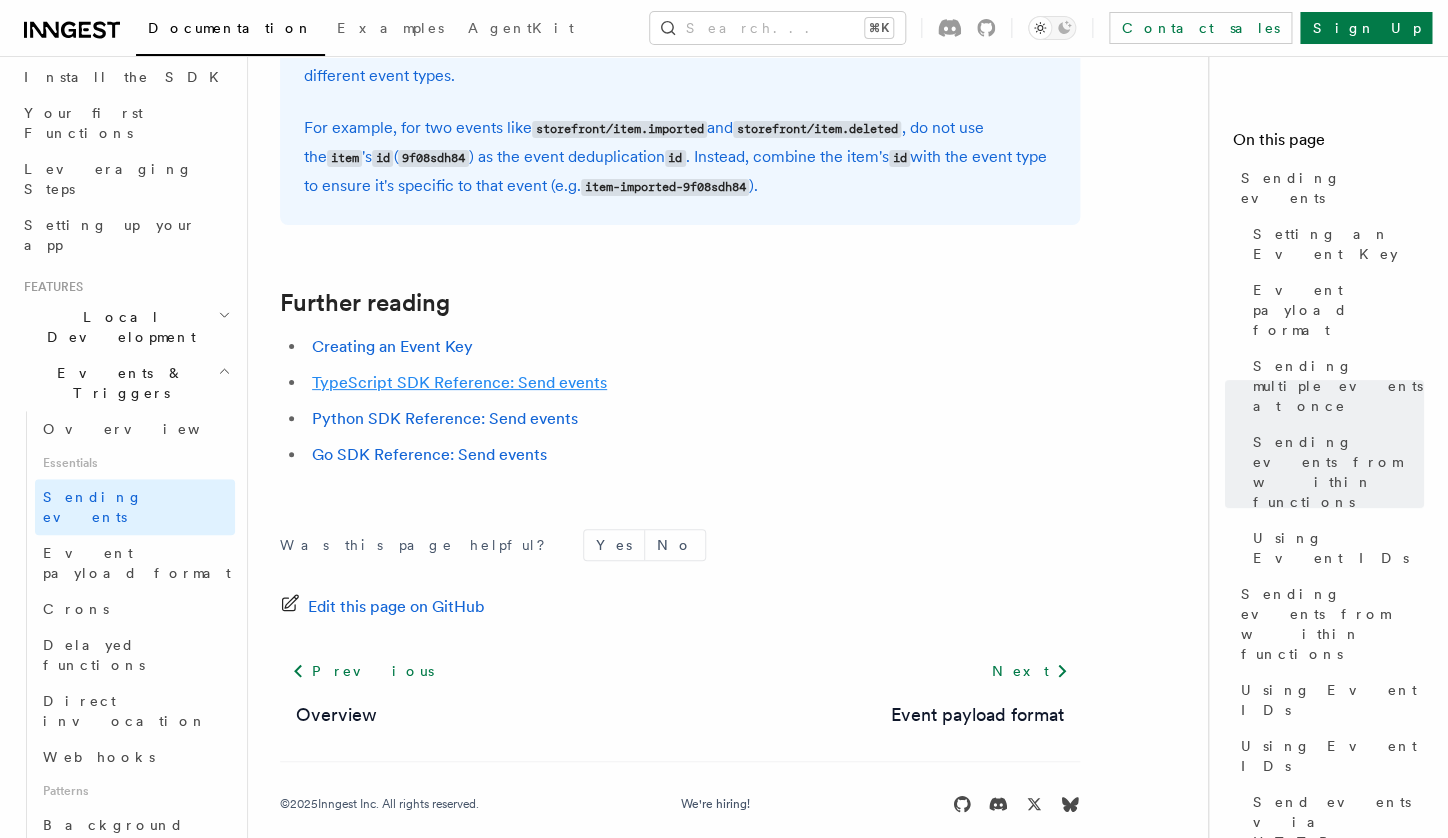 scroll, scrollTop: 5760, scrollLeft: 0, axis: vertical 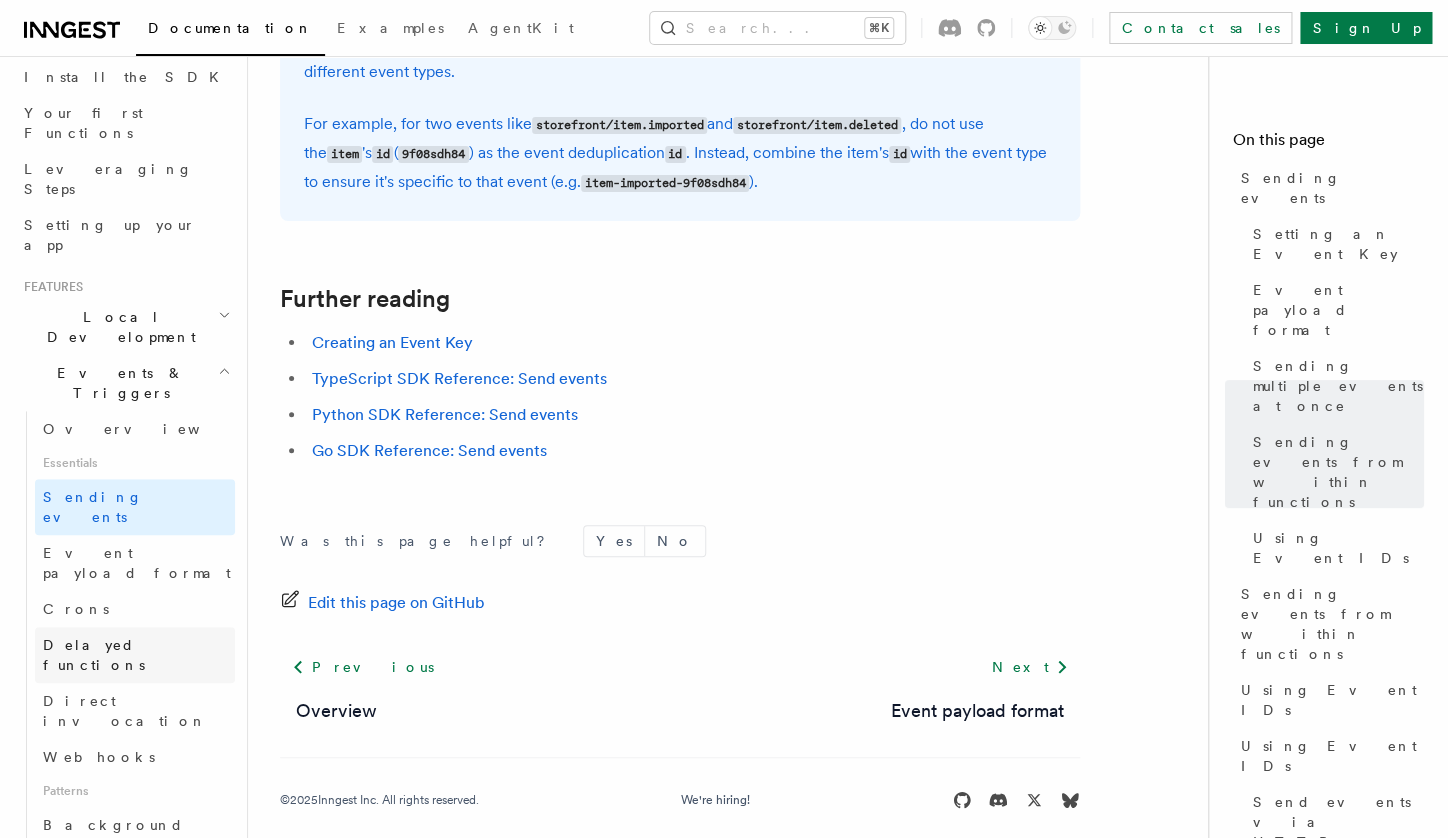 click on "Delayed functions" at bounding box center (94, 655) 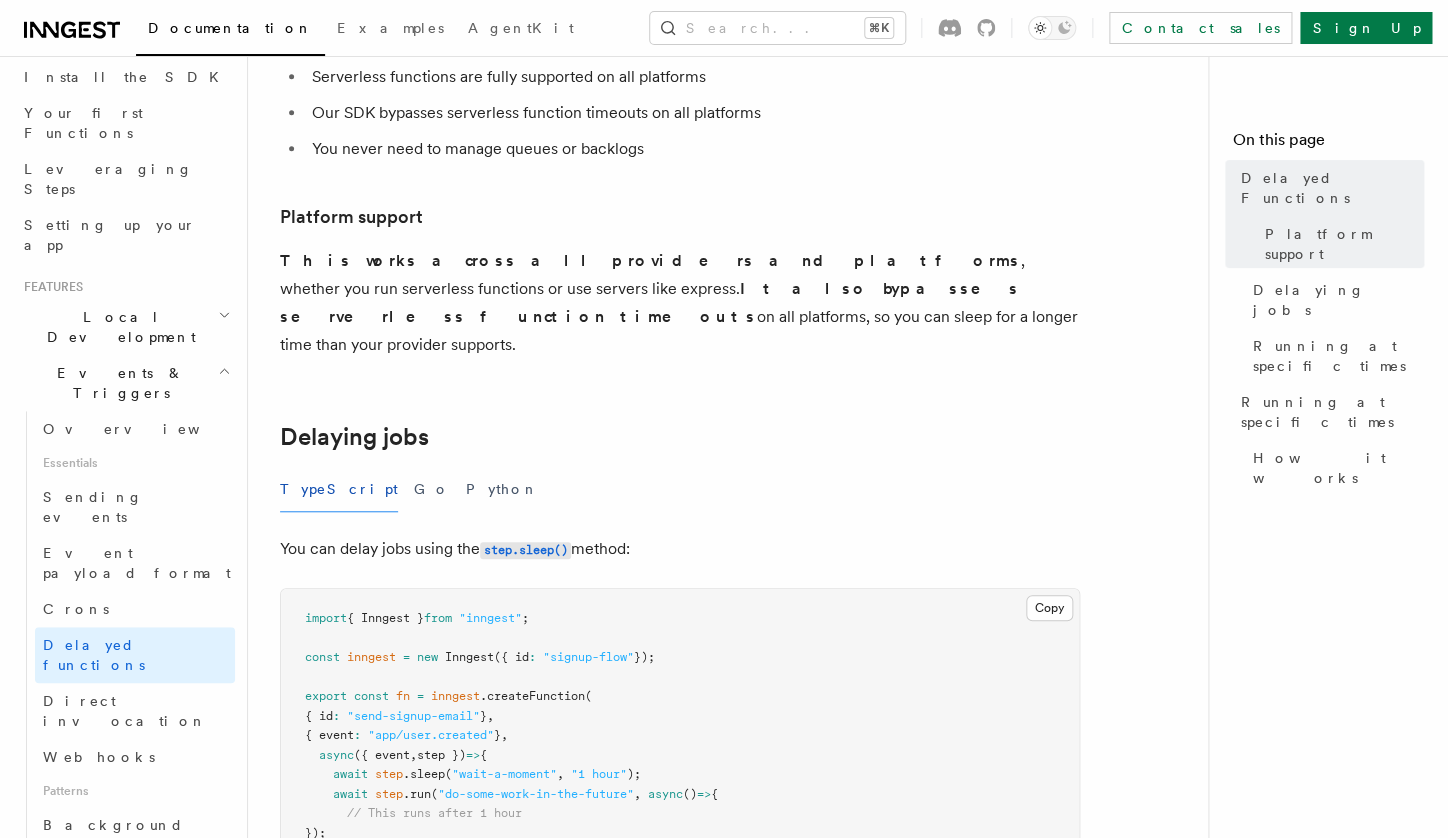 scroll, scrollTop: 370, scrollLeft: 0, axis: vertical 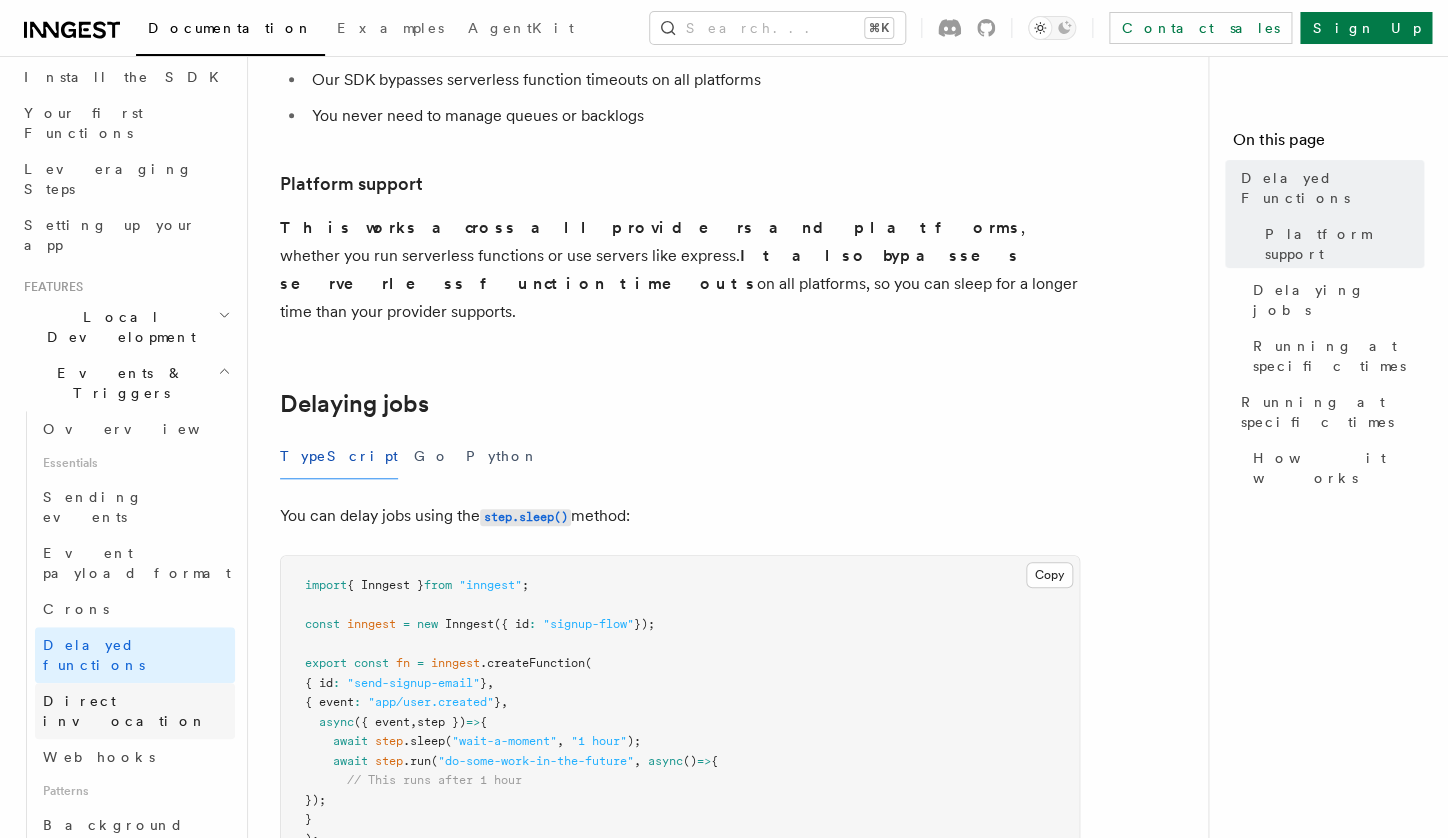 click on "Direct invocation" at bounding box center (125, 711) 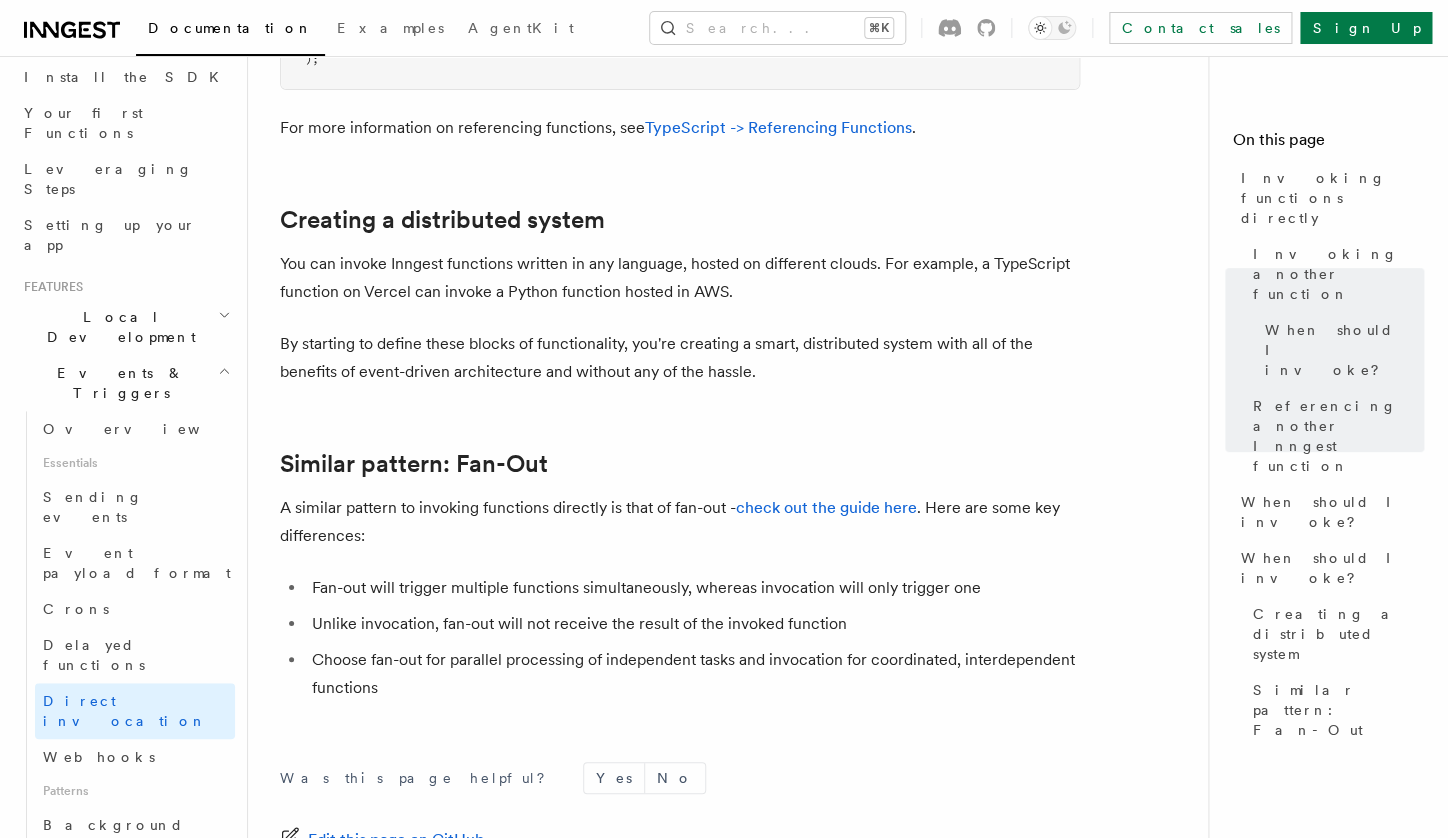 scroll, scrollTop: 2597, scrollLeft: 0, axis: vertical 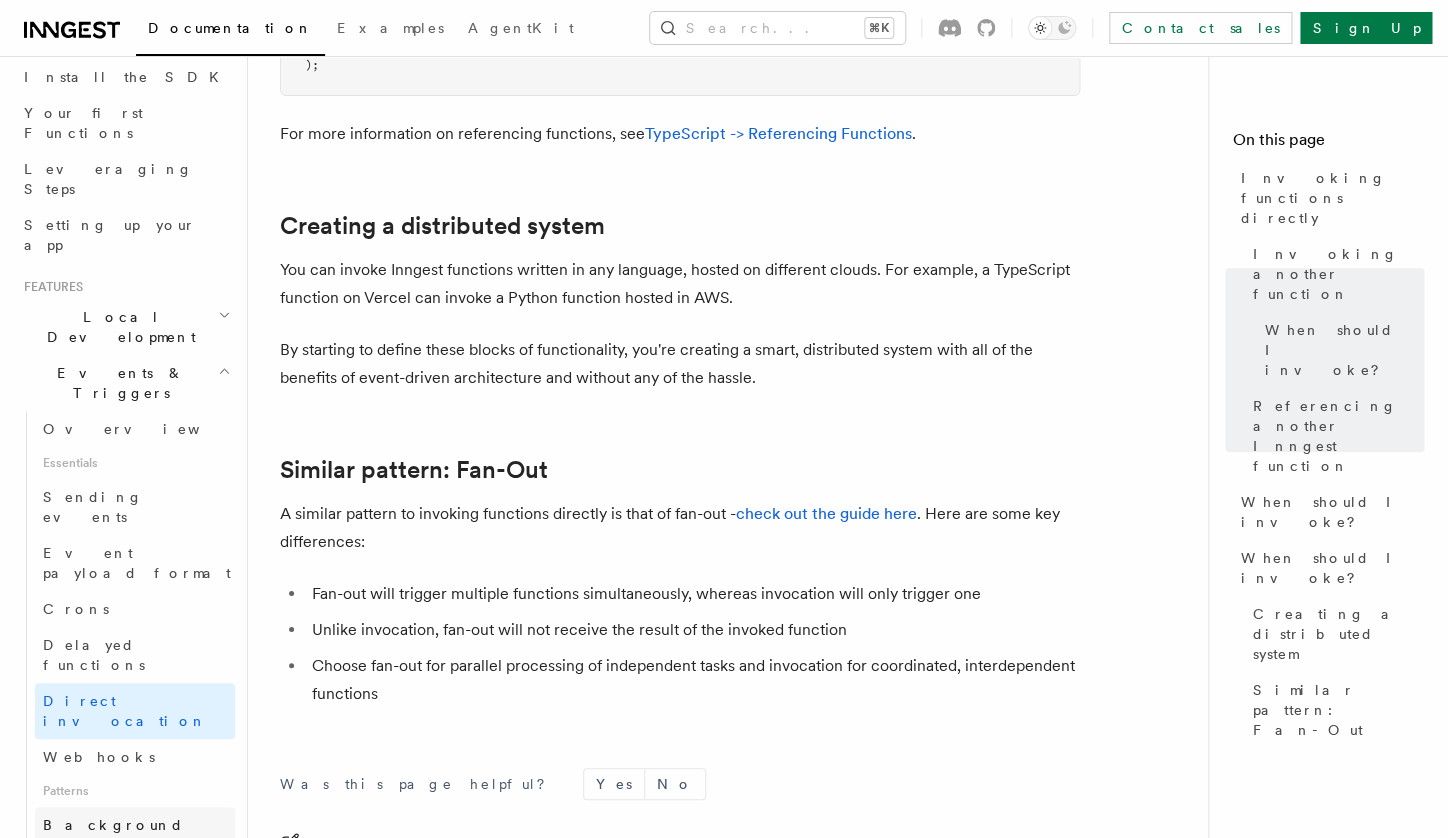 click on "Background jobs" at bounding box center (113, 835) 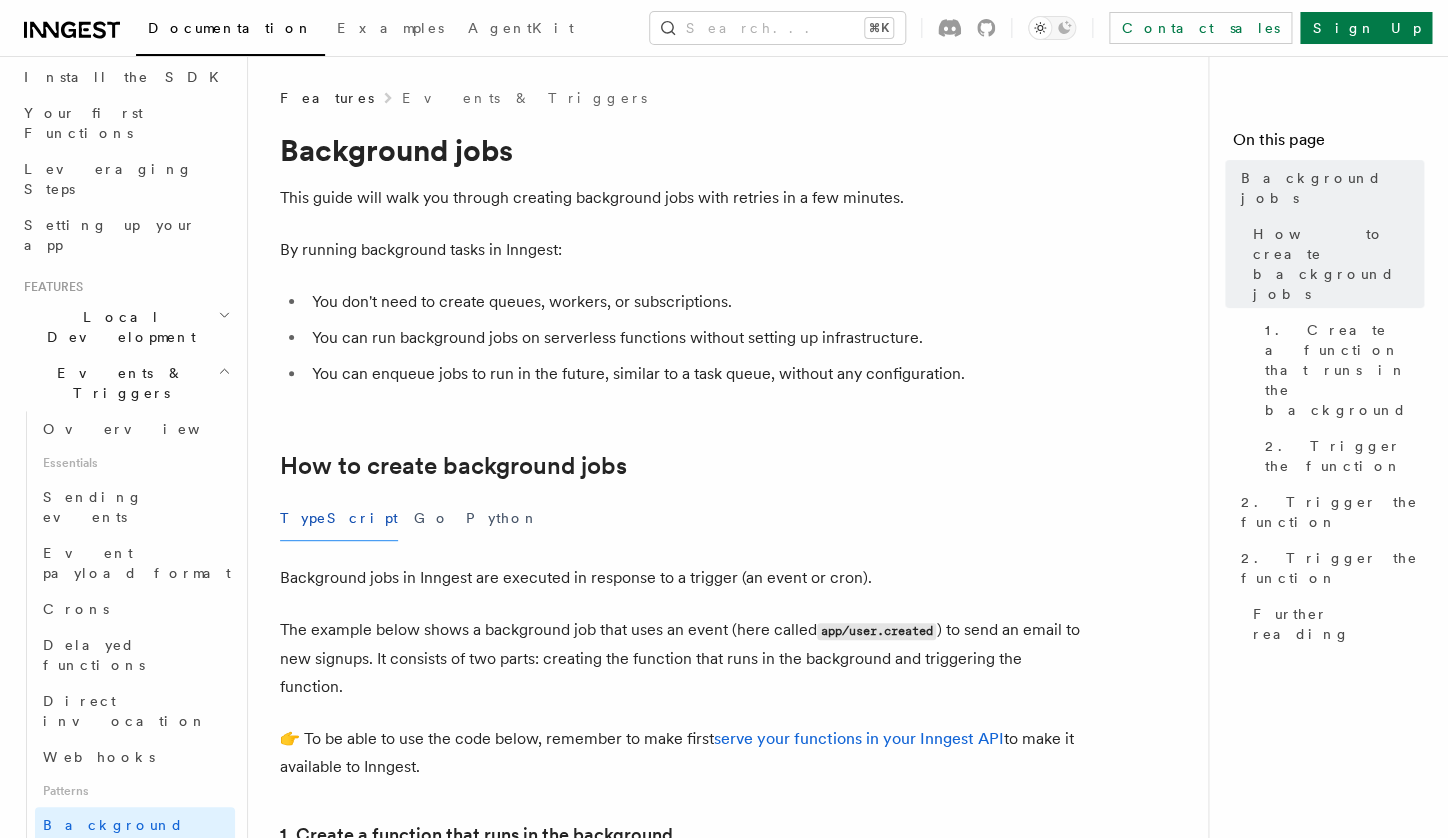 click on "You don't need to create queues, workers, or subscriptions." at bounding box center (693, 302) 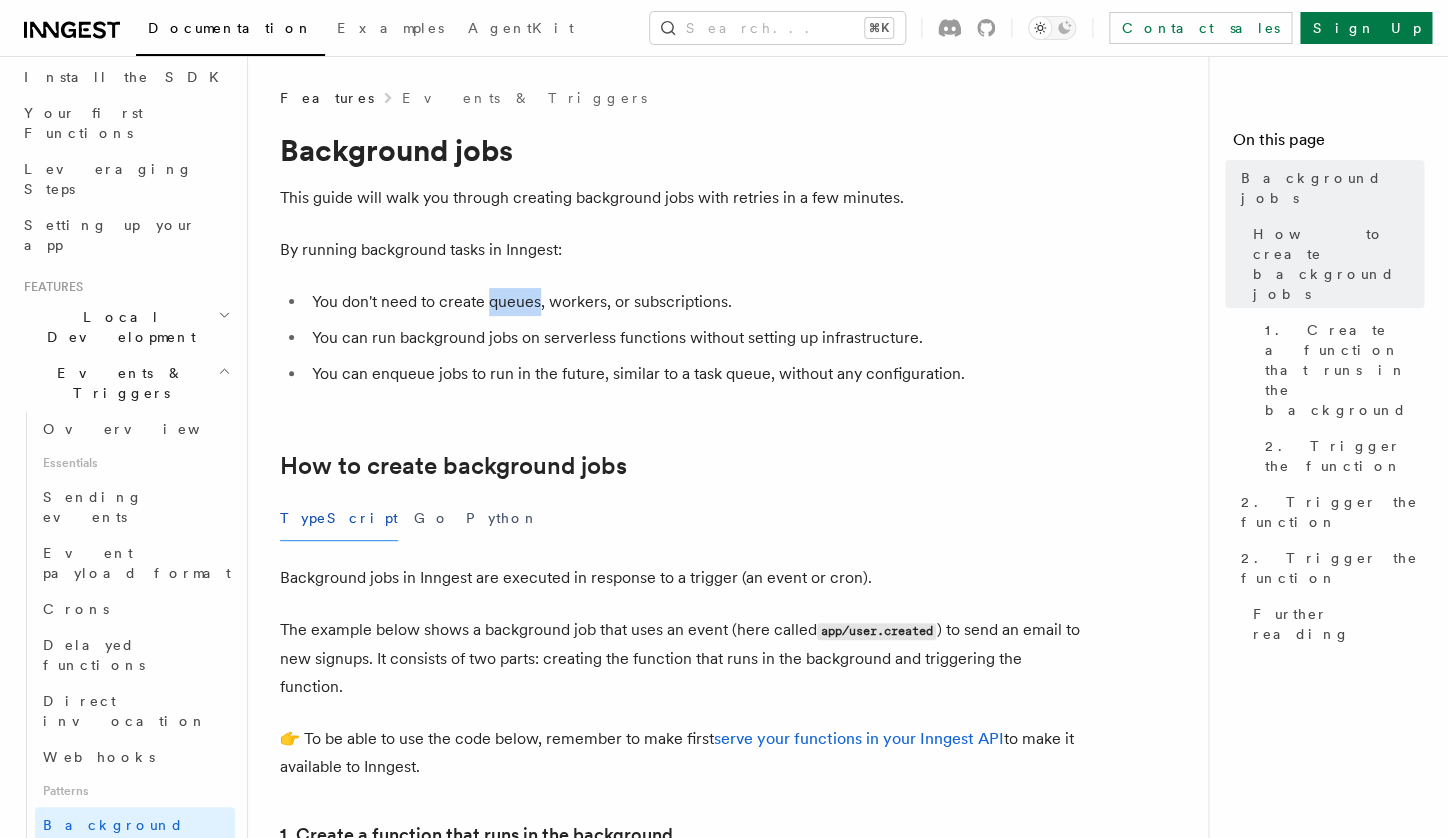 click on "You don't need to create queues, workers, or subscriptions." at bounding box center [693, 302] 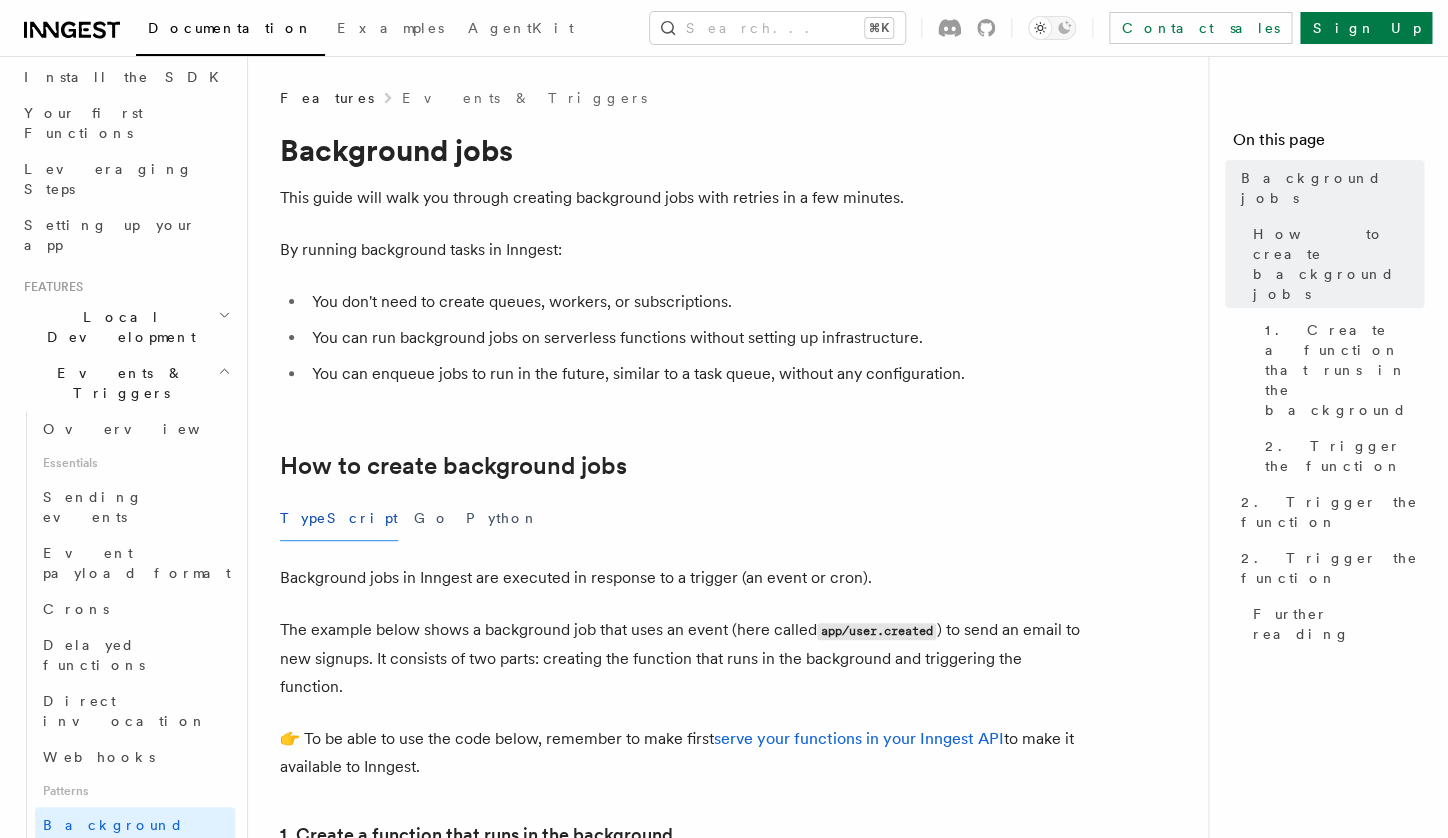 click on "You don't need to create queues, workers, or subscriptions." at bounding box center [693, 302] 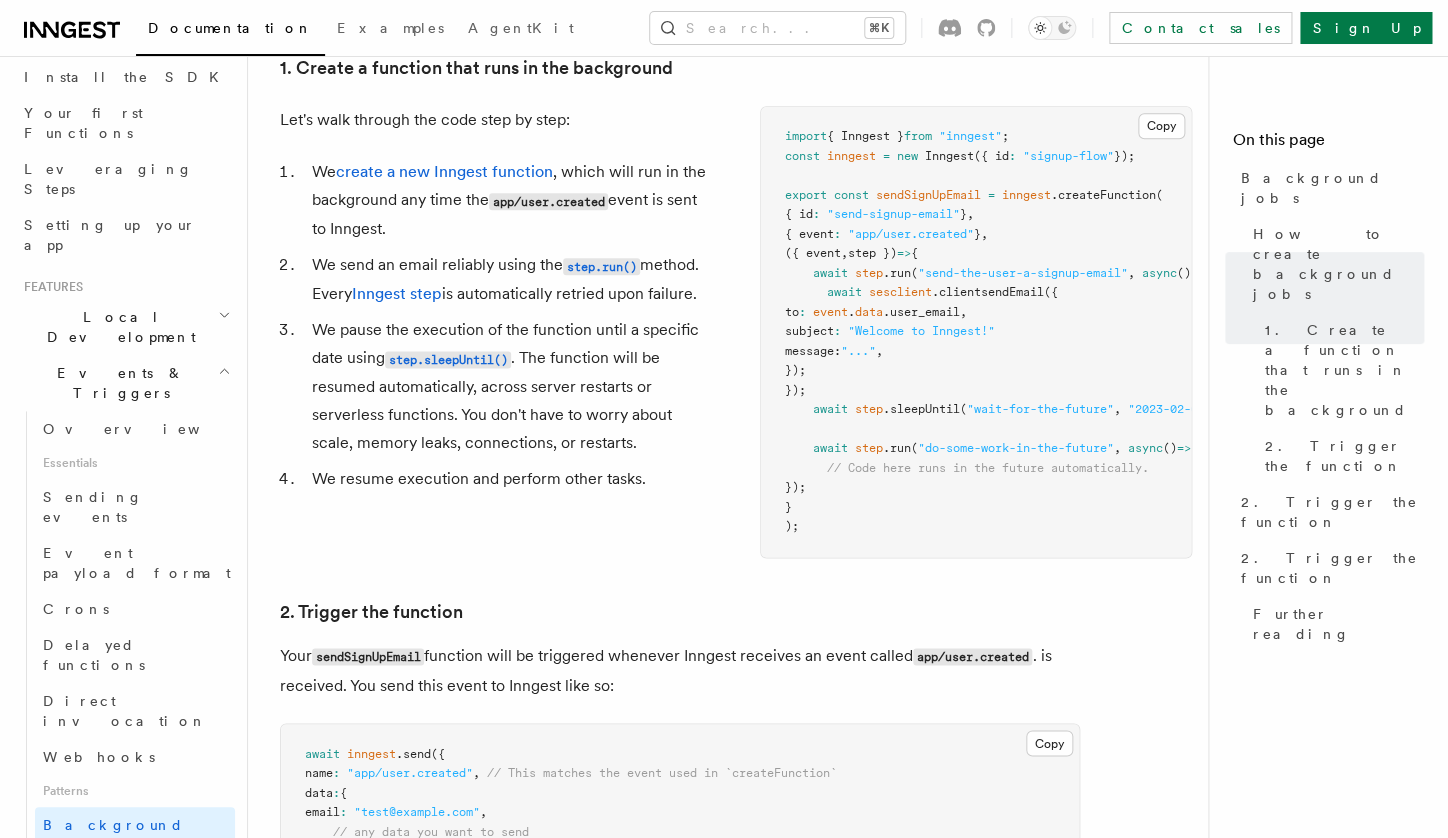 scroll, scrollTop: 759, scrollLeft: 0, axis: vertical 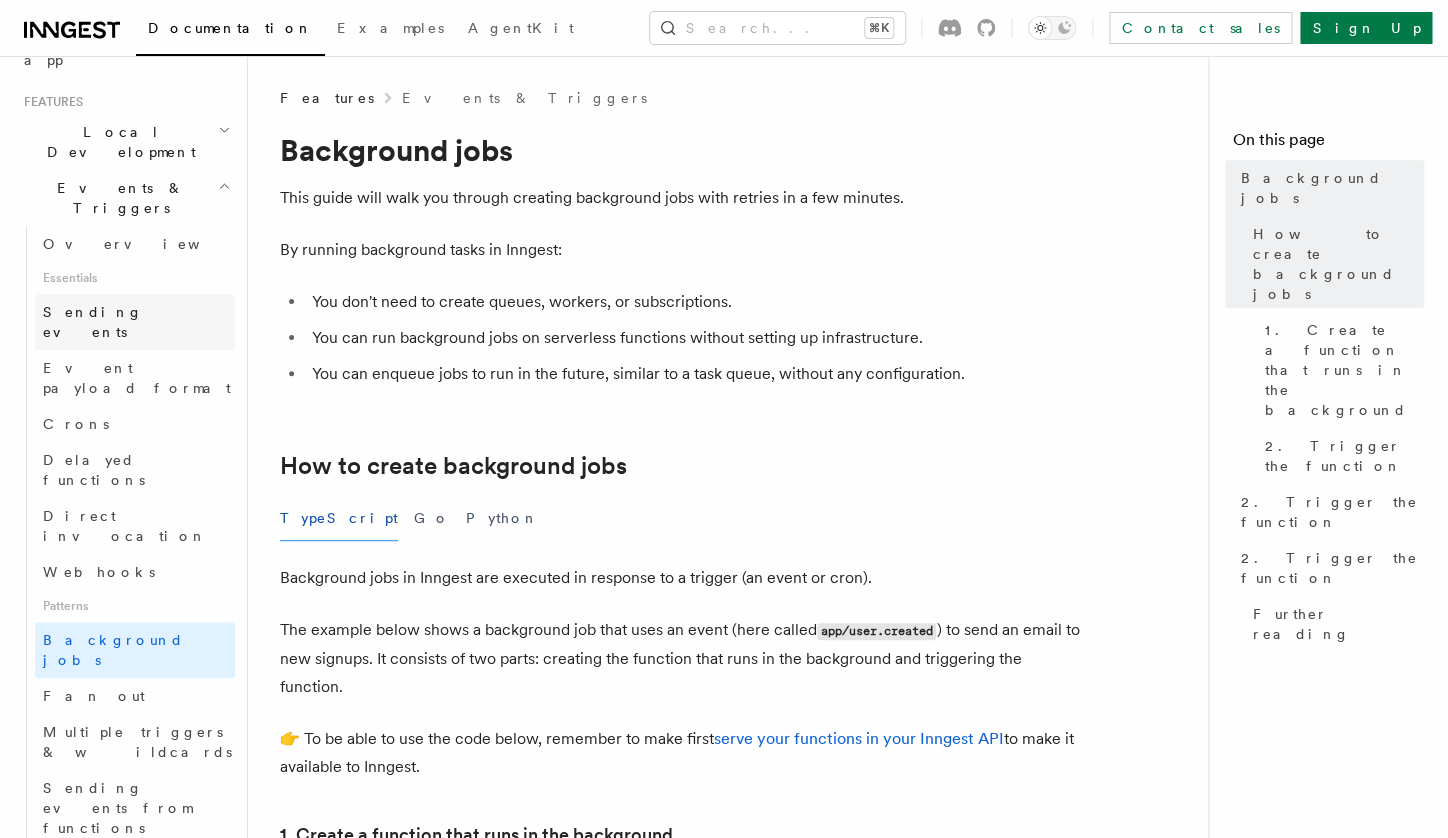 click on "Sending events" at bounding box center (93, 322) 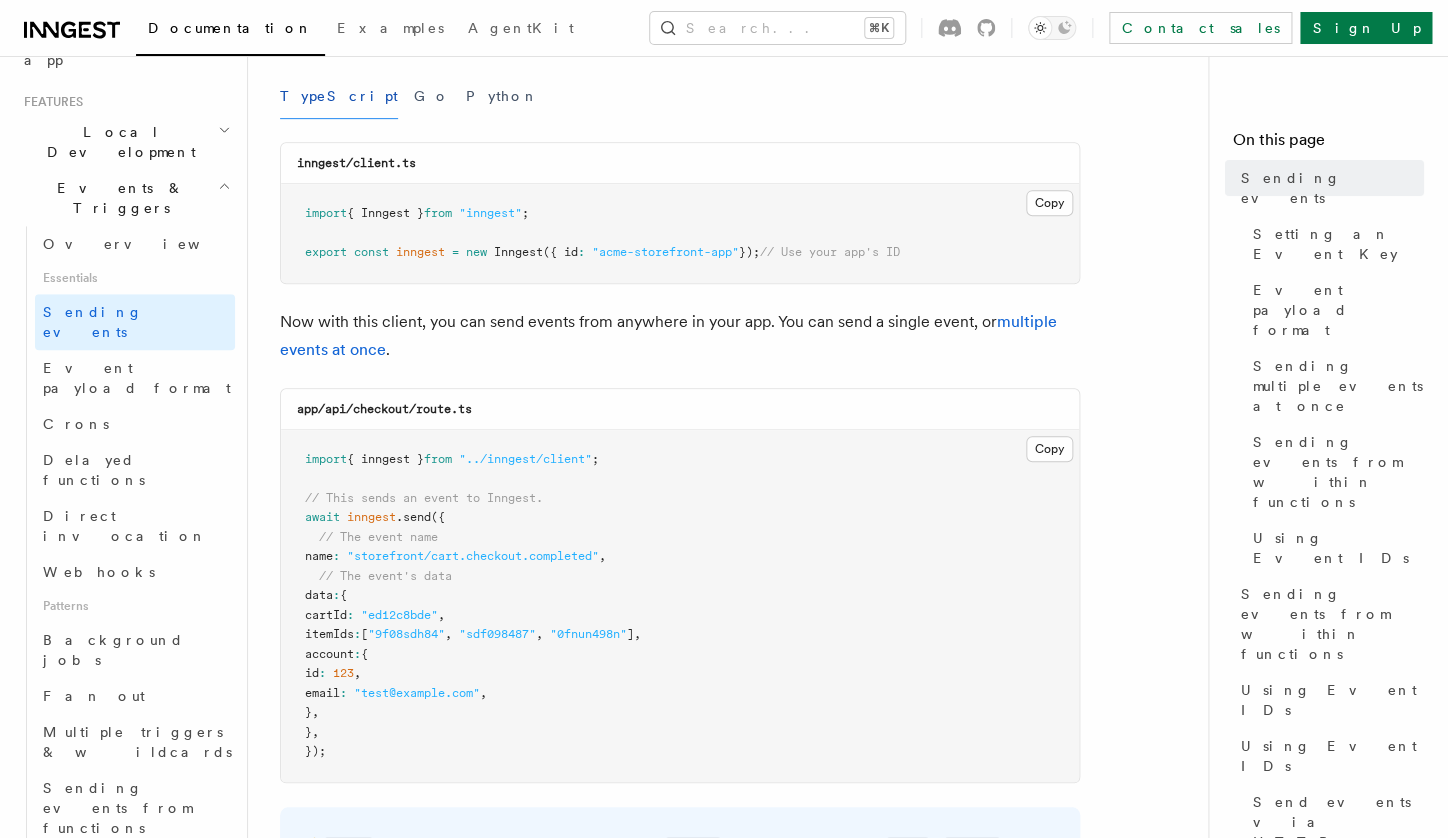 scroll, scrollTop: 276, scrollLeft: 0, axis: vertical 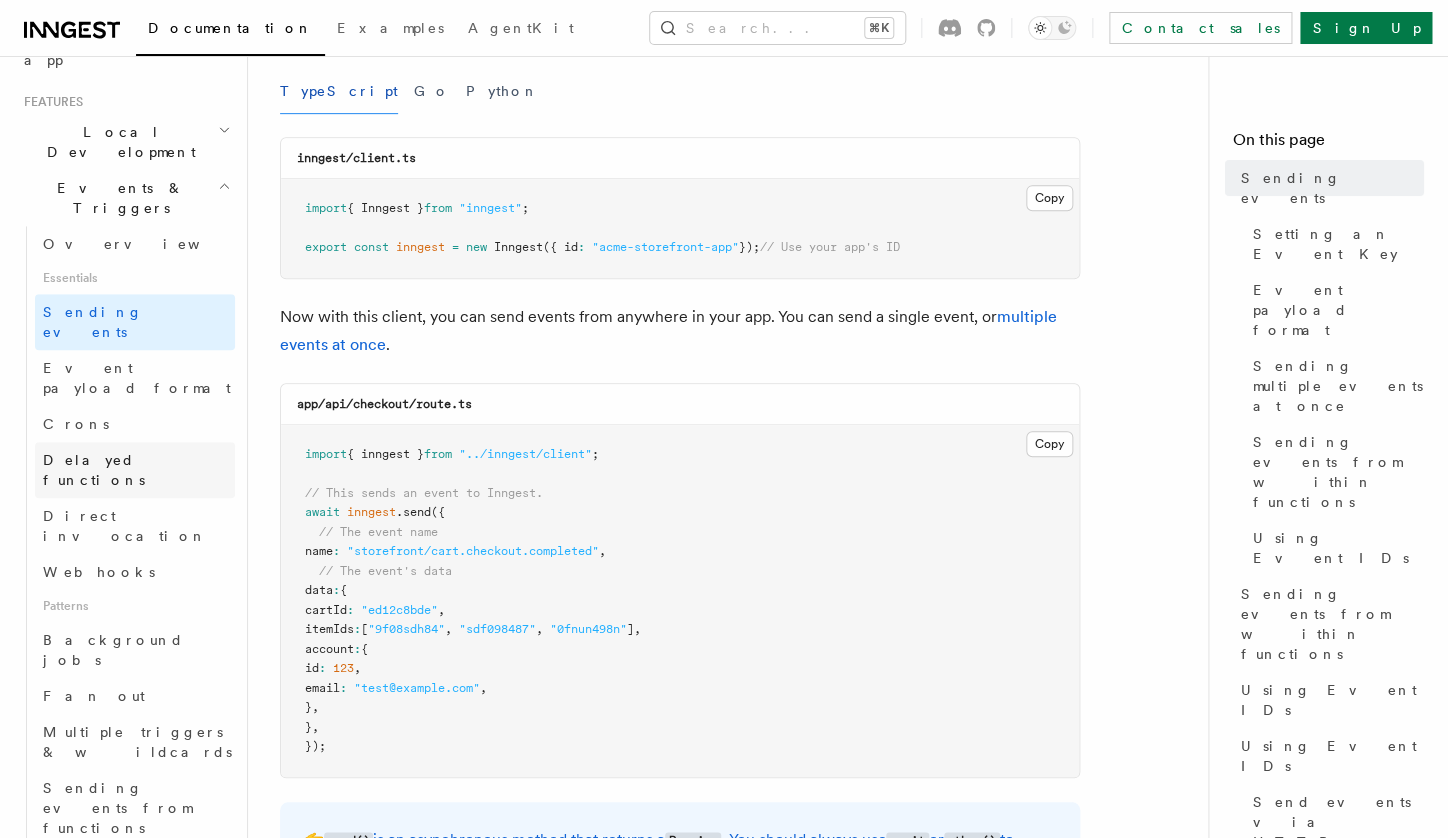 click on "Delayed functions" at bounding box center (139, 470) 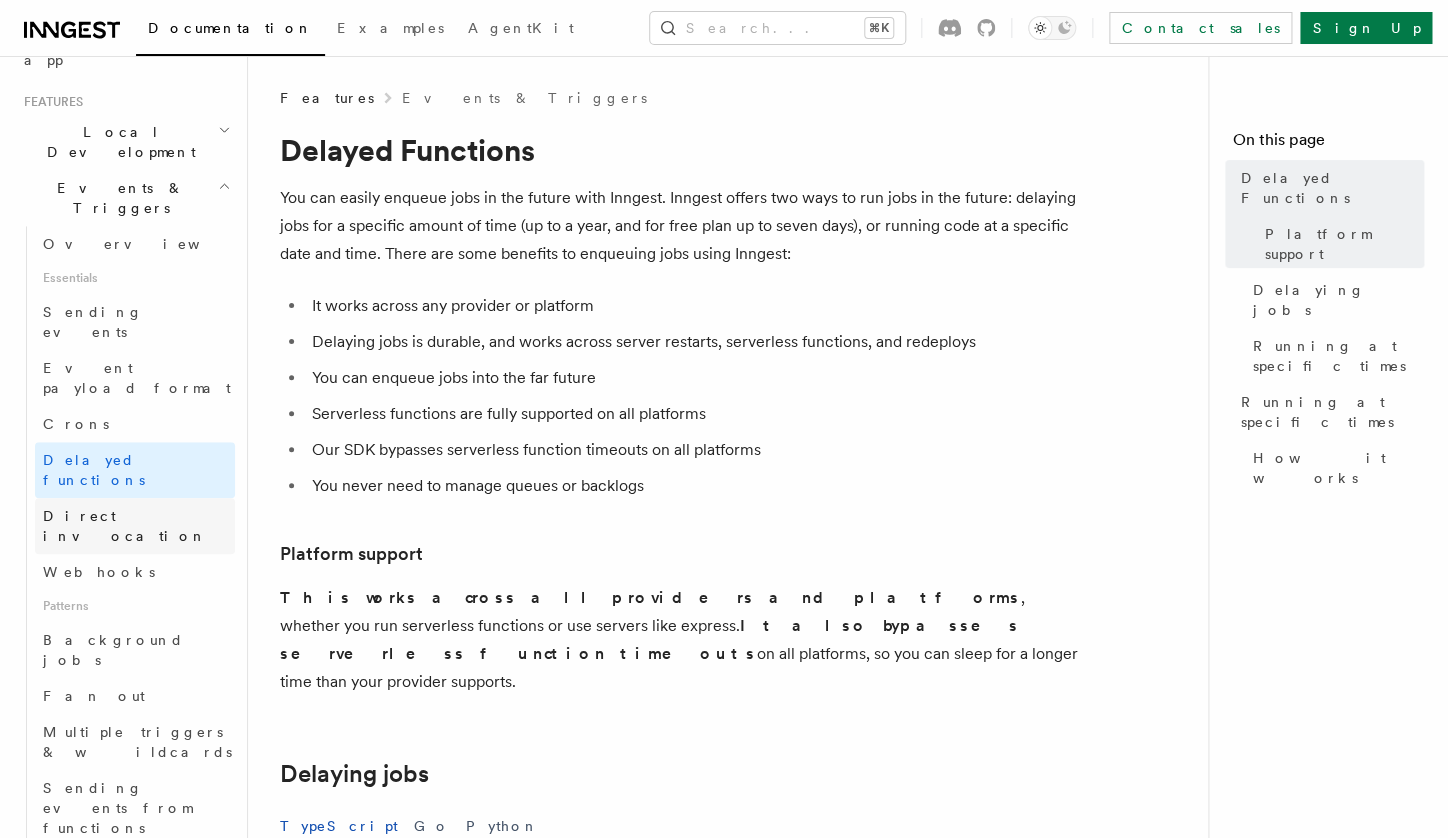 click on "Direct invocation" at bounding box center [125, 526] 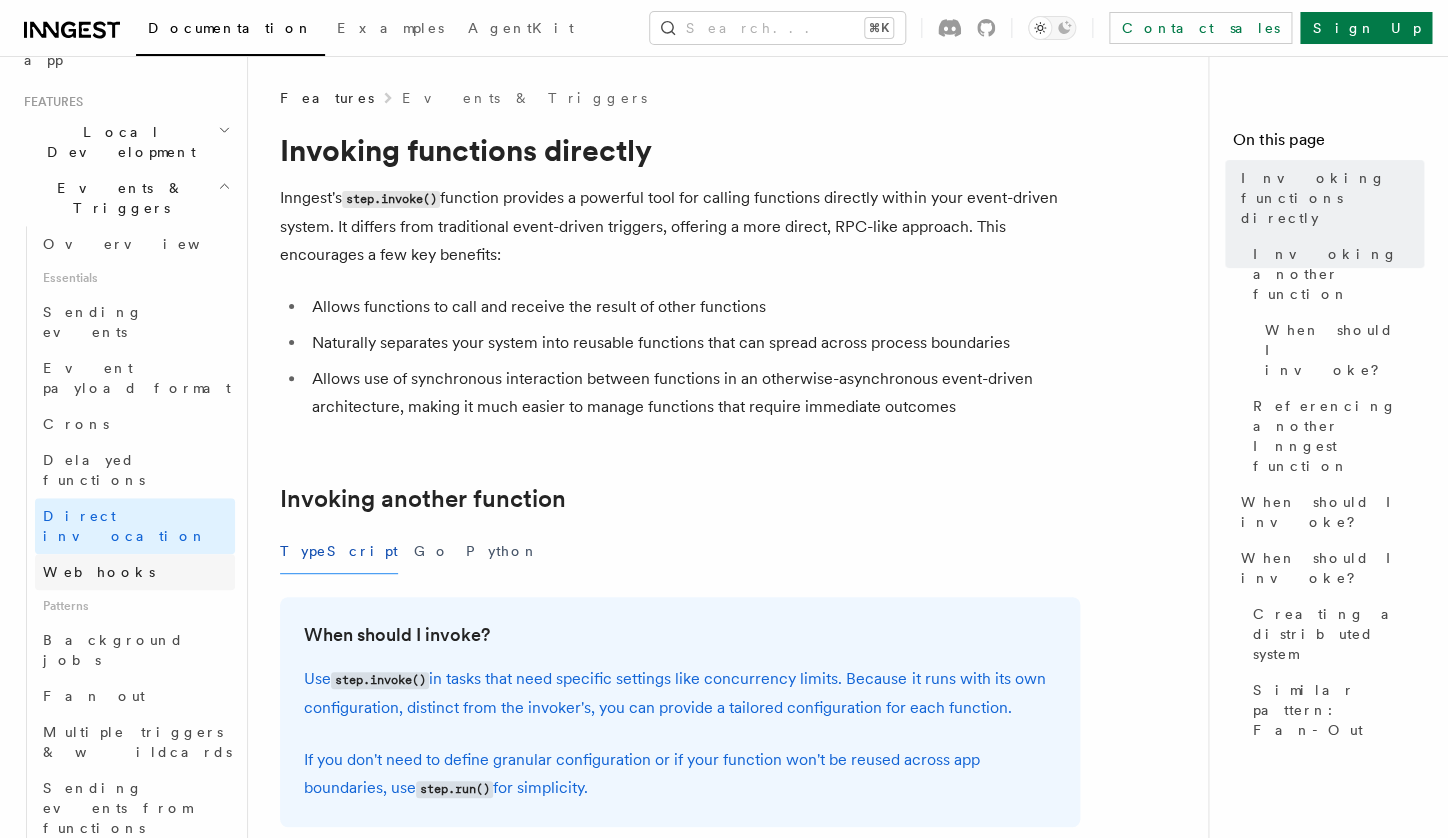 click on "Webhooks" at bounding box center [99, 572] 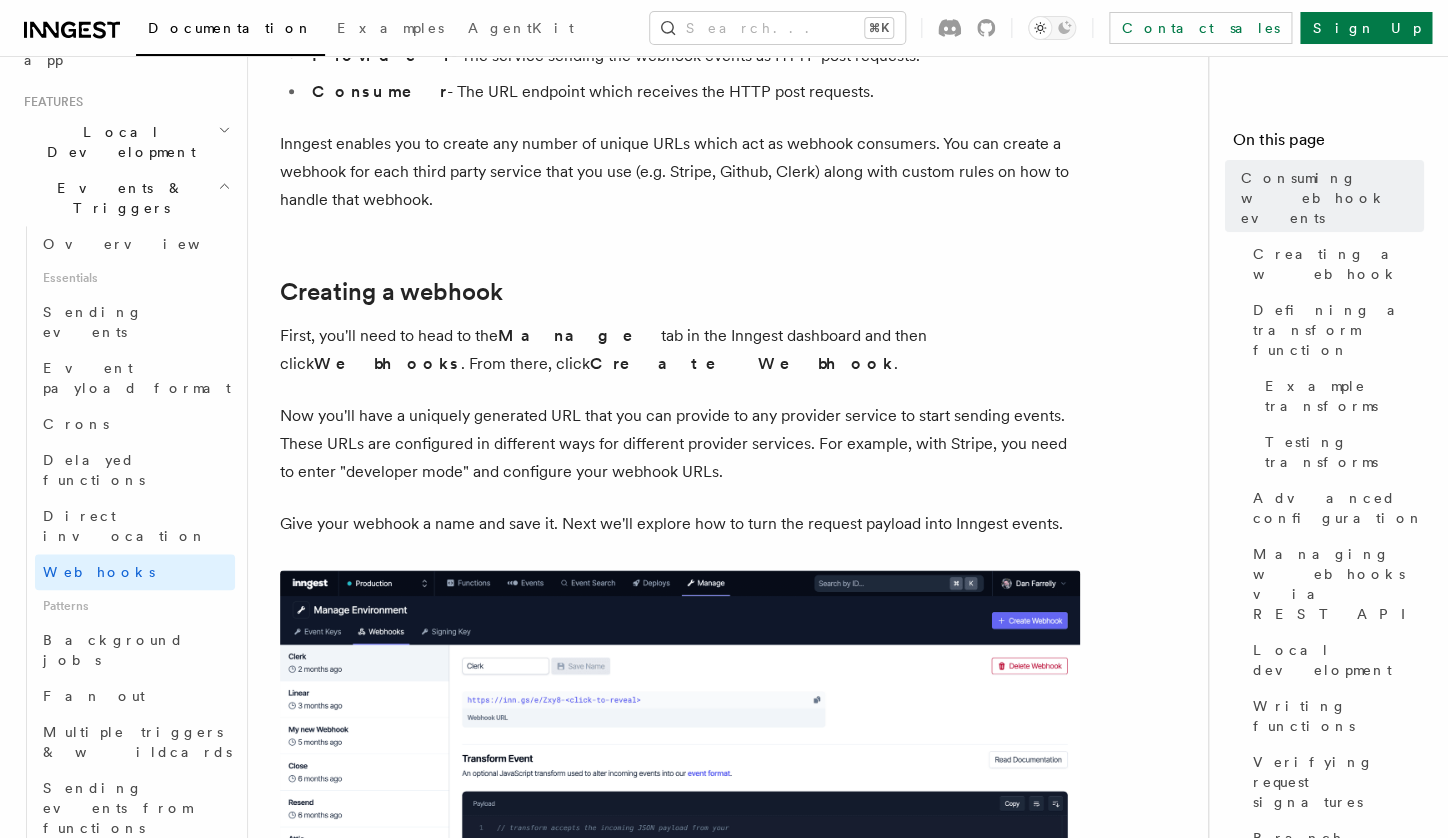 scroll, scrollTop: 329, scrollLeft: 0, axis: vertical 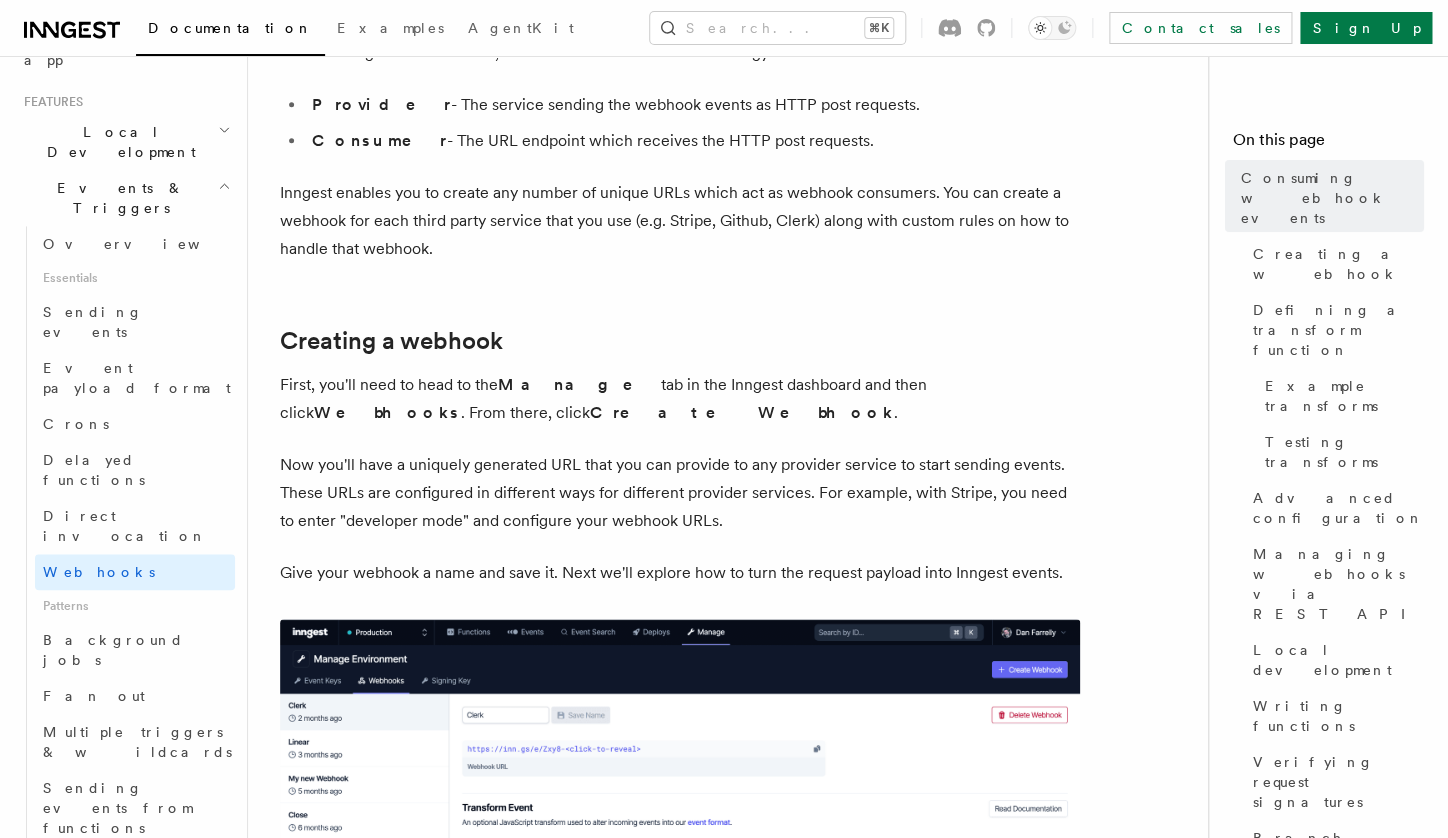 click on "Inngest enables you to create any number of unique URLs which act as webhook consumers. You can create a webhook for each third party service that you use (e.g. Stripe, Github, Clerk) along with custom rules on how to handle that webhook." at bounding box center [680, 221] 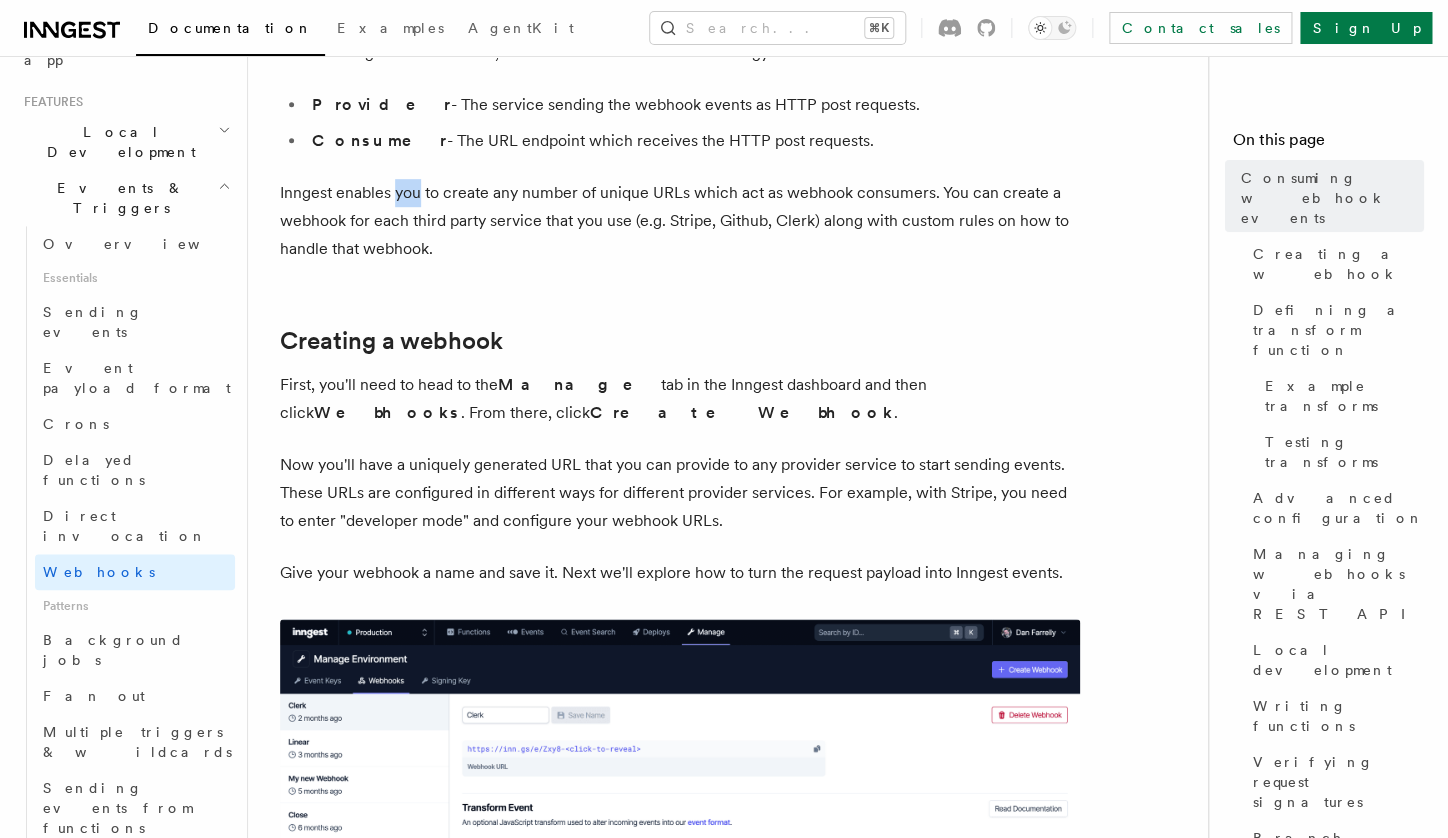 click on "Inngest enables you to create any number of unique URLs which act as webhook consumers. You can create a webhook for each third party service that you use (e.g. Stripe, Github, Clerk) along with custom rules on how to handle that webhook." at bounding box center (680, 221) 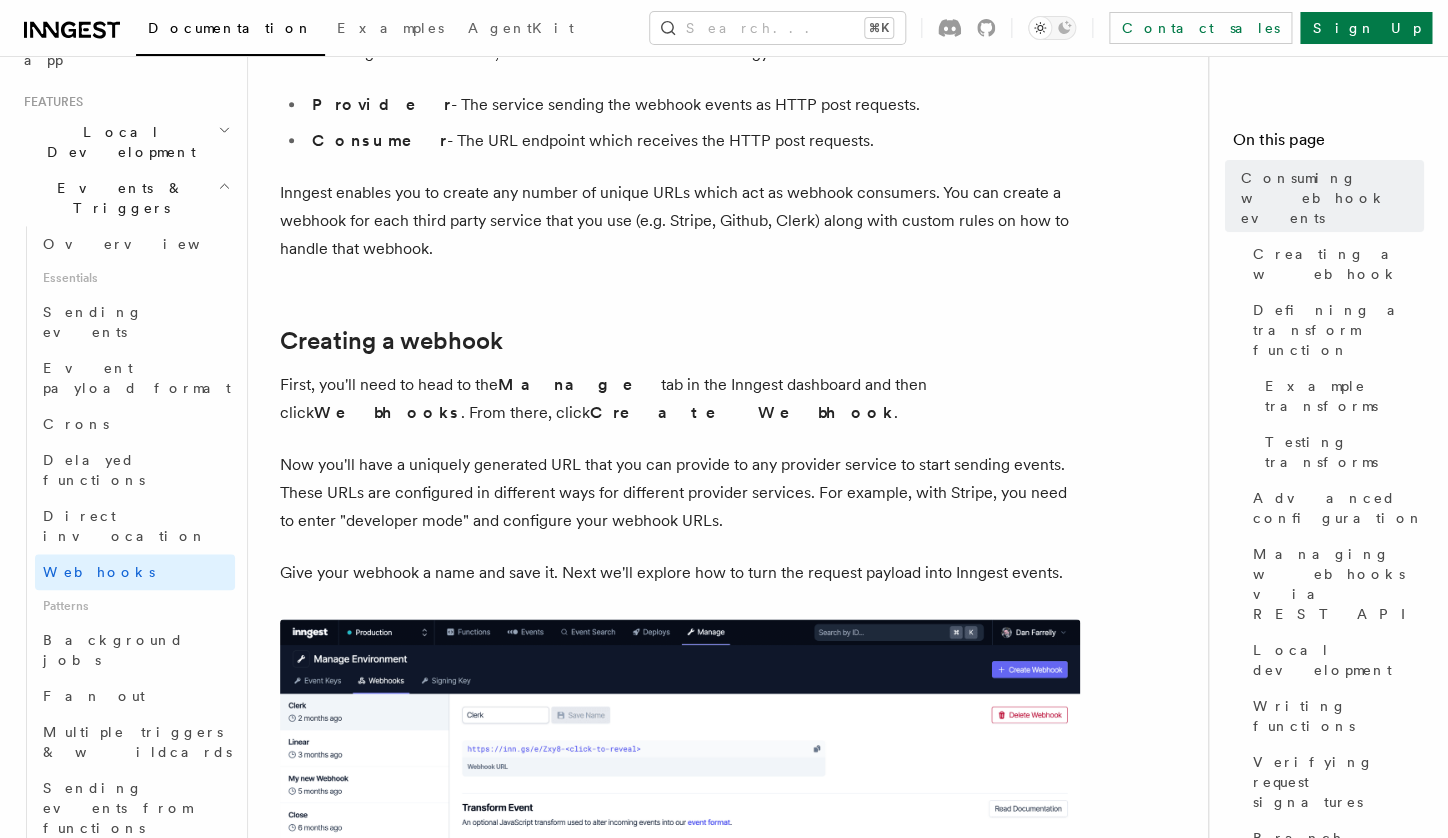 click on "Inngest enables you to create any number of unique URLs which act as webhook consumers. You can create a webhook for each third party service that you use (e.g. Stripe, Github, Clerk) along with custom rules on how to handle that webhook." at bounding box center (680, 221) 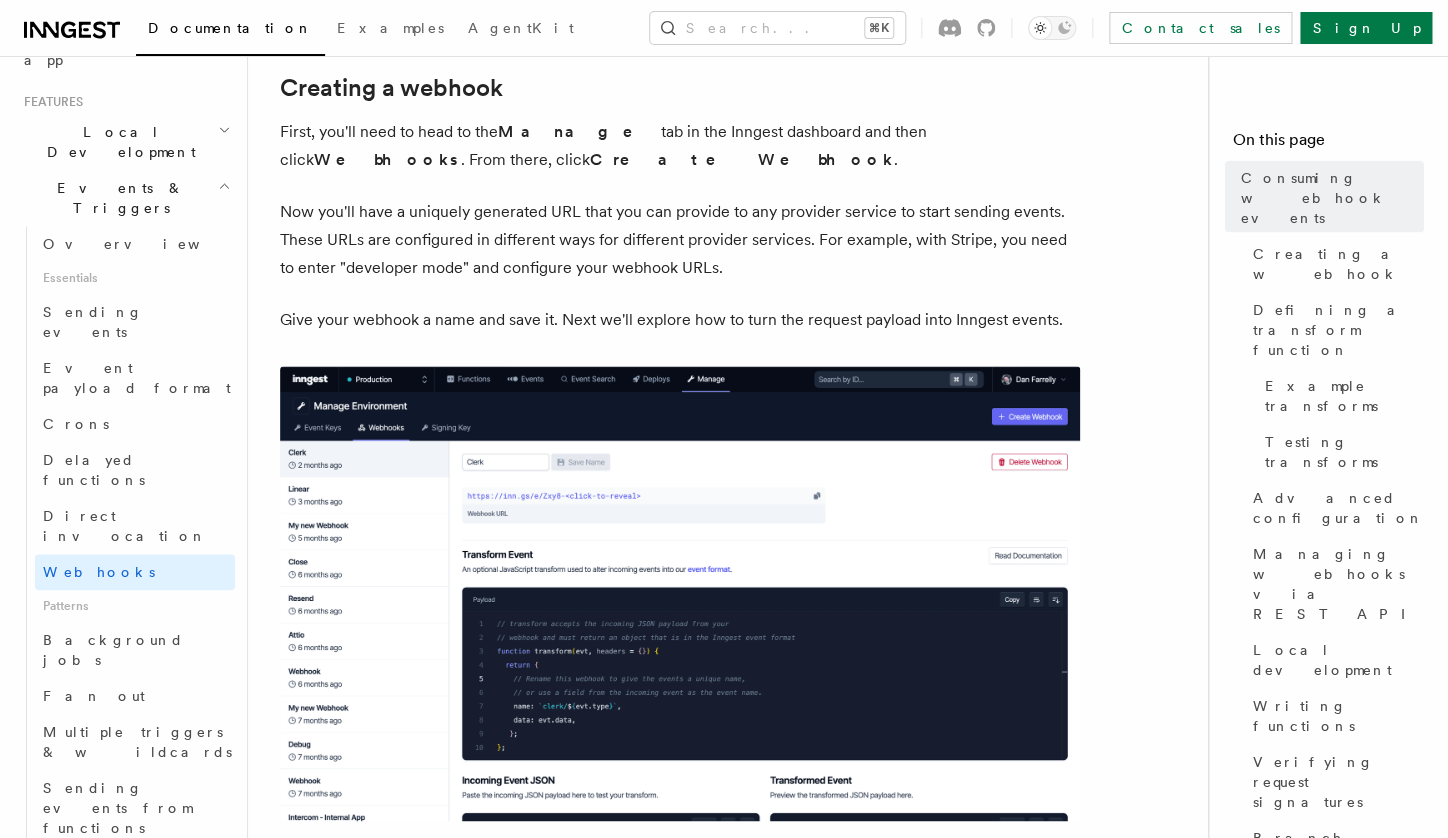 scroll, scrollTop: 585, scrollLeft: 0, axis: vertical 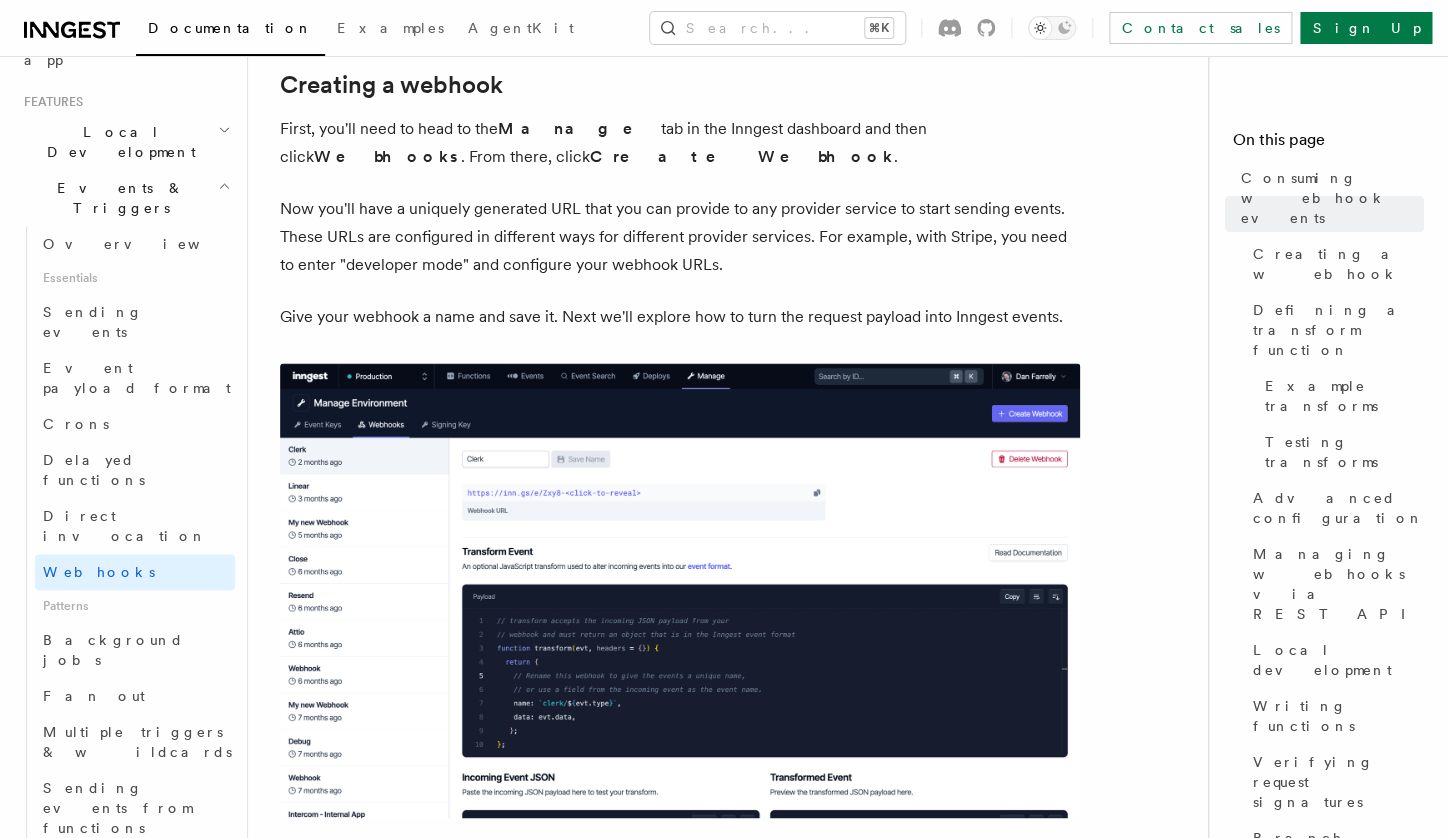 click on "Create Webhook" at bounding box center [742, 156] 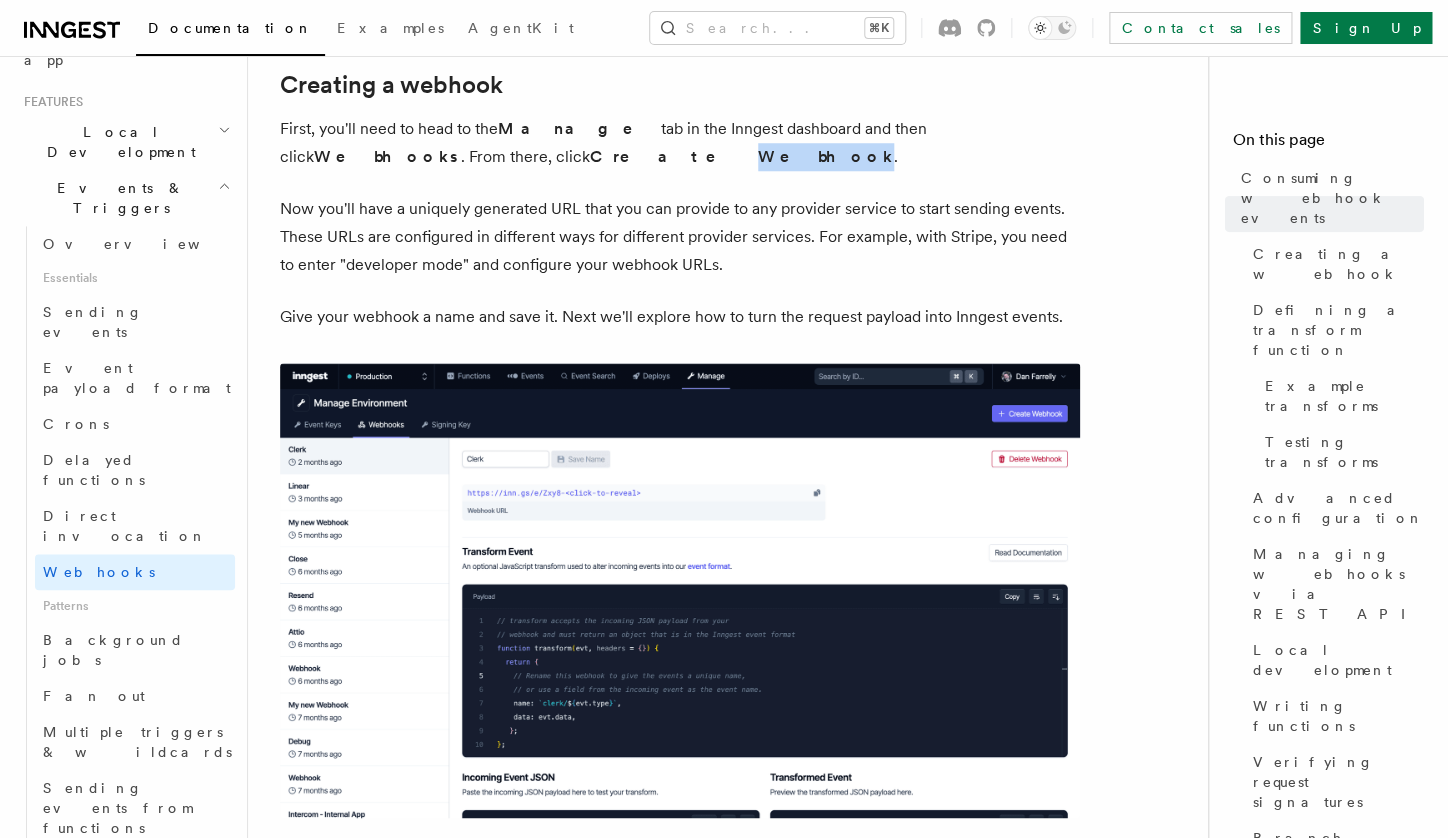click on "Create Webhook" at bounding box center (742, 156) 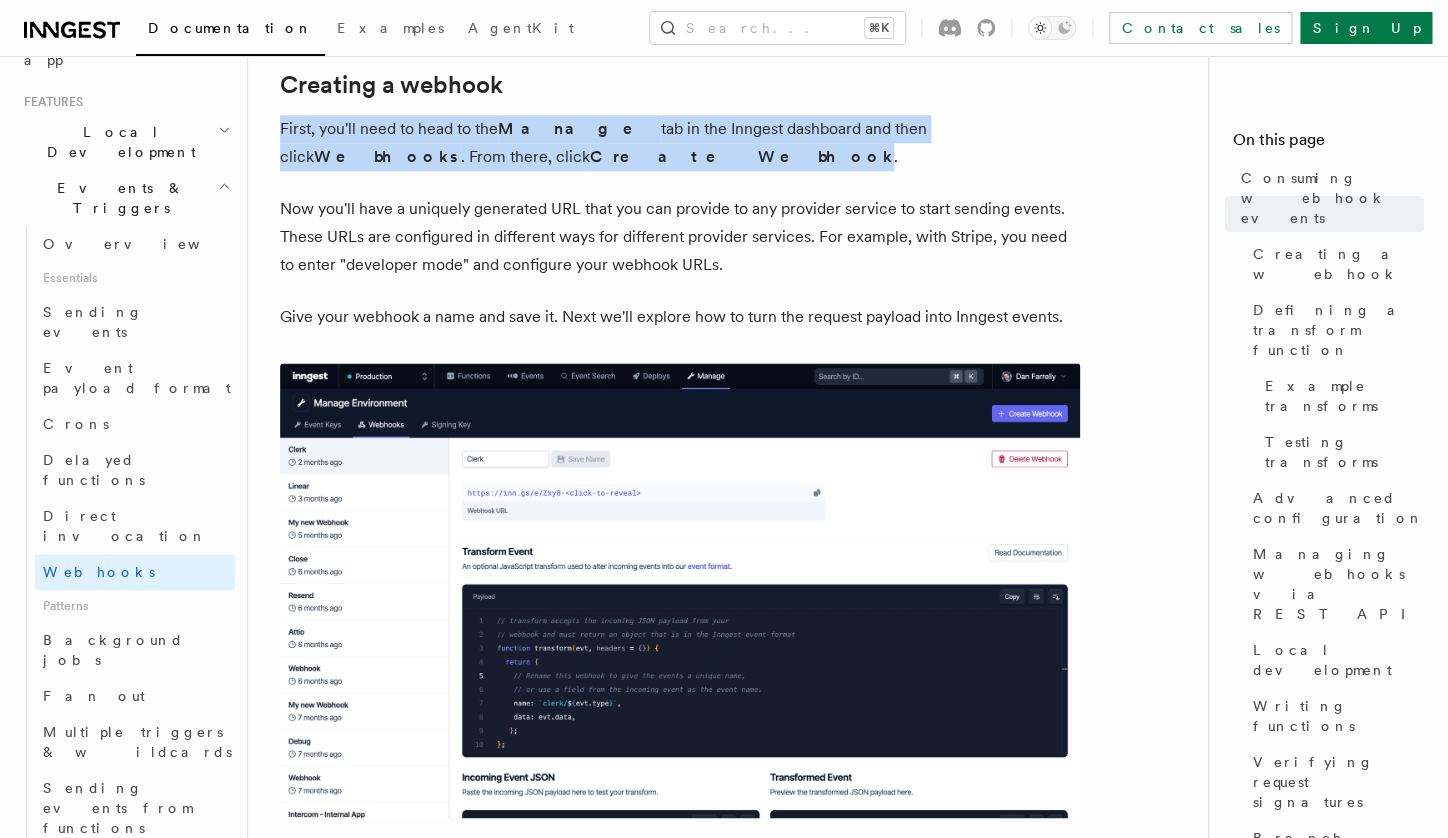 click on "Create Webhook" at bounding box center [742, 156] 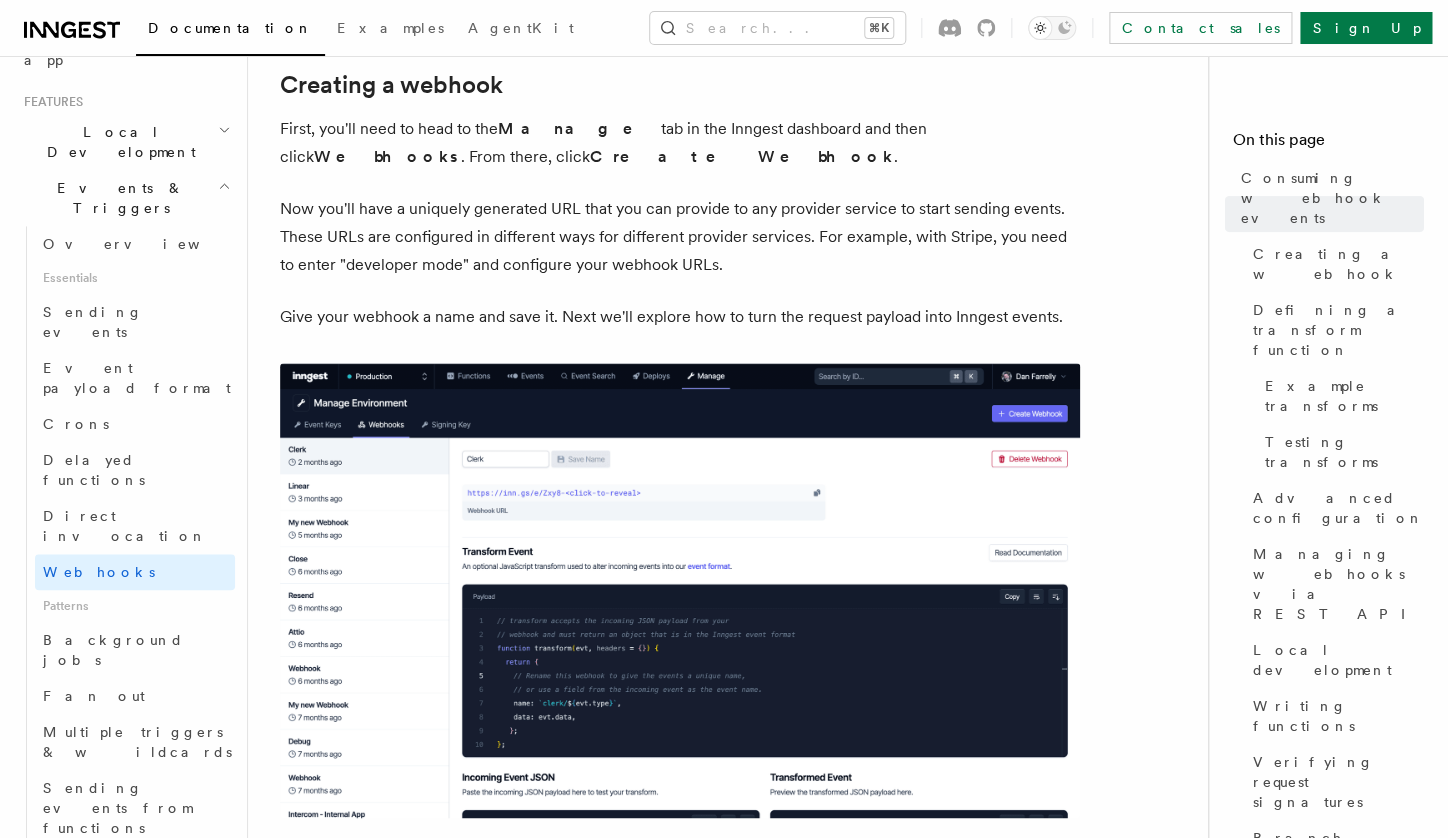click on "Now you'll have a uniquely generated URL that you can provide to any provider service to start sending events. These URLs are configured in different ways for different provider services. For example, with Stripe, you need to enter "developer mode" and configure your webhook URLs." at bounding box center [680, 237] 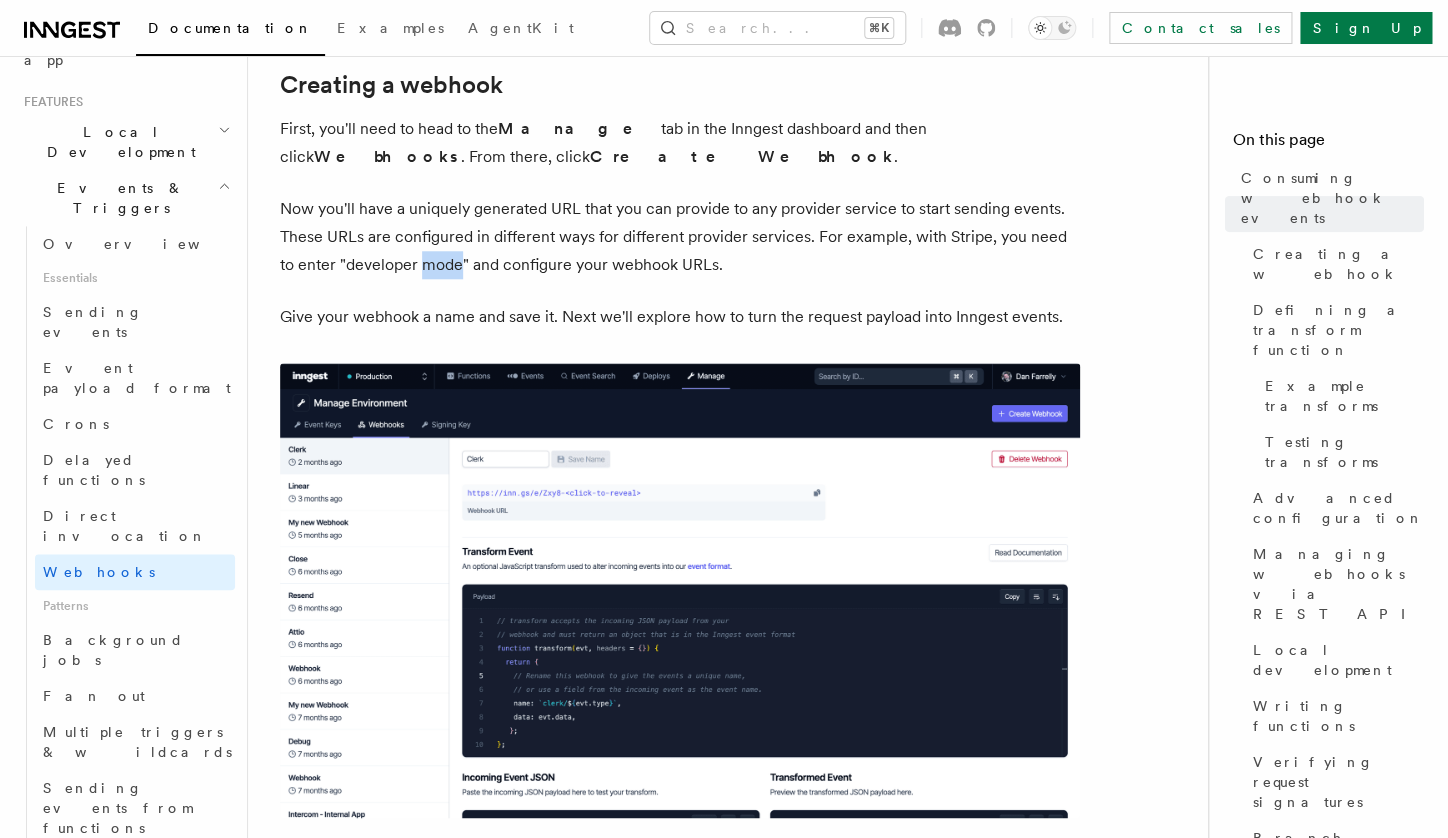 click on "Now you'll have a uniquely generated URL that you can provide to any provider service to start sending events. These URLs are configured in different ways for different provider services. For example, with Stripe, you need to enter "developer mode" and configure your webhook URLs." at bounding box center (680, 237) 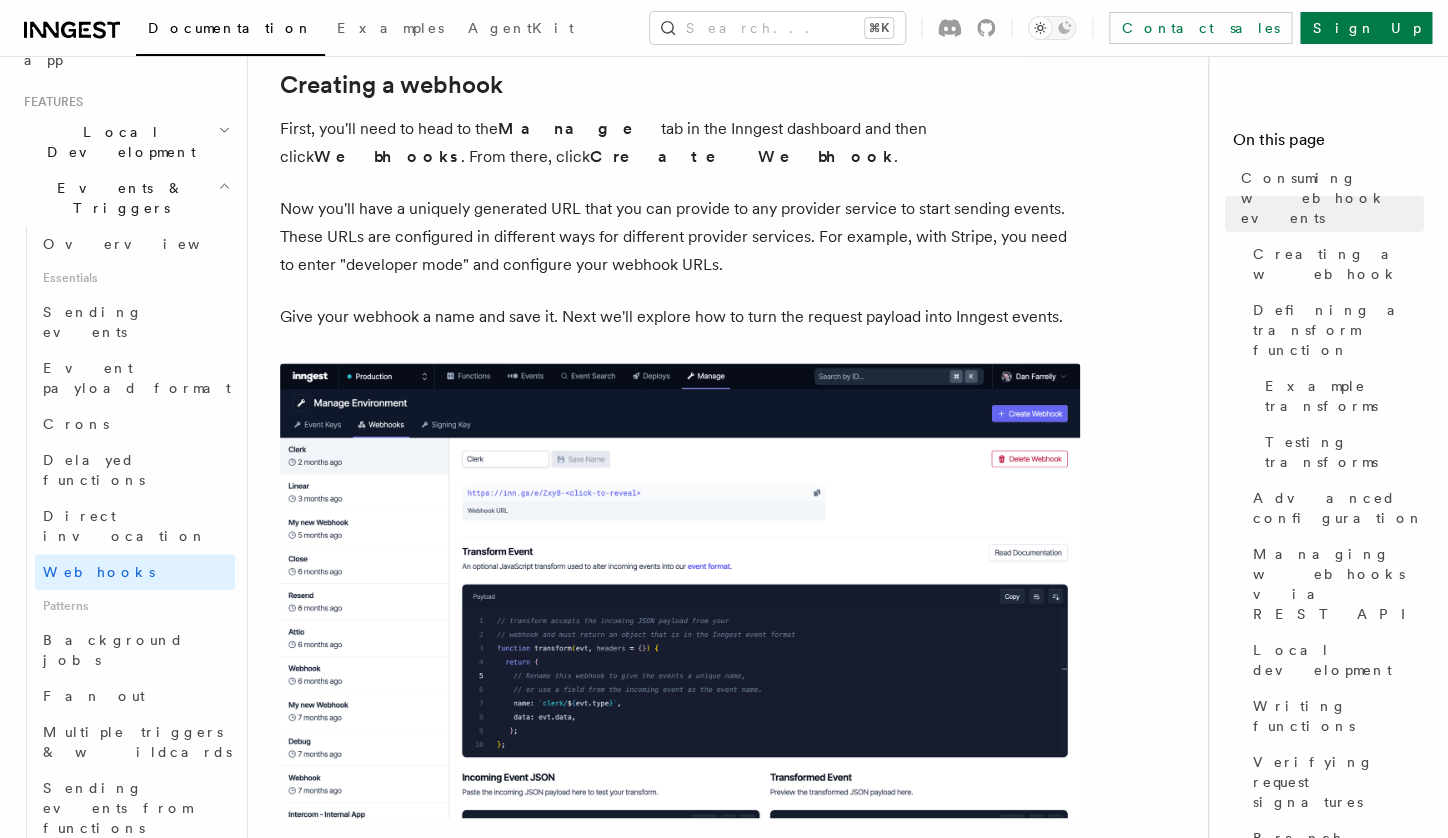 click on "Now you'll have a uniquely generated URL that you can provide to any provider service to start sending events. These URLs are configured in different ways for different provider services. For example, with Stripe, you need to enter "developer mode" and configure your webhook URLs." at bounding box center (680, 237) 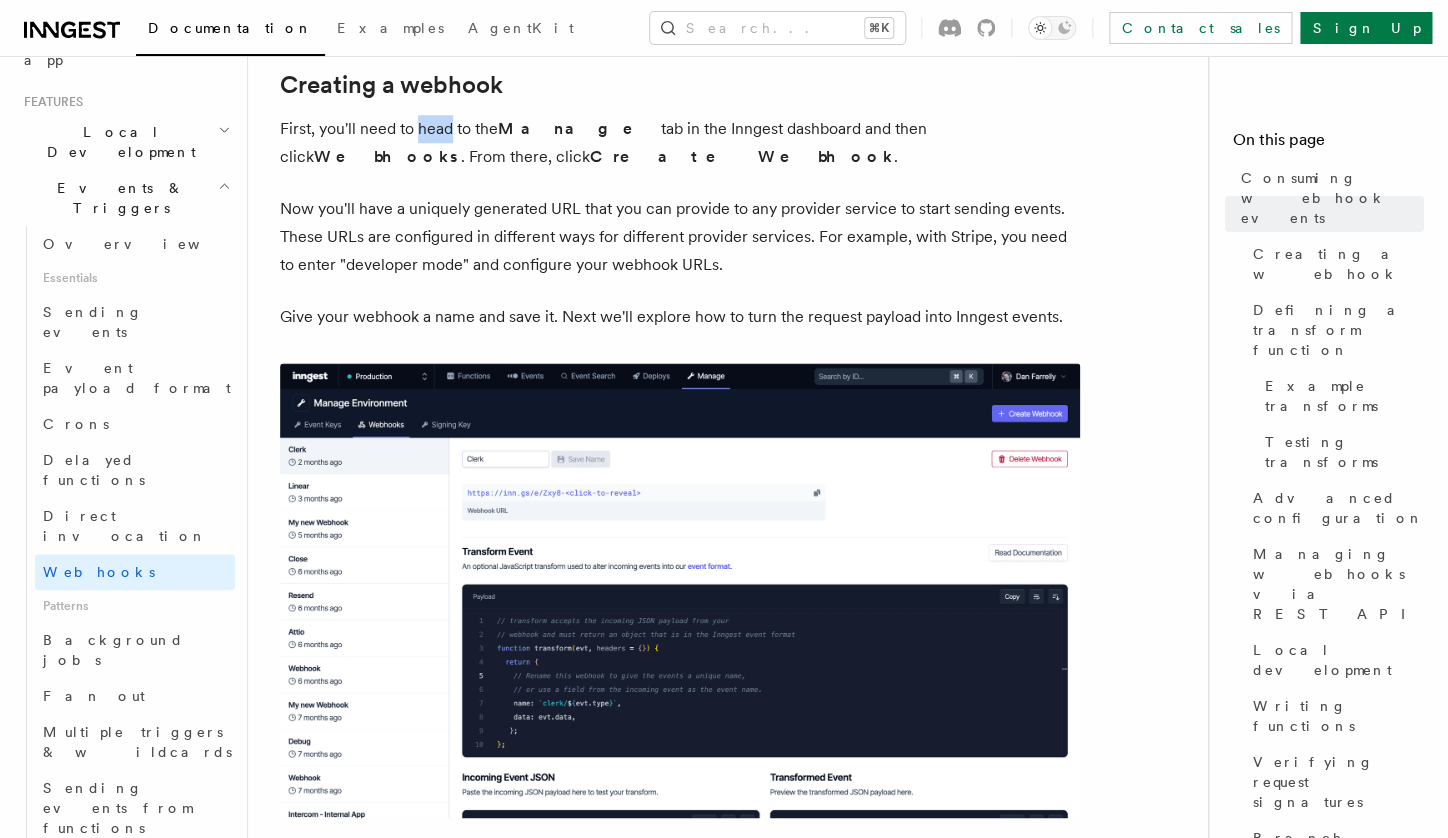 click on "First, you'll need to head to the  Manage  tab in the Inngest dashboard and then click  Webhooks . From there, click  Create Webhook ." at bounding box center (680, 143) 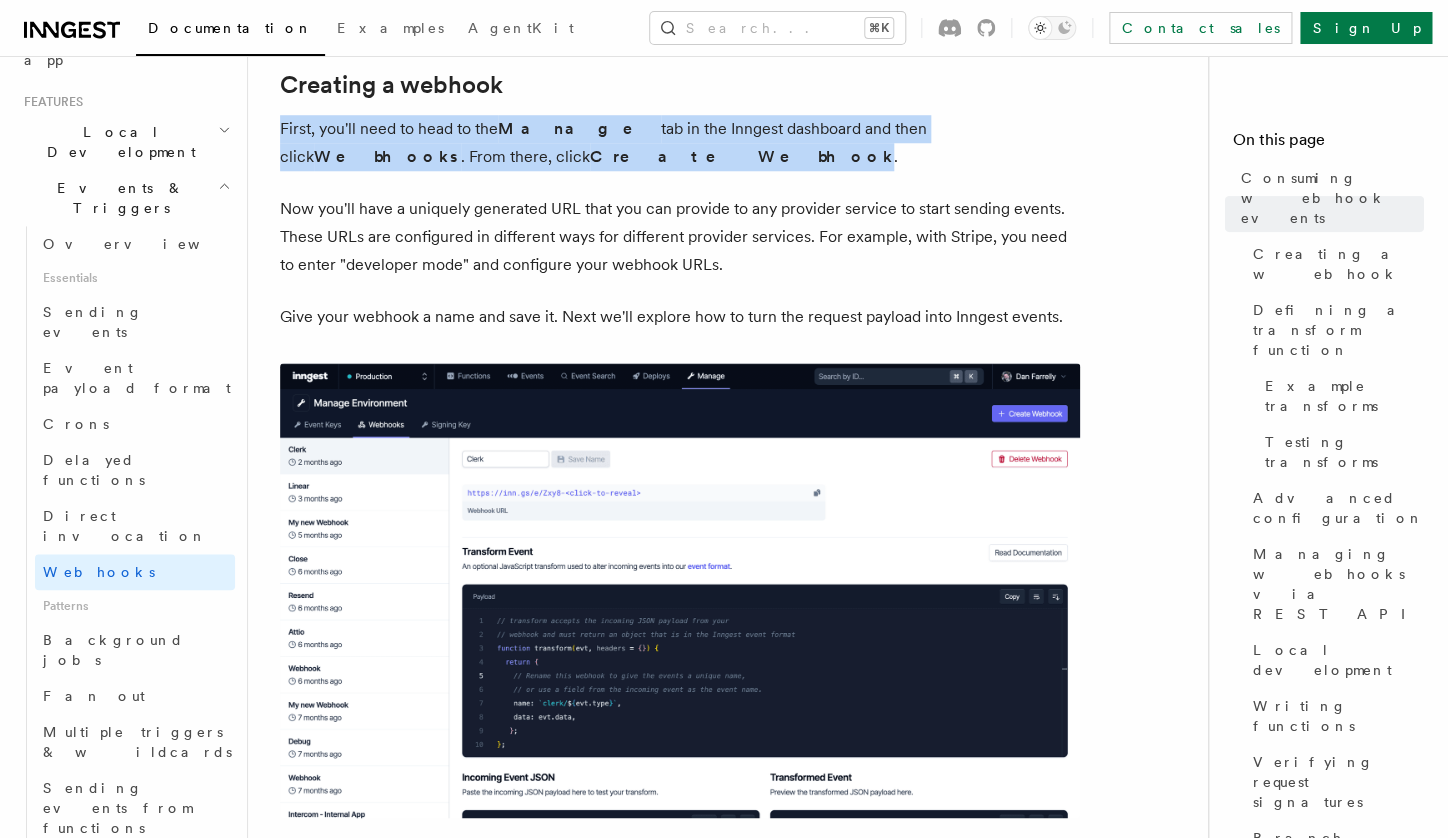 click on "First, you'll need to head to the  Manage  tab in the Inngest dashboard and then click  Webhooks . From there, click  Create Webhook ." at bounding box center [680, 143] 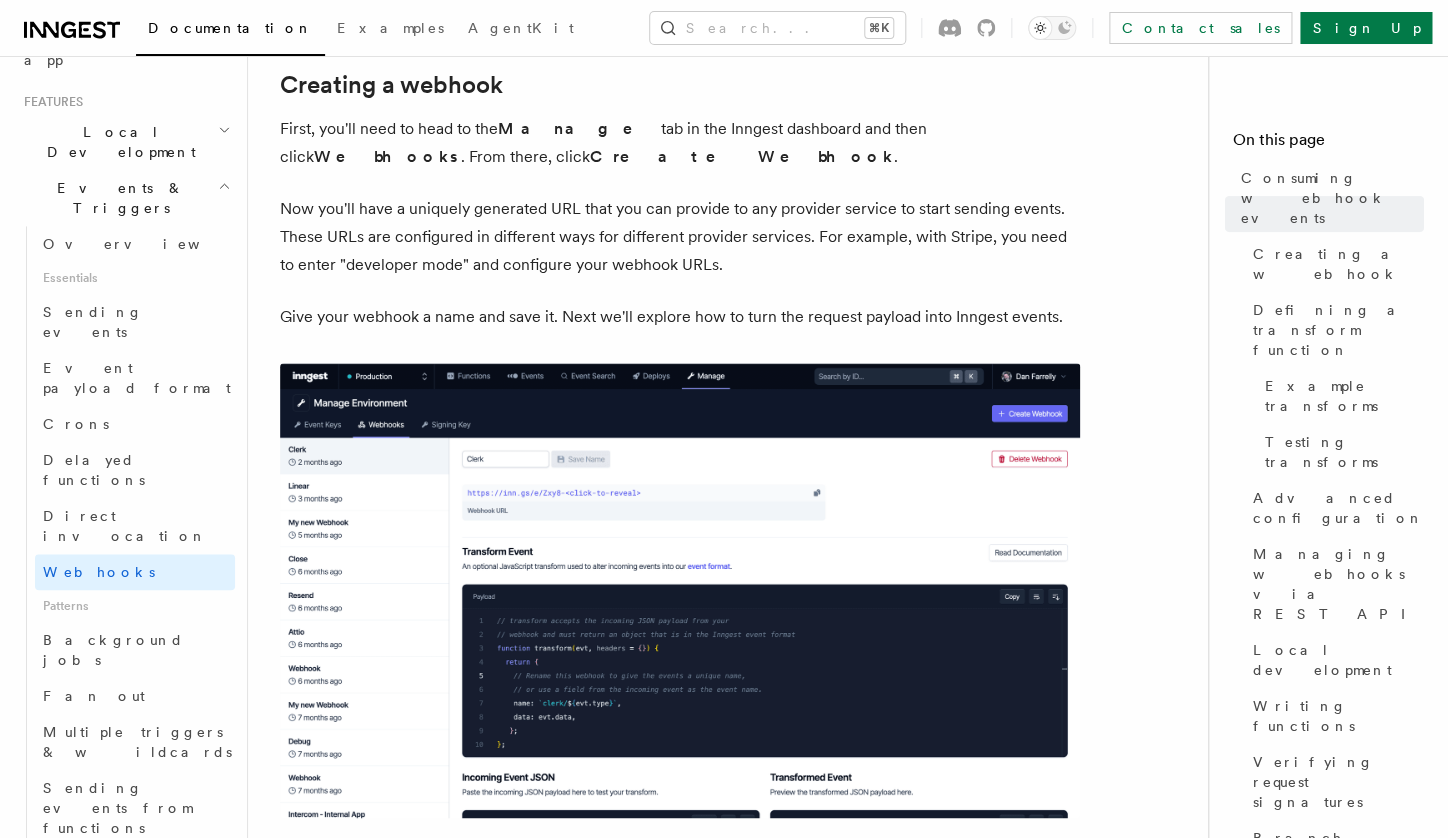 click on "Now you'll have a uniquely generated URL that you can provide to any provider service to start sending events. These URLs are configured in different ways for different provider services. For example, with Stripe, you need to enter "developer mode" and configure your webhook URLs." at bounding box center [680, 237] 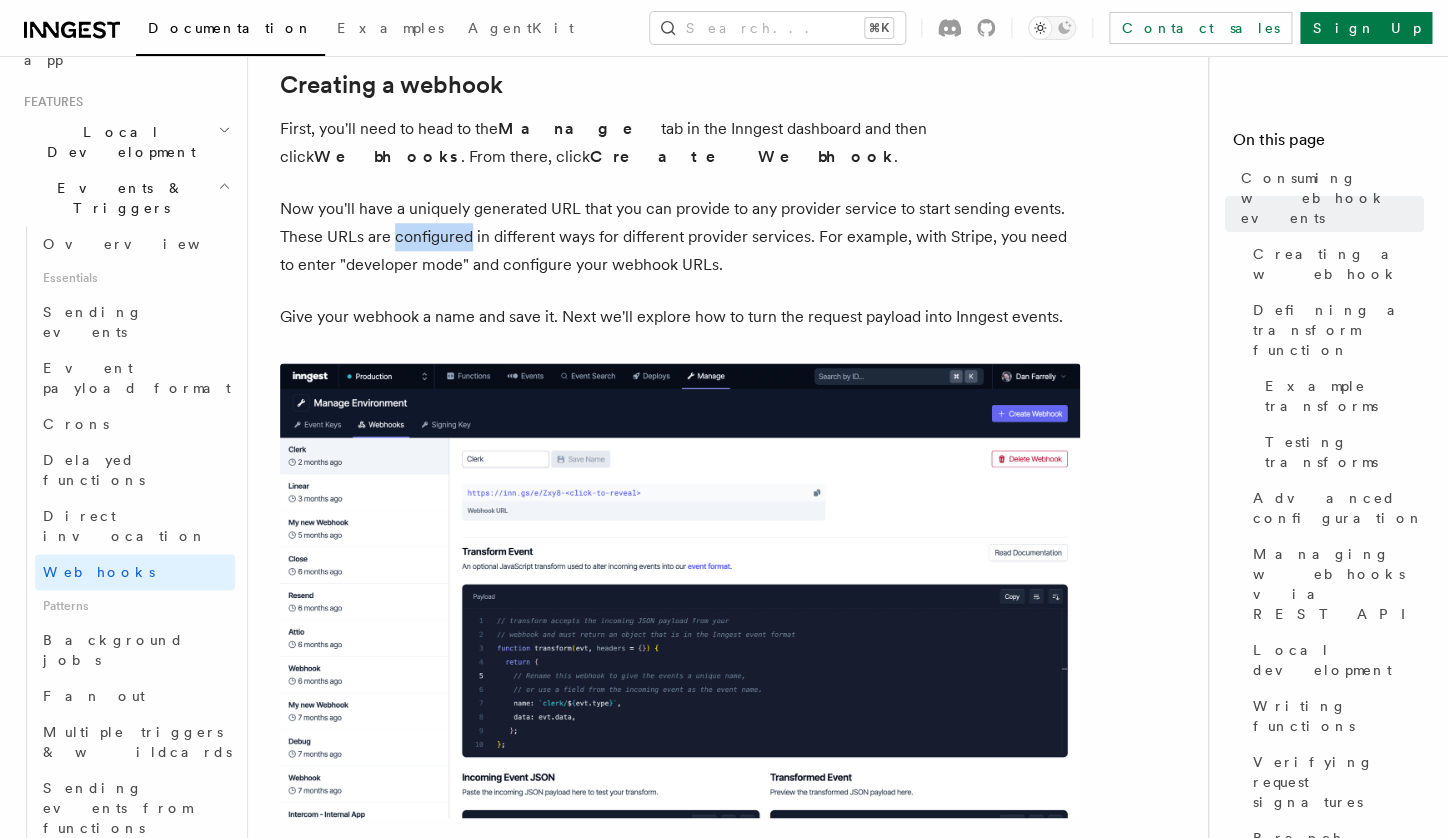 click on "Now you'll have a uniquely generated URL that you can provide to any provider service to start sending events. These URLs are configured in different ways for different provider services. For example, with Stripe, you need to enter "developer mode" and configure your webhook URLs." at bounding box center (680, 237) 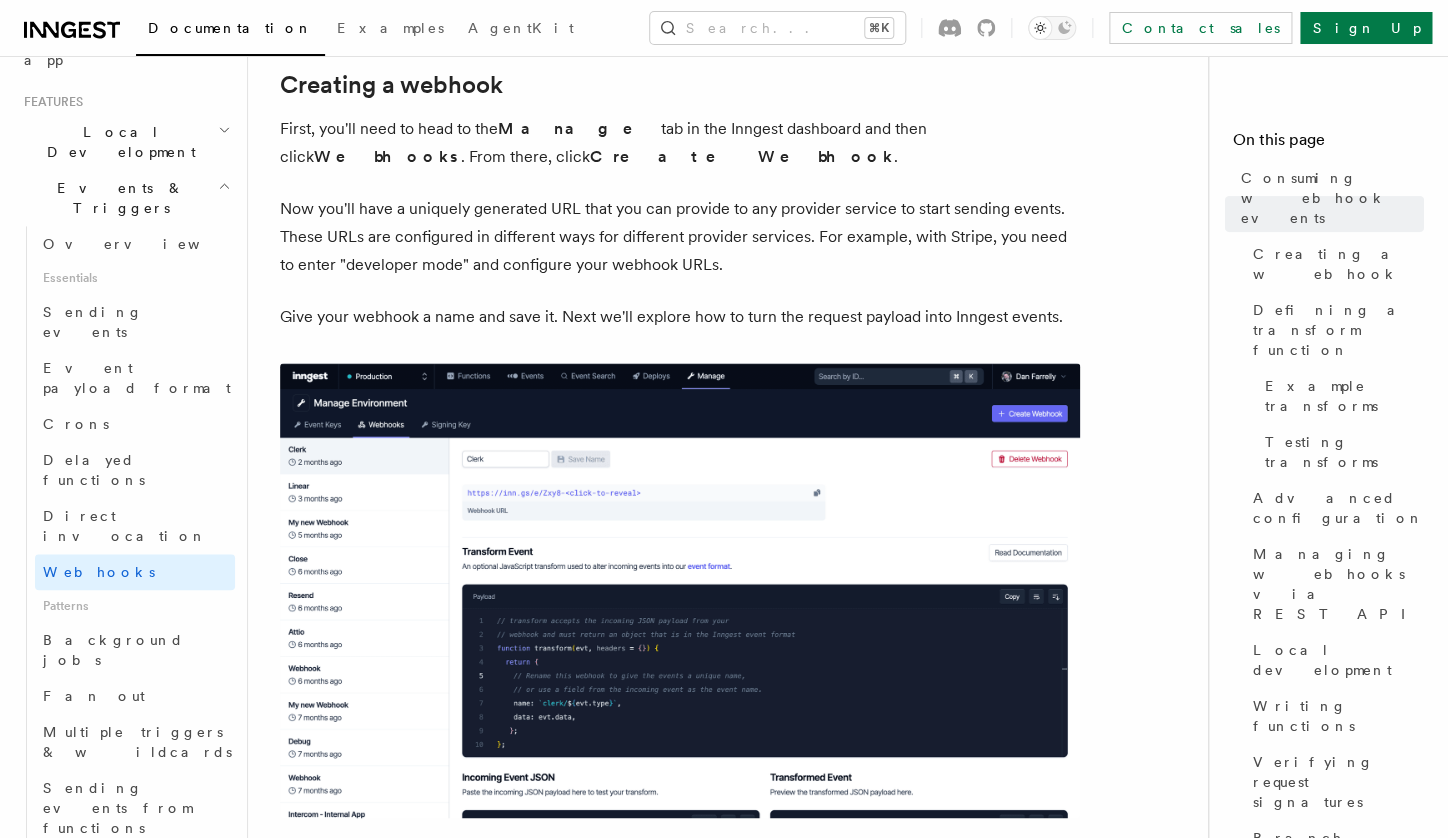 click on "Now you'll have a uniquely generated URL that you can provide to any provider service to start sending events. These URLs are configured in different ways for different provider services. For example, with Stripe, you need to enter "developer mode" and configure your webhook URLs." at bounding box center [680, 237] 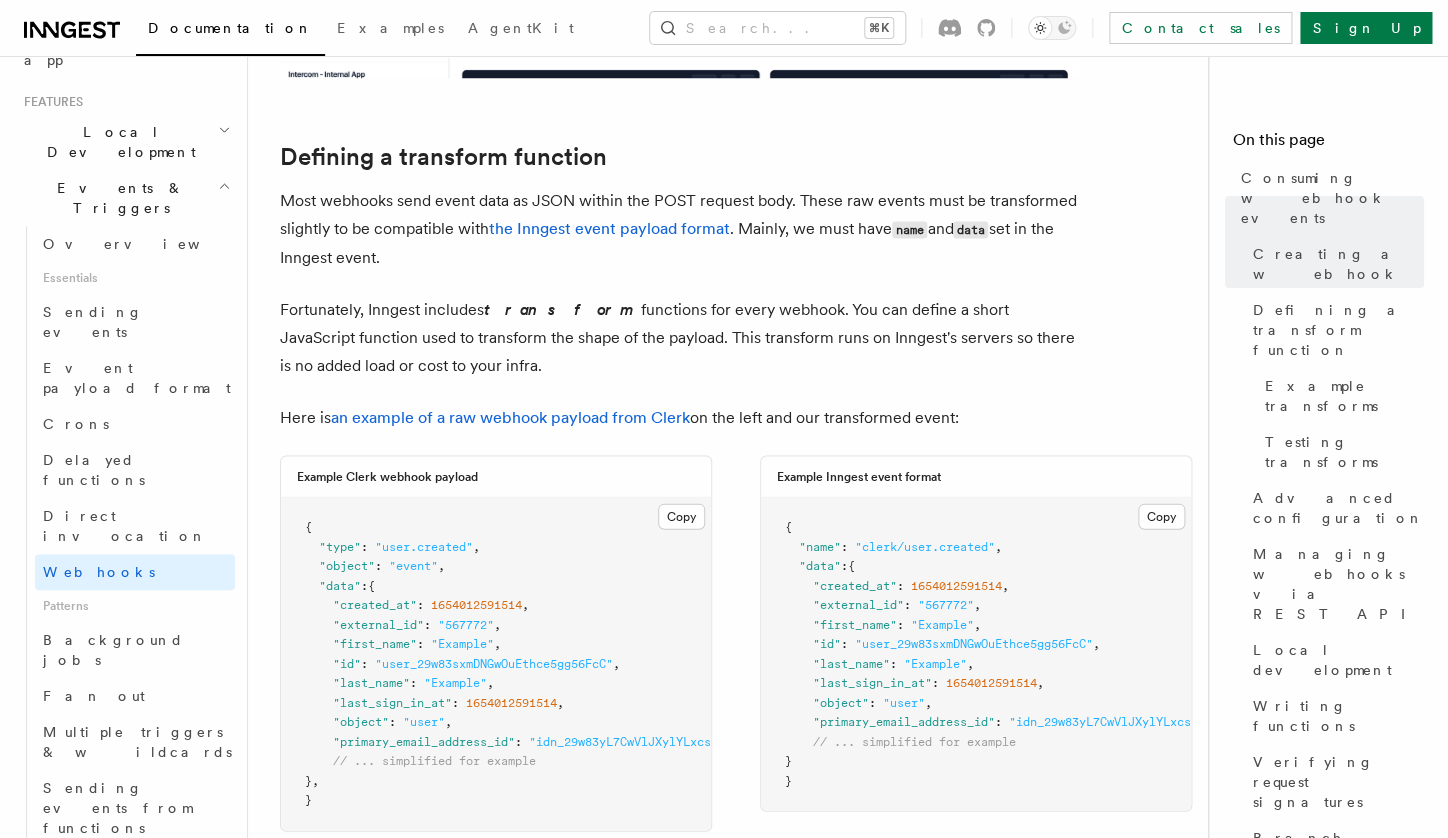 scroll, scrollTop: 1330, scrollLeft: 0, axis: vertical 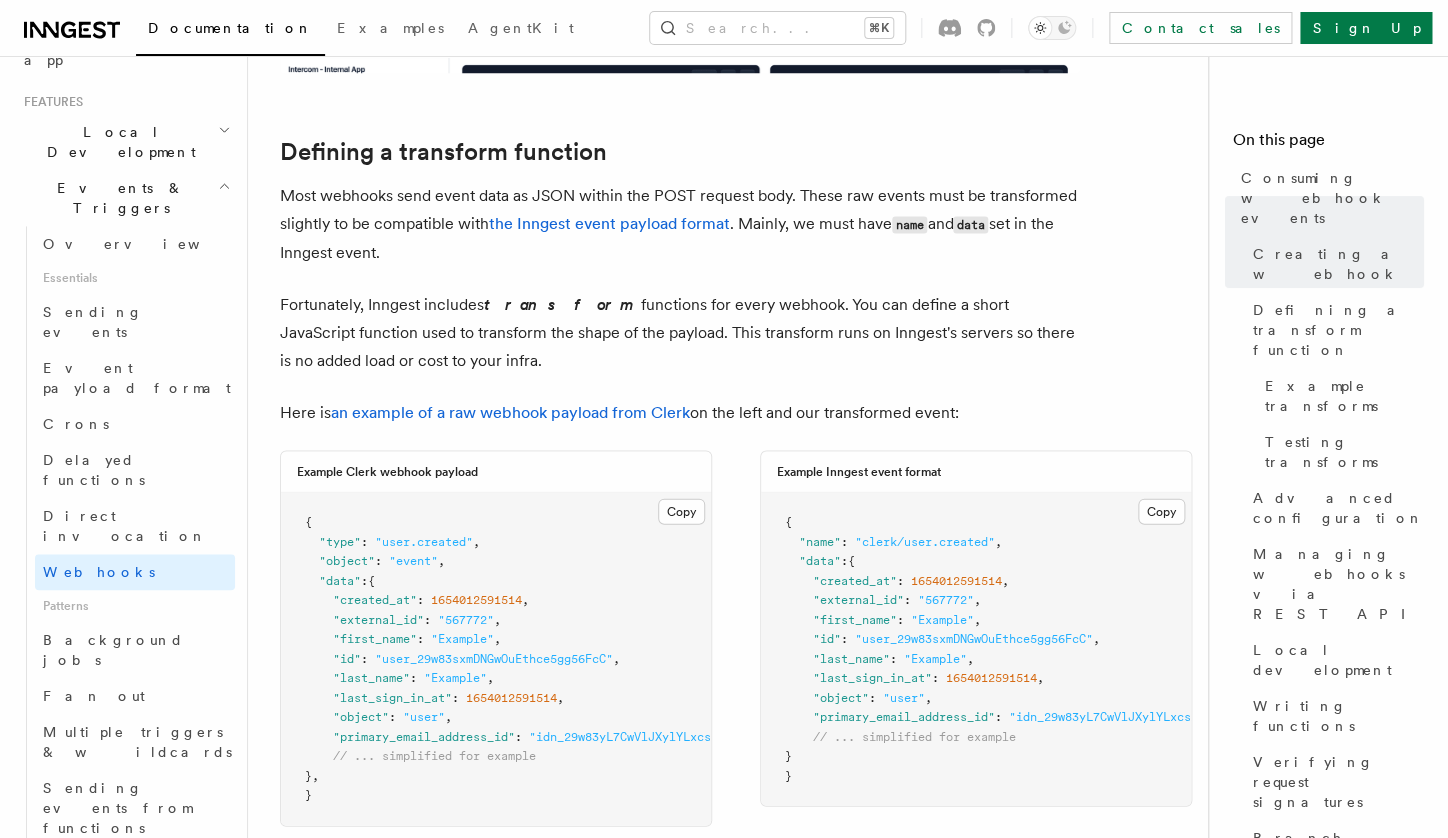 click on "Fortunately, Inngest includes transform functions for every webhook. You can define a short JavaScript function used to transform the shape of the payload. This transform runs on Inngest's servers so there is no added load or cost to your infra." at bounding box center [680, 332] 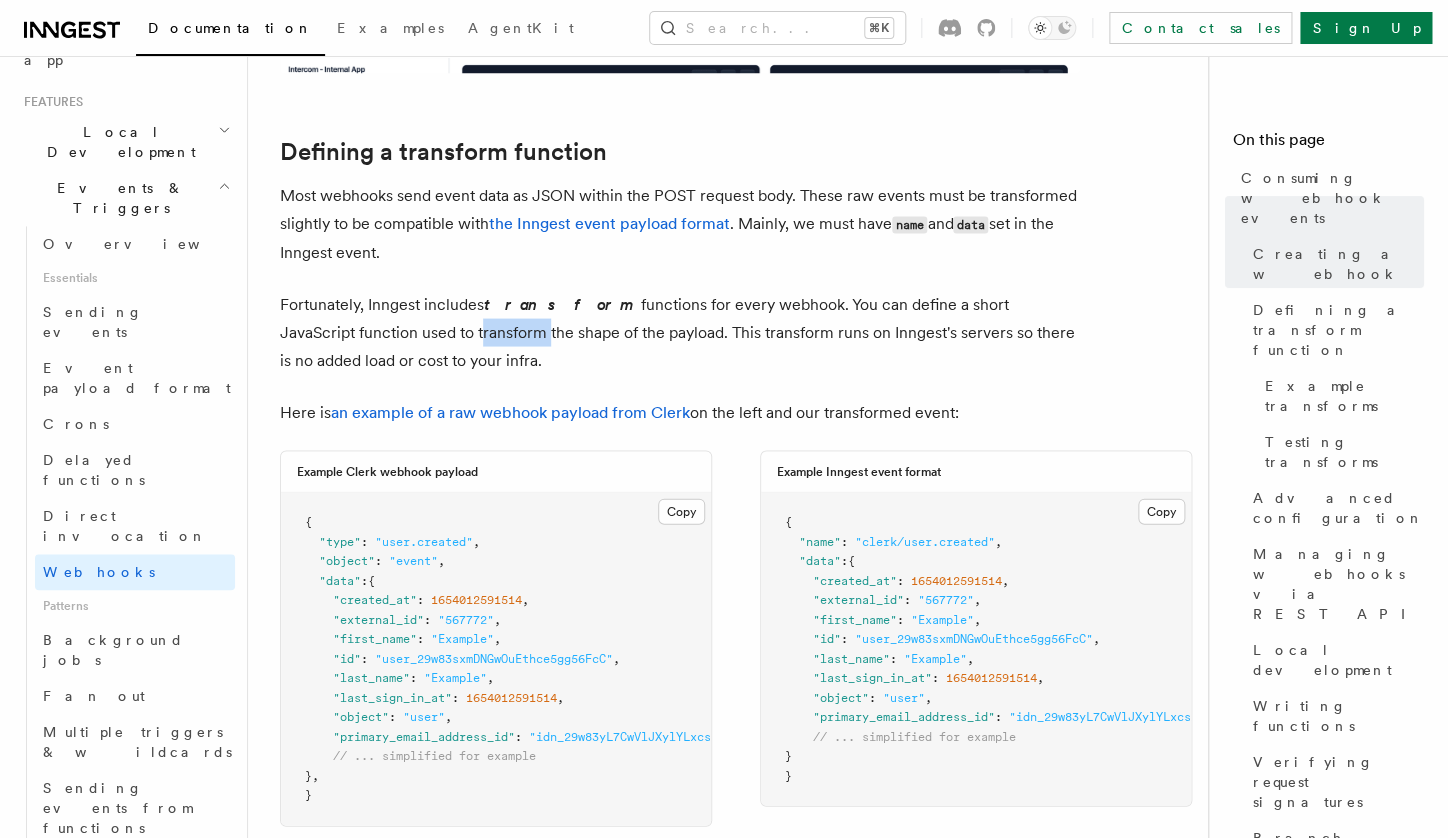 click on "Fortunately, Inngest includes transform functions for every webhook. You can define a short JavaScript function used to transform the shape of the payload. This transform runs on Inngest's servers so there is no added load or cost to your infra." at bounding box center [680, 332] 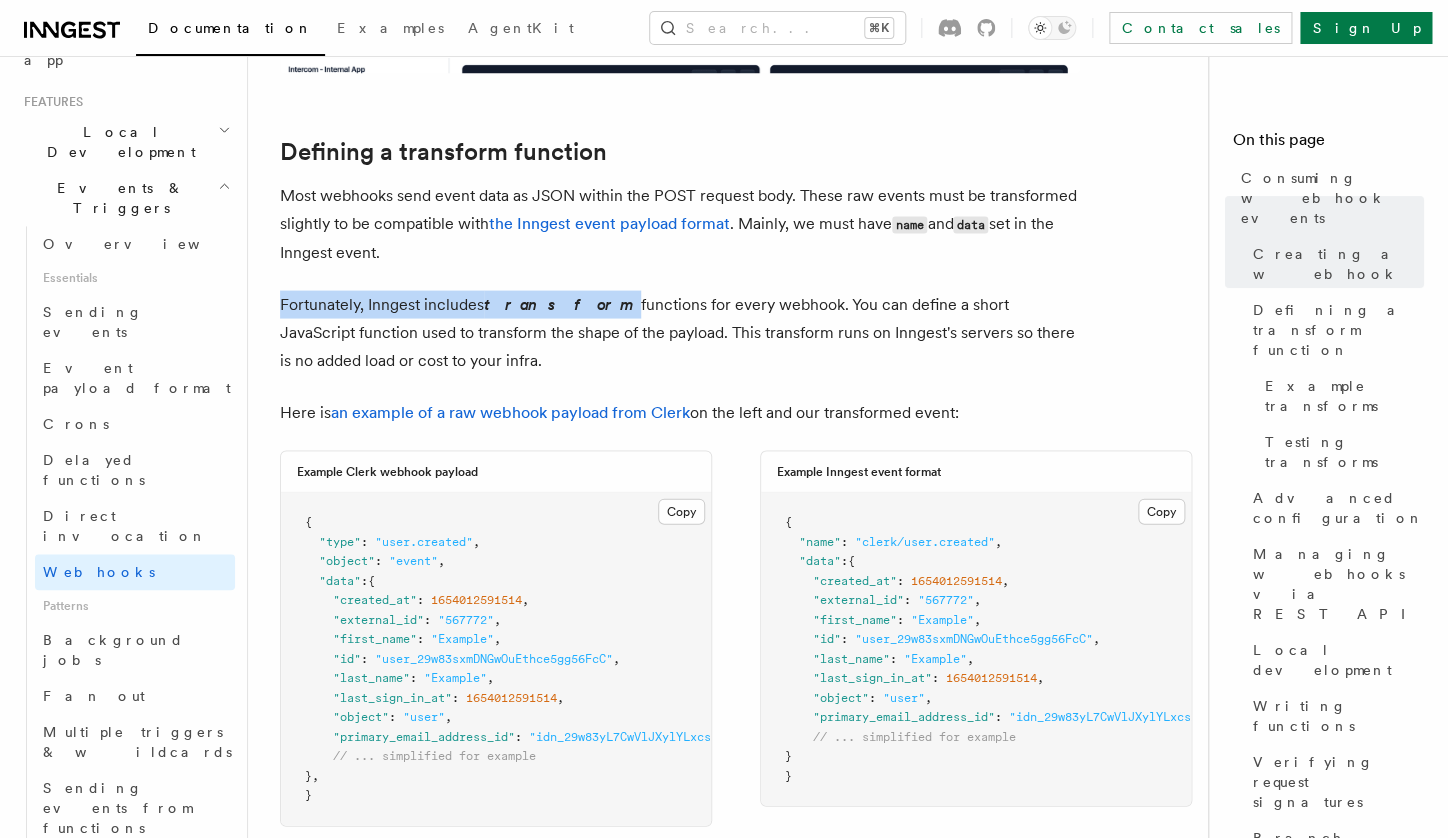 click on "Fortunately, Inngest includes transform functions for every webhook. You can define a short JavaScript function used to transform the shape of the payload. This transform runs on Inngest's servers so there is no added load or cost to your infra." at bounding box center [680, 332] 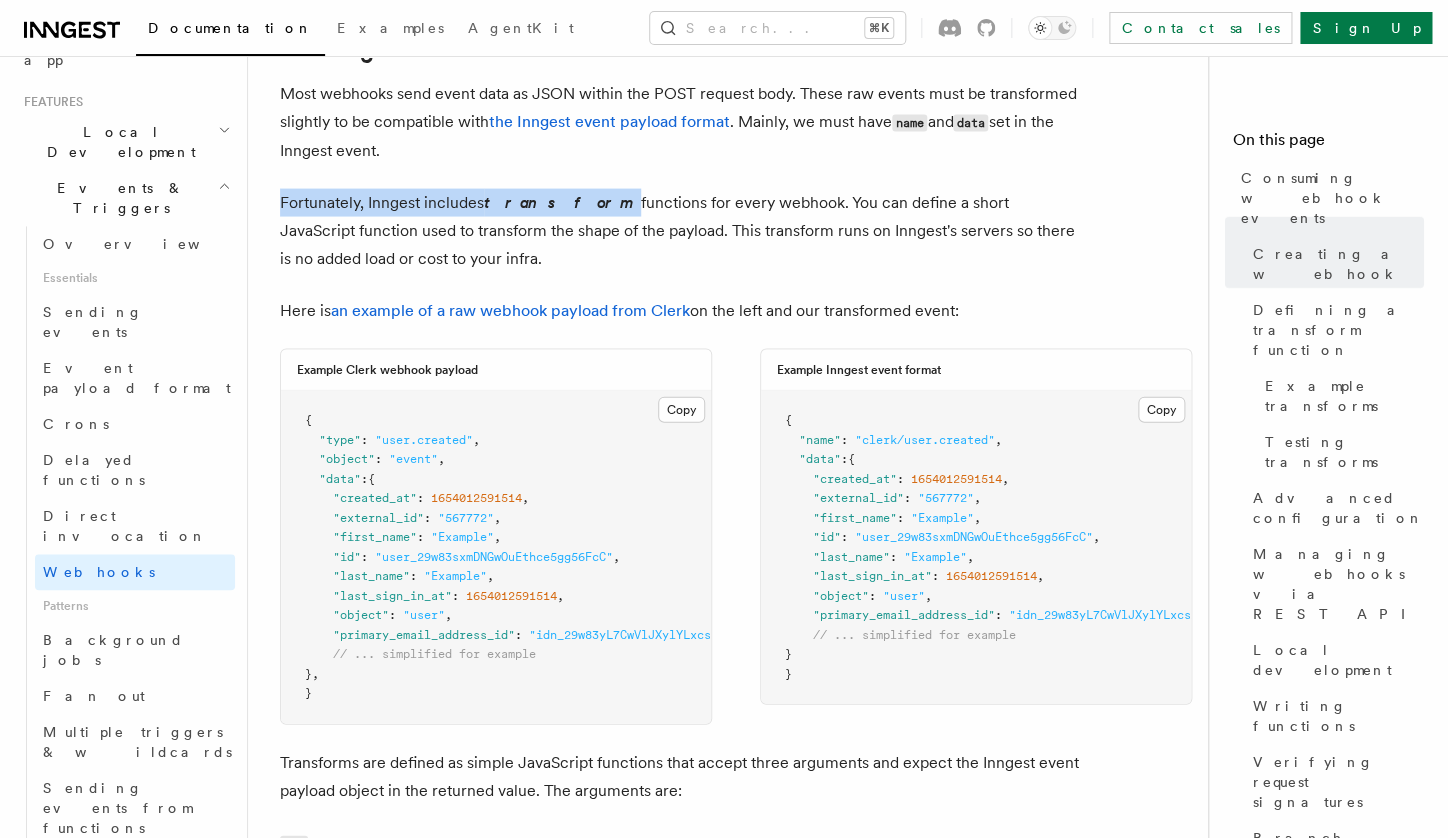 scroll, scrollTop: 1432, scrollLeft: 0, axis: vertical 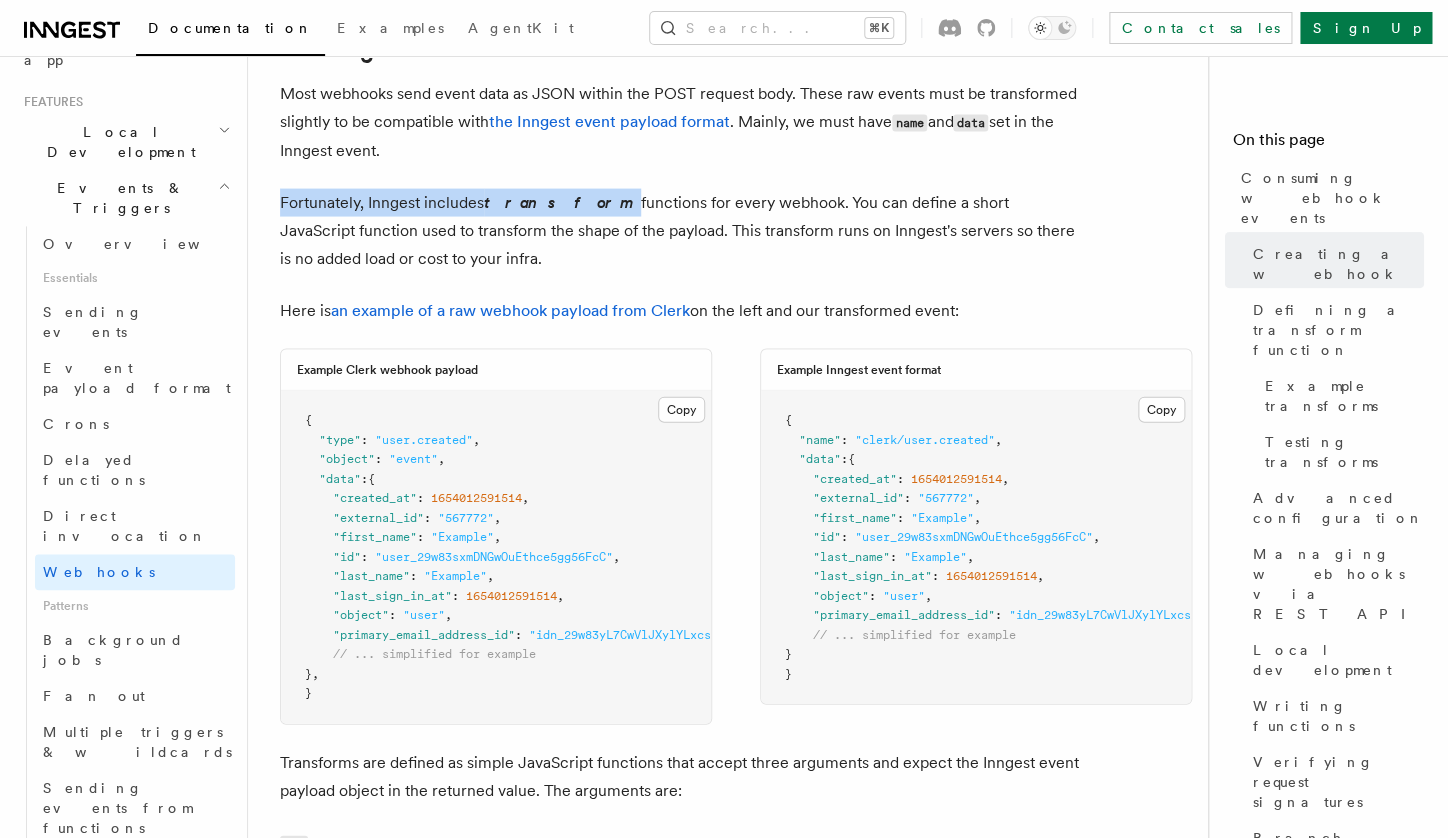 click on "Fortunately, Inngest includes transform functions for every webhook. You can define a short JavaScript function used to transform the shape of the payload. This transform runs on Inngest's servers so there is no added load or cost to your infra." at bounding box center [680, 230] 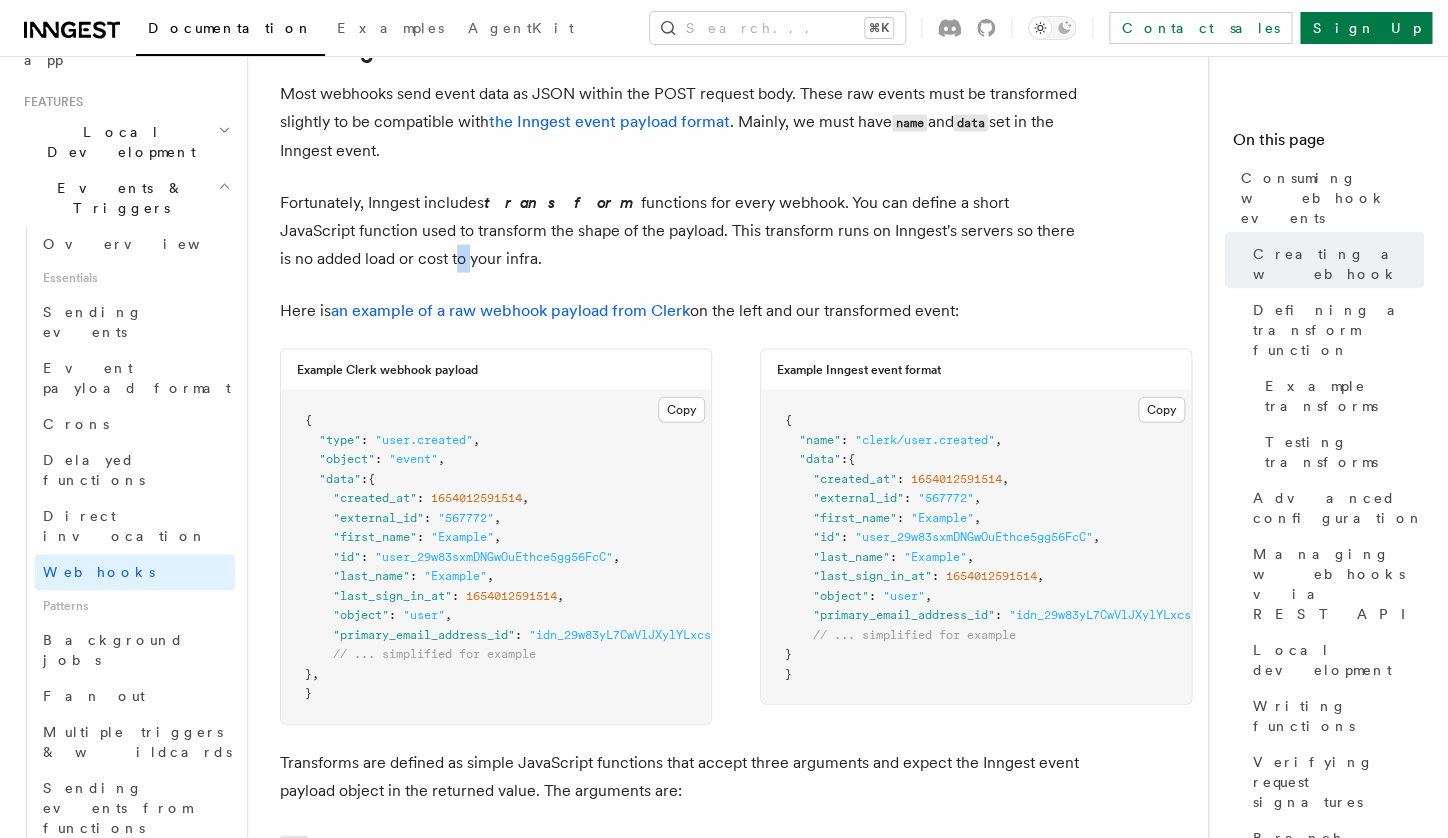 click on "Fortunately, Inngest includes transform functions for every webhook. You can define a short JavaScript function used to transform the shape of the payload. This transform runs on Inngest's servers so there is no added load or cost to your infra." at bounding box center [680, 230] 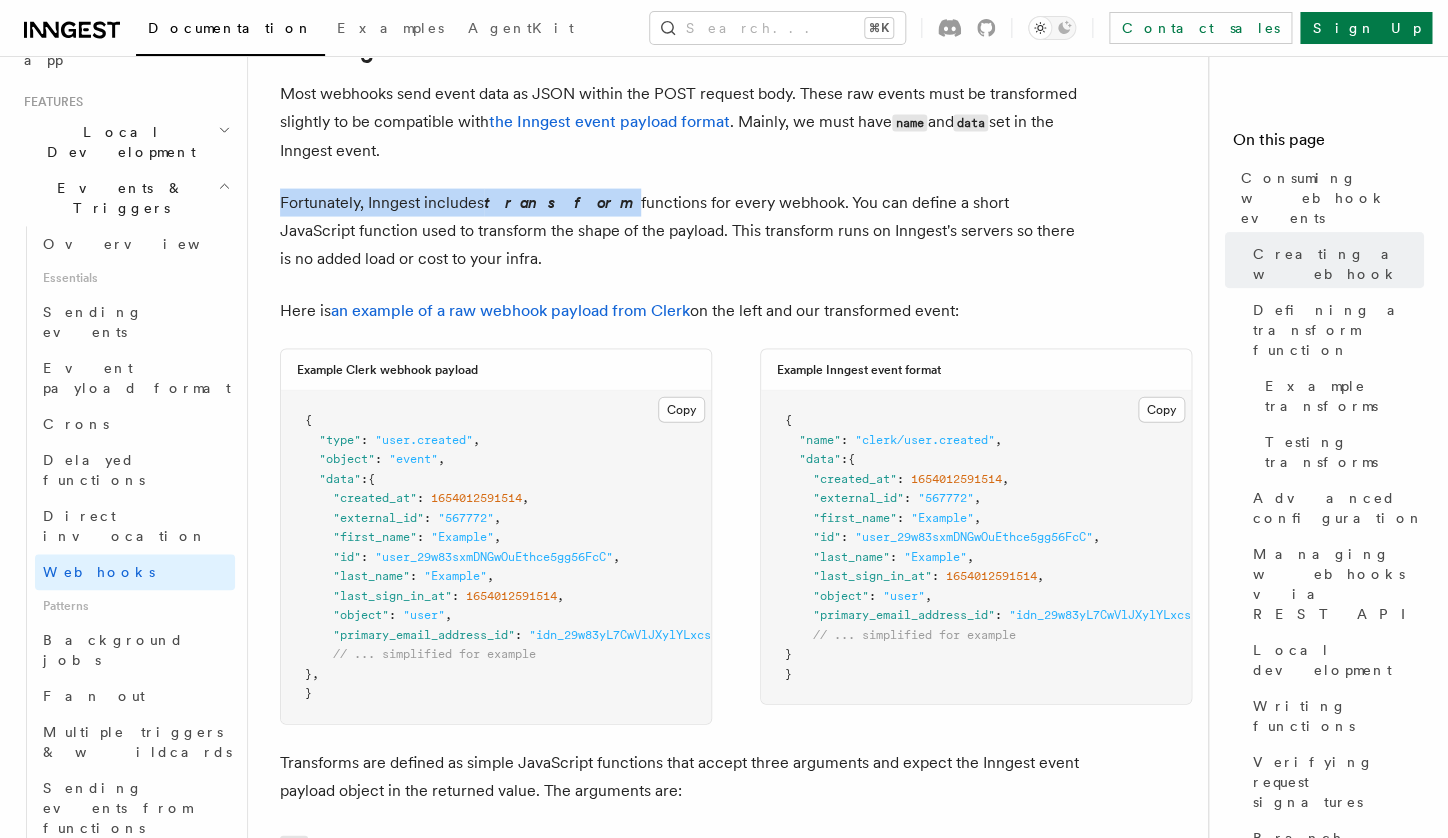 click on "Fortunately, Inngest includes transform functions for every webhook. You can define a short JavaScript function used to transform the shape of the payload. This transform runs on Inngest's servers so there is no added load or cost to your infra." at bounding box center (680, 230) 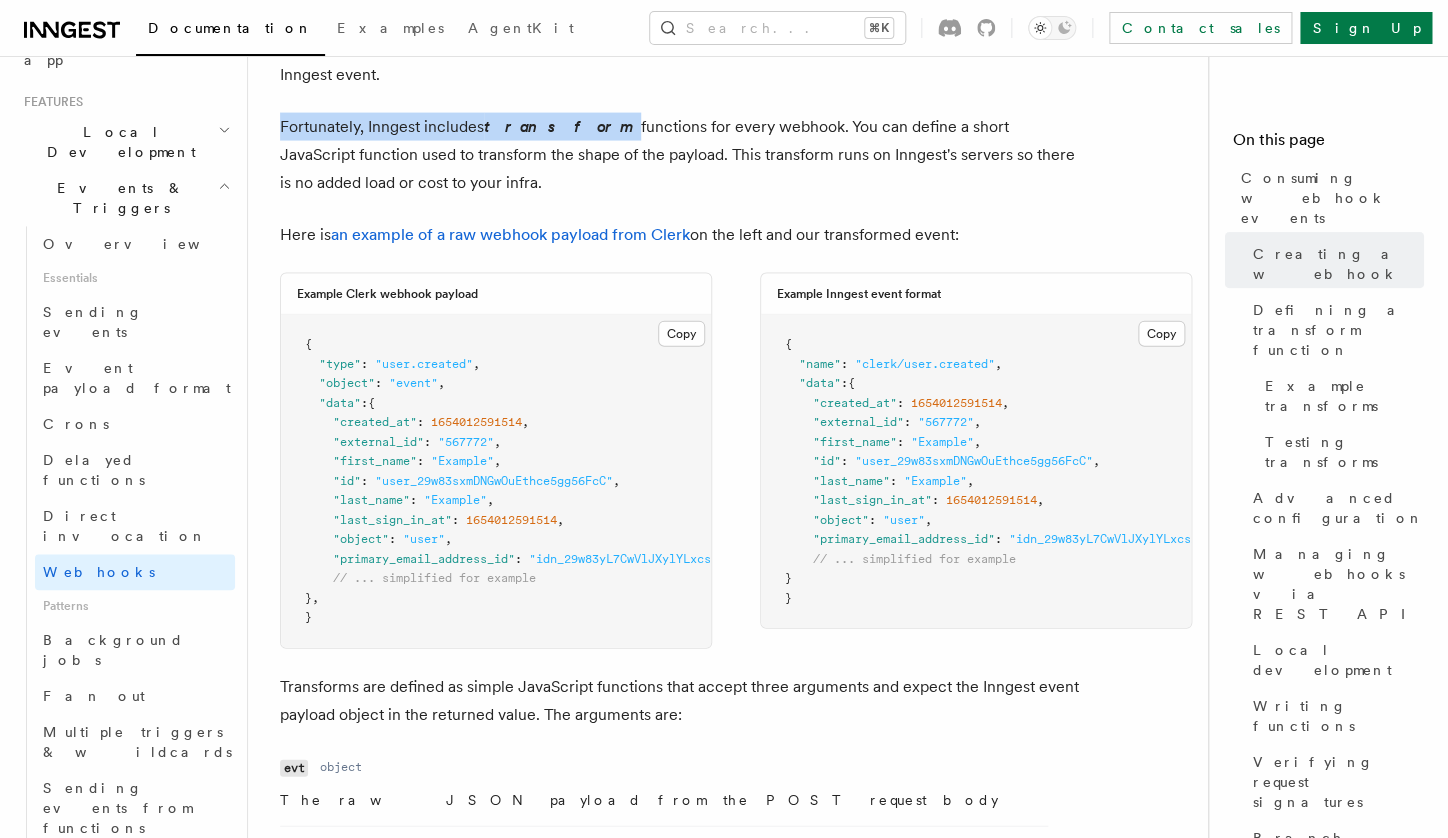 scroll, scrollTop: 1509, scrollLeft: 0, axis: vertical 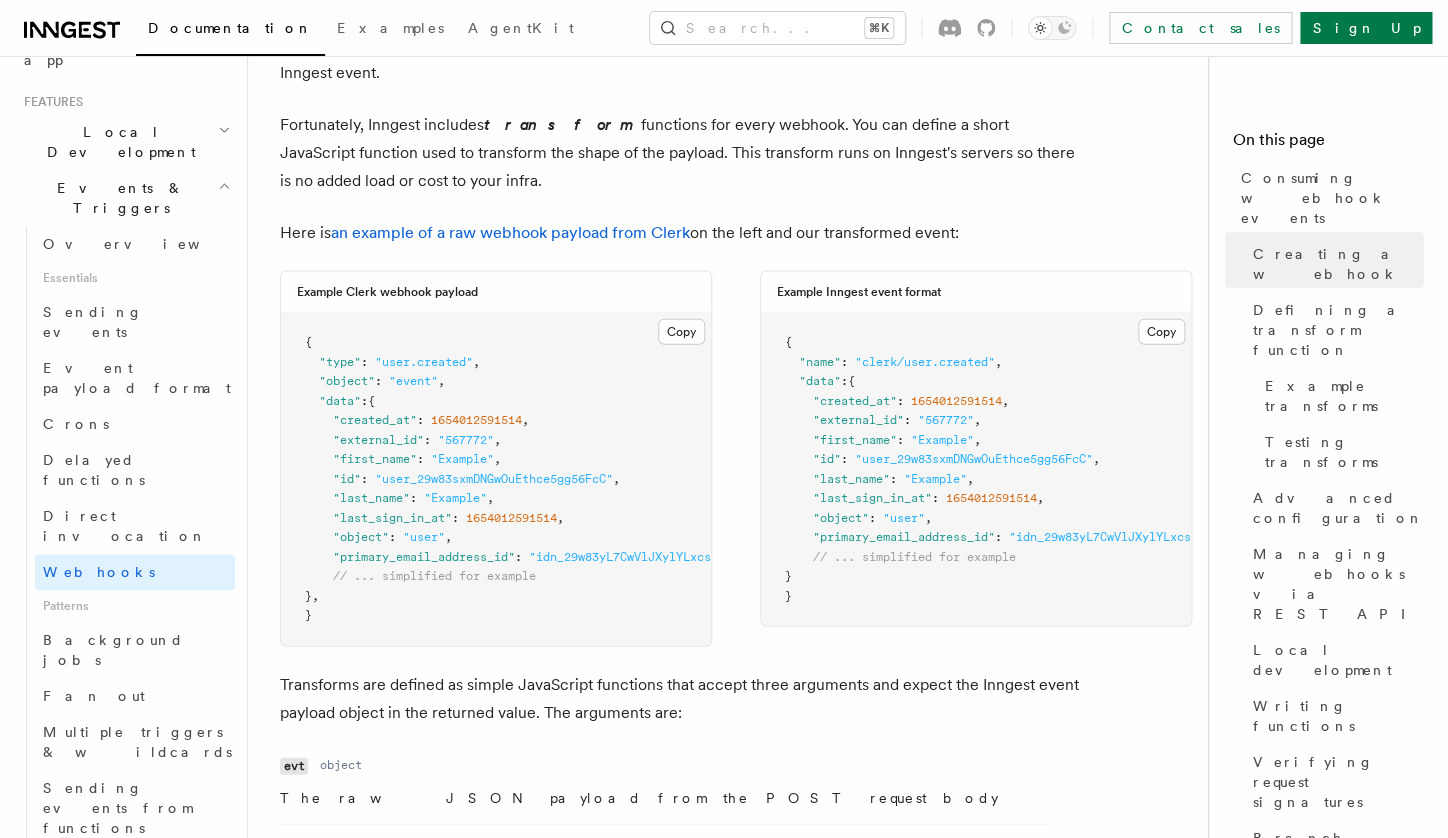 click on "Here is an example of a raw webhook payload from Clerk on the left and our transformed event:" at bounding box center [680, 233] 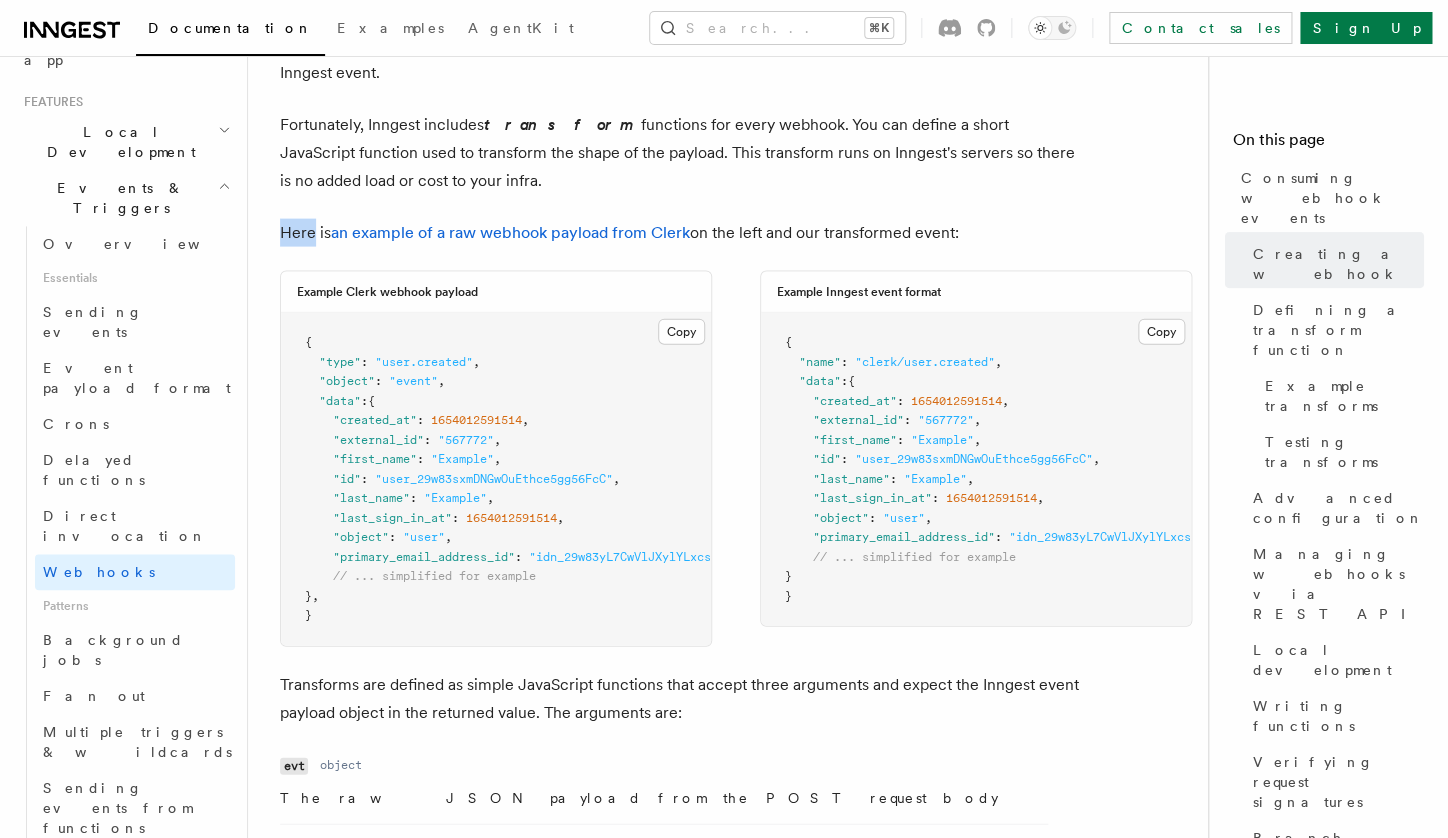 click on "Here is an example of a raw webhook payload from Clerk on the left and our transformed event:" at bounding box center [680, 233] 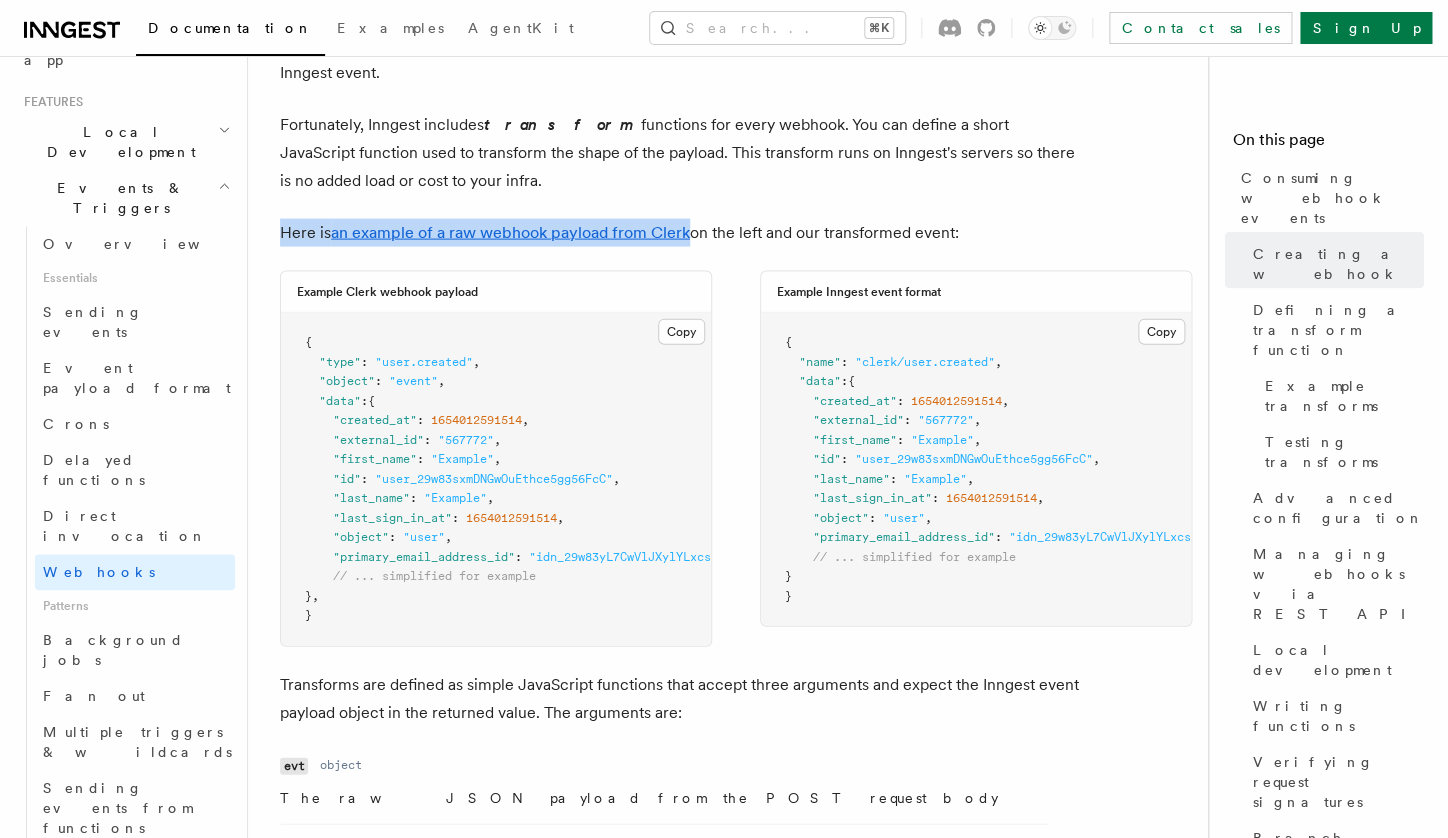 click on "Here is an example of a raw webhook payload from Clerk on the left and our transformed event:" at bounding box center [680, 233] 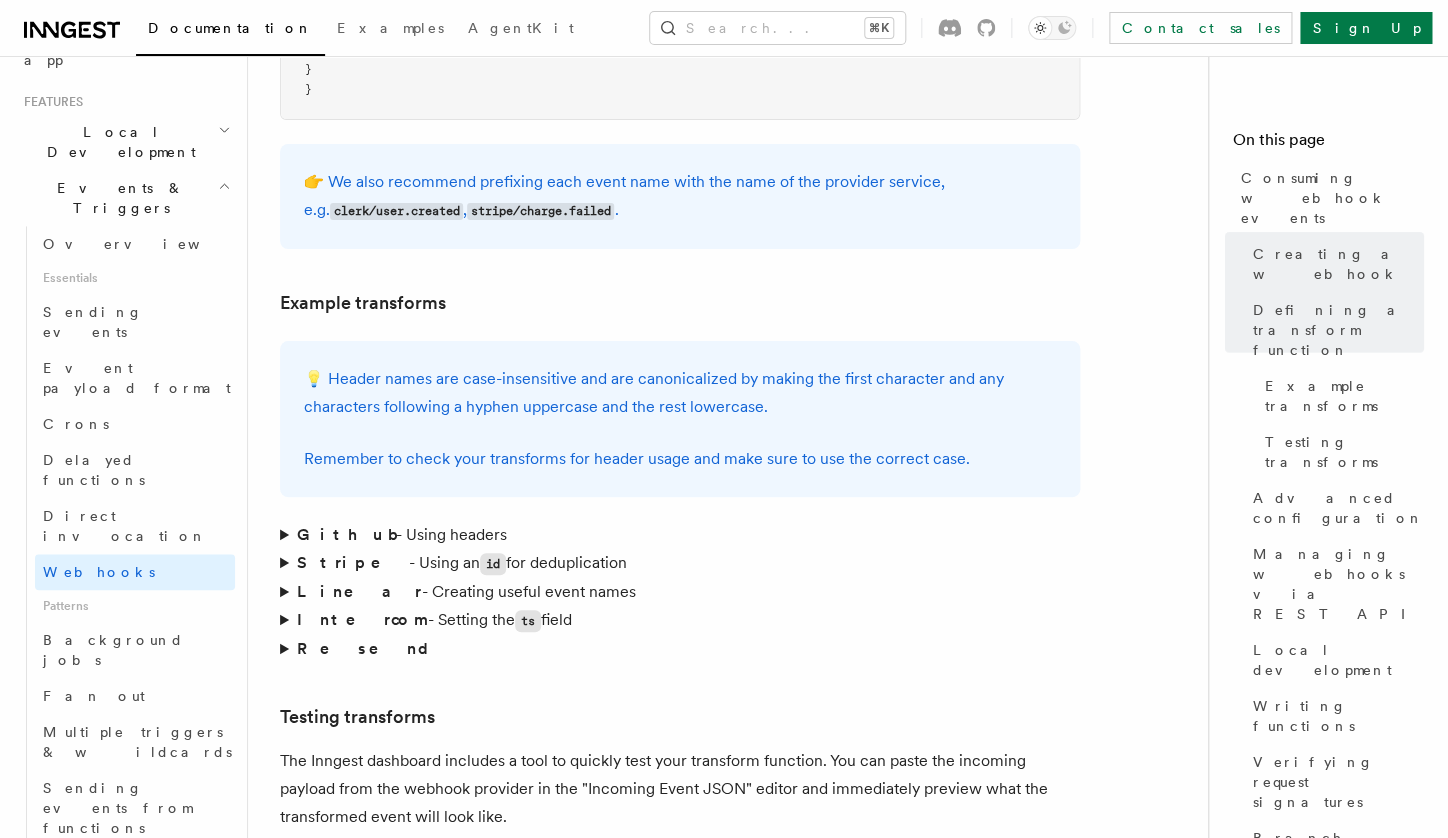 scroll, scrollTop: 2879, scrollLeft: 0, axis: vertical 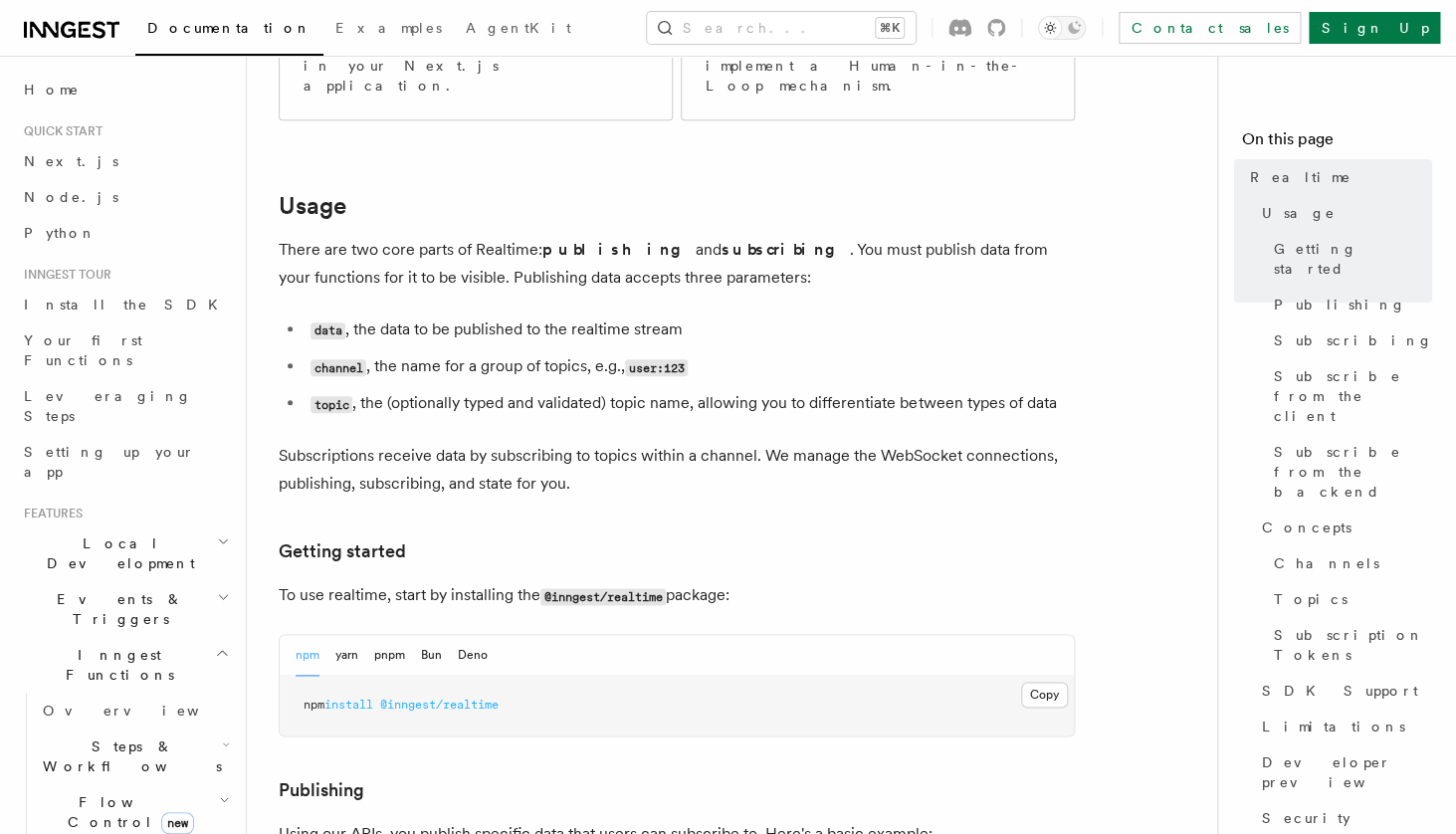 click on "There are two core parts of Realtime:  publishing  and  subscribing . You must publish data from your functions for it to be visible. Publishing data accepts three parameters:" at bounding box center (677, 264) 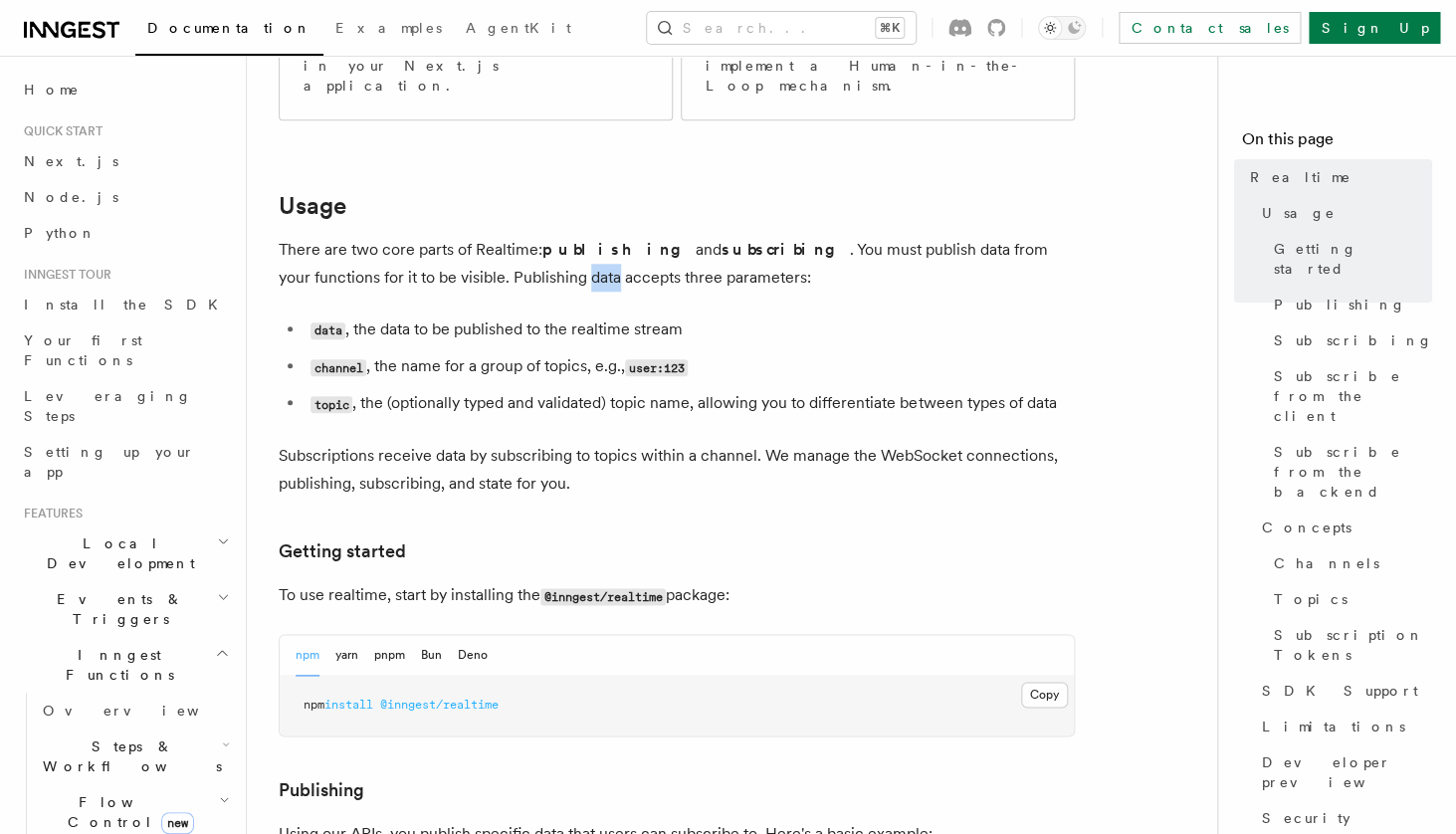 click on "There are two core parts of Realtime:  publishing  and  subscribing . You must publish data from your functions for it to be visible. Publishing data accepts three parameters:" at bounding box center (677, 264) 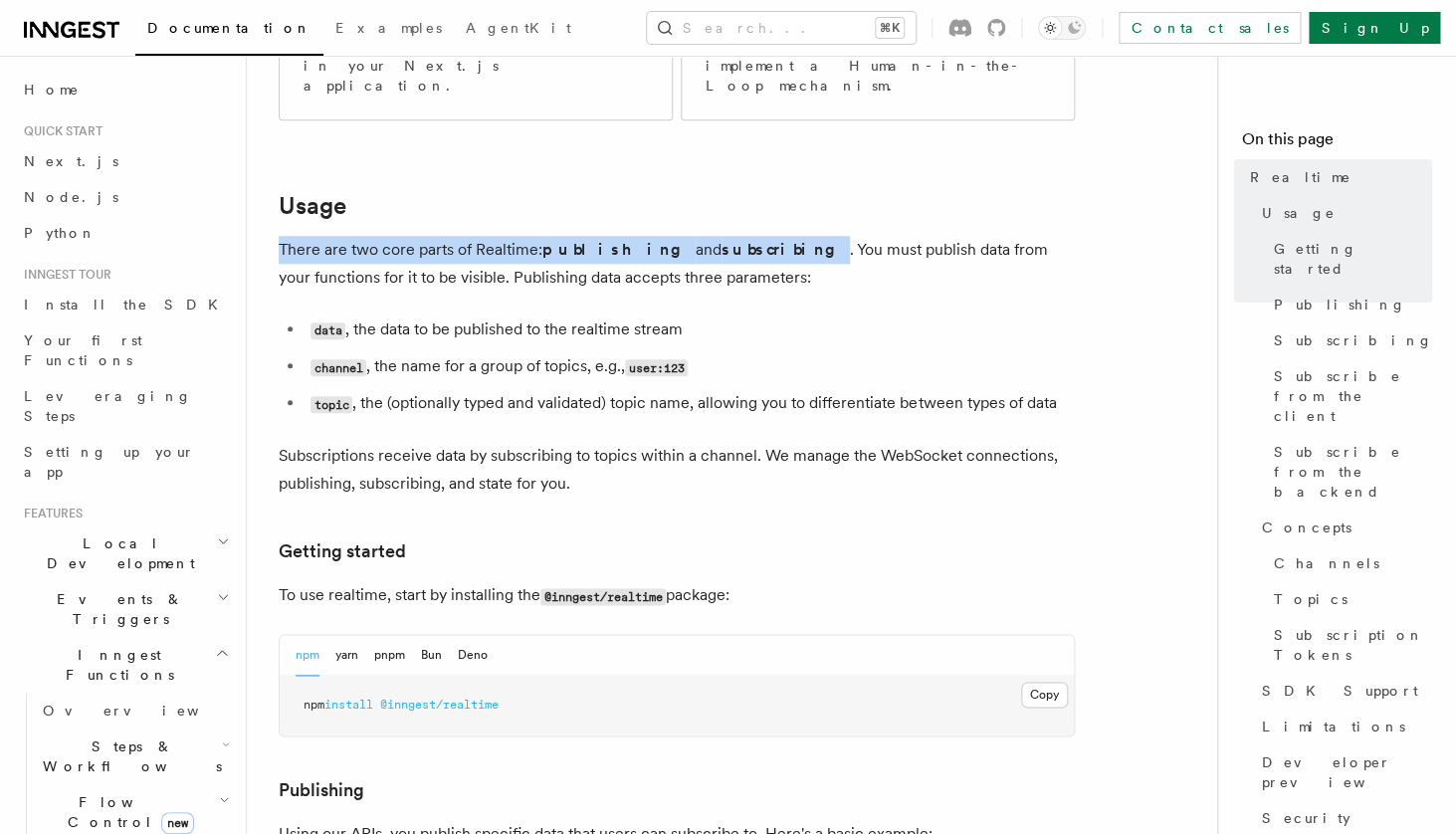 click on "There are two core parts of Realtime:  publishing  and  subscribing . You must publish data from your functions for it to be visible. Publishing data accepts three parameters:" at bounding box center [677, 264] 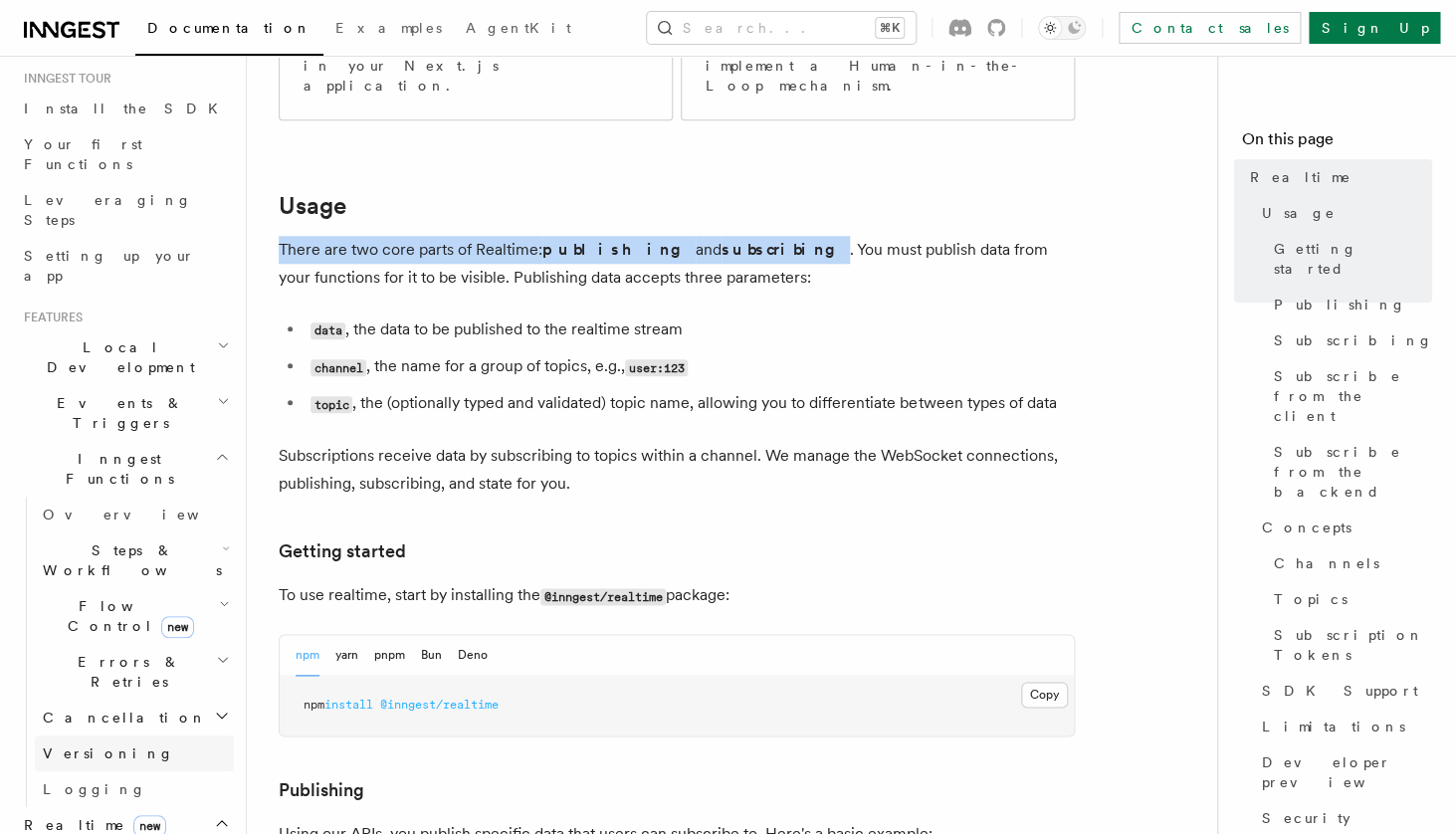 scroll, scrollTop: 212, scrollLeft: 0, axis: vertical 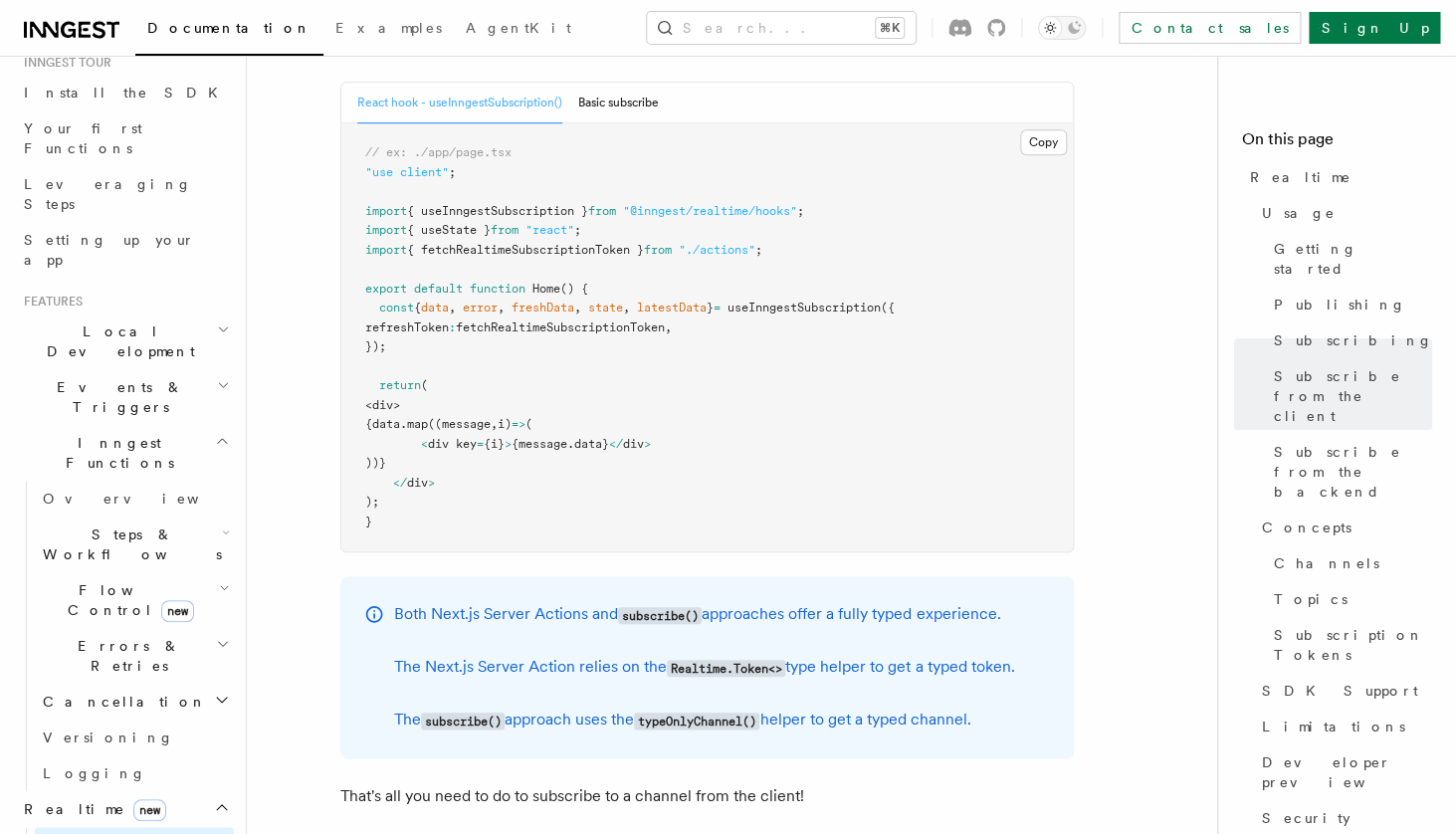 click on "Both Next.js Server Actions and  subscribe()  approaches offer a fully typed experience." at bounding box center [704, 614] 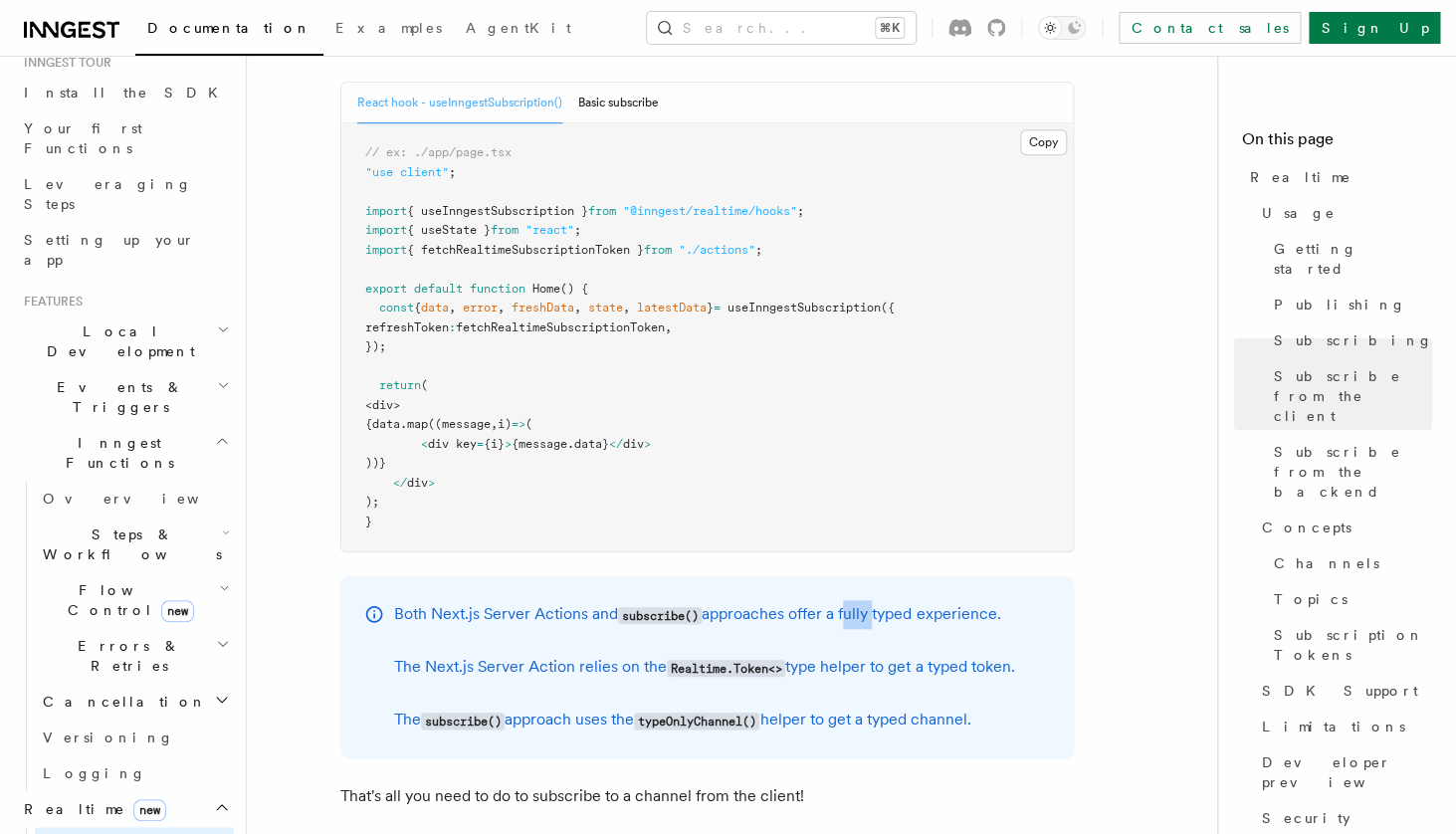 click on "Both Next.js Server Actions and  subscribe()  approaches offer a fully typed experience." at bounding box center [704, 614] 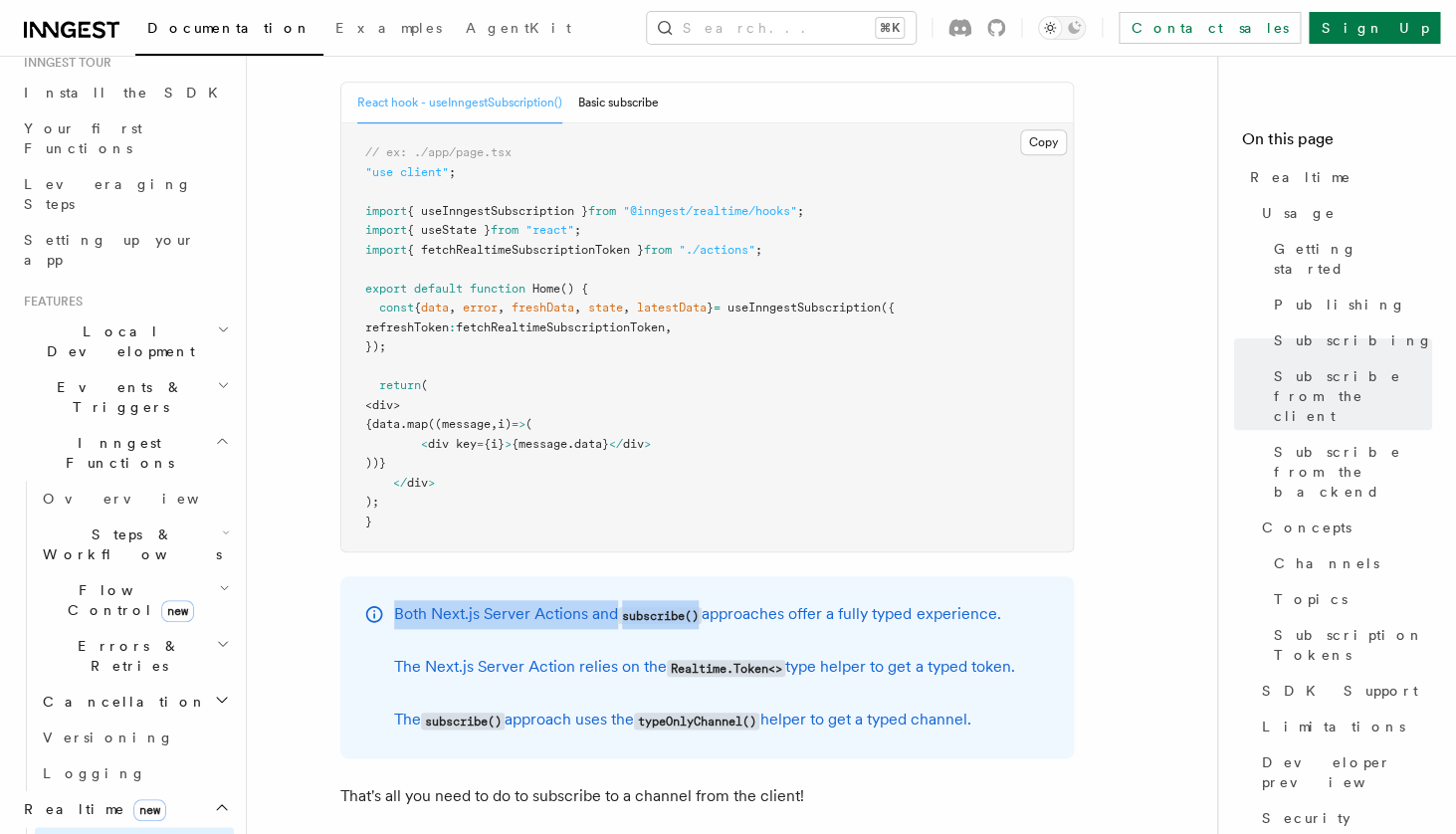 click on "Both Next.js Server Actions and  subscribe()  approaches offer a fully typed experience." at bounding box center [704, 614] 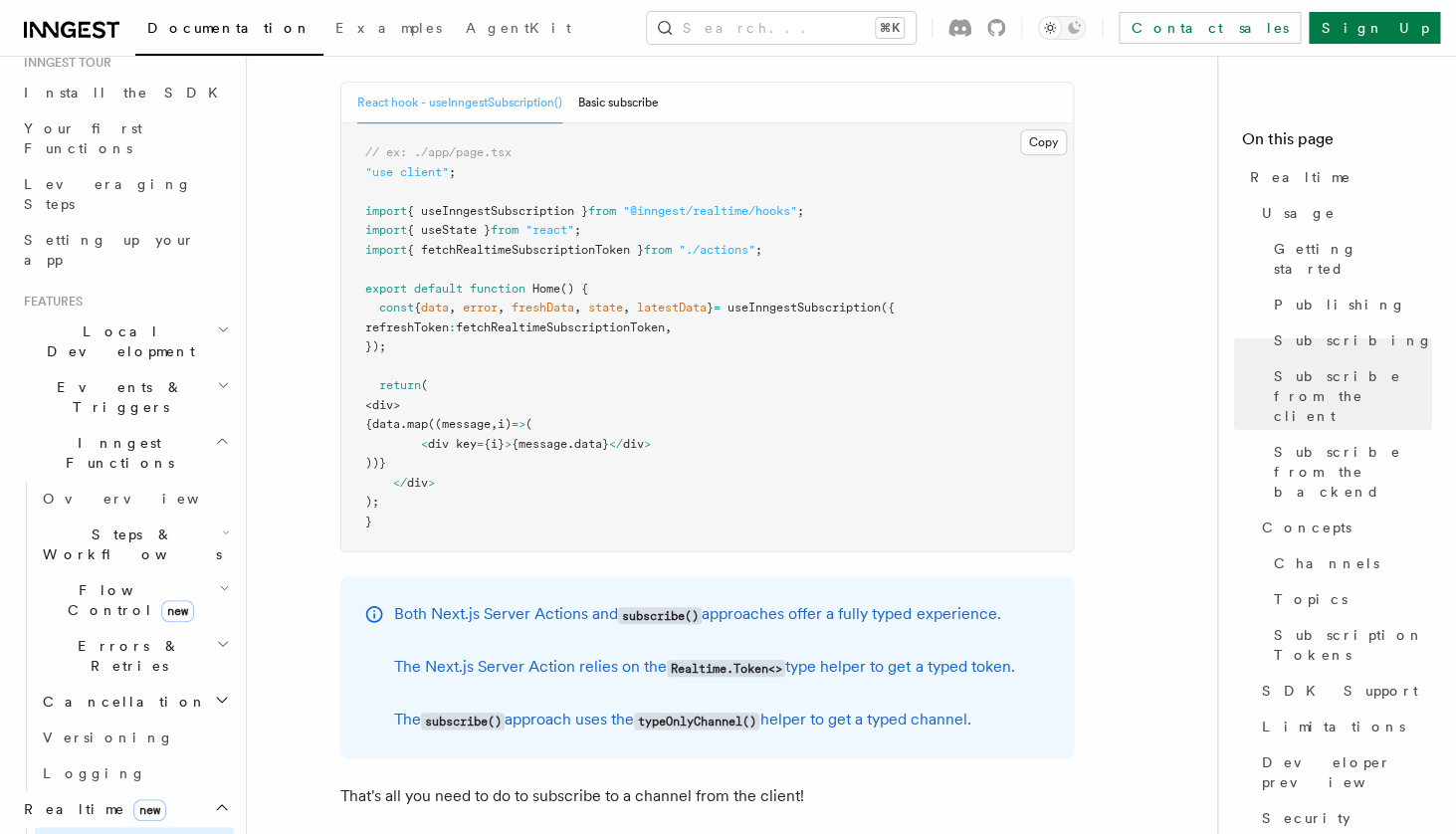 click on "The Next.js Server Action relies on the  Realtime.Token<>  type helper to get a typed token." at bounding box center [704, 667] 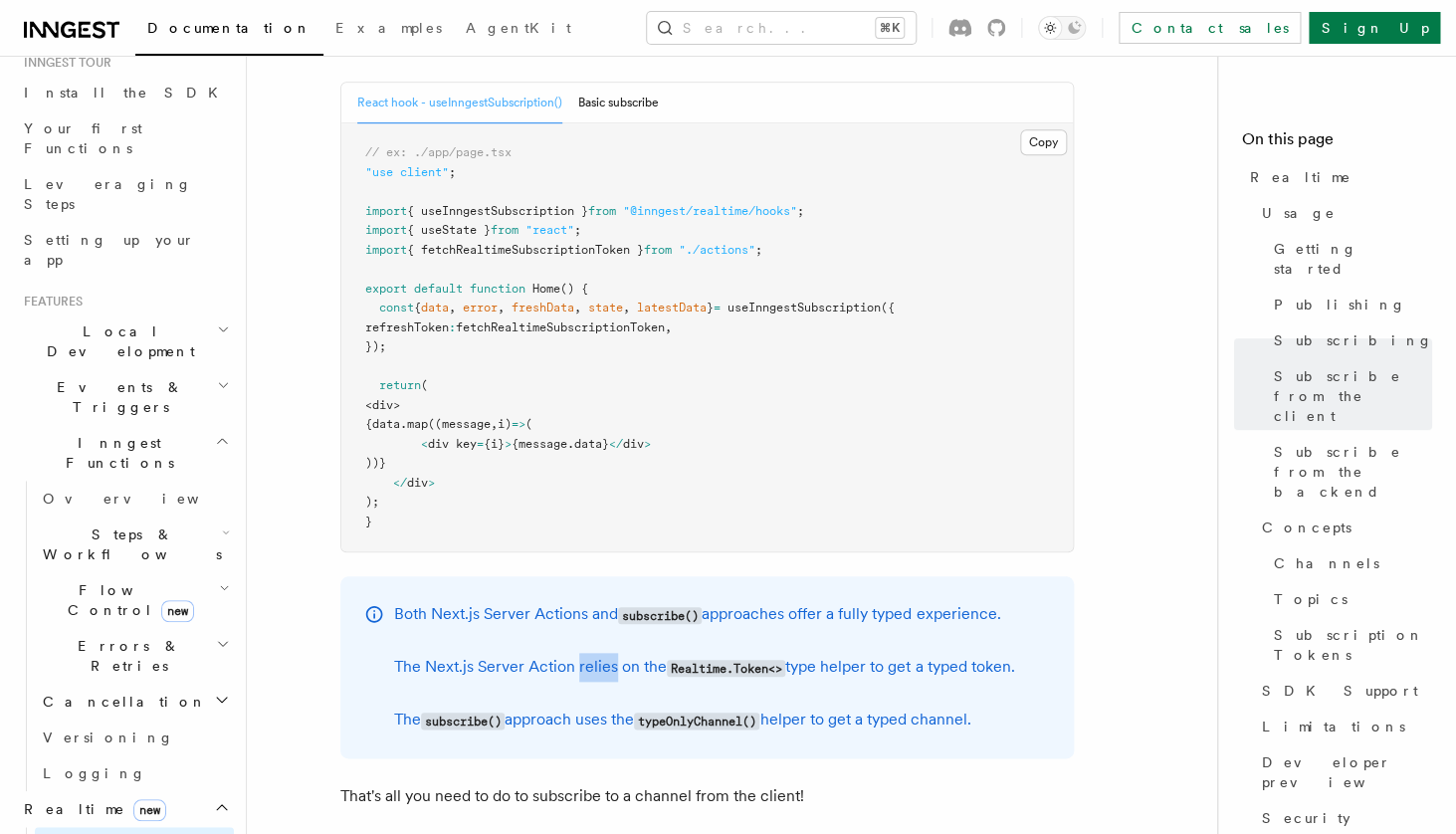 click on "The Next.js Server Action relies on the  Realtime.Token<>  type helper to get a typed token." at bounding box center (704, 667) 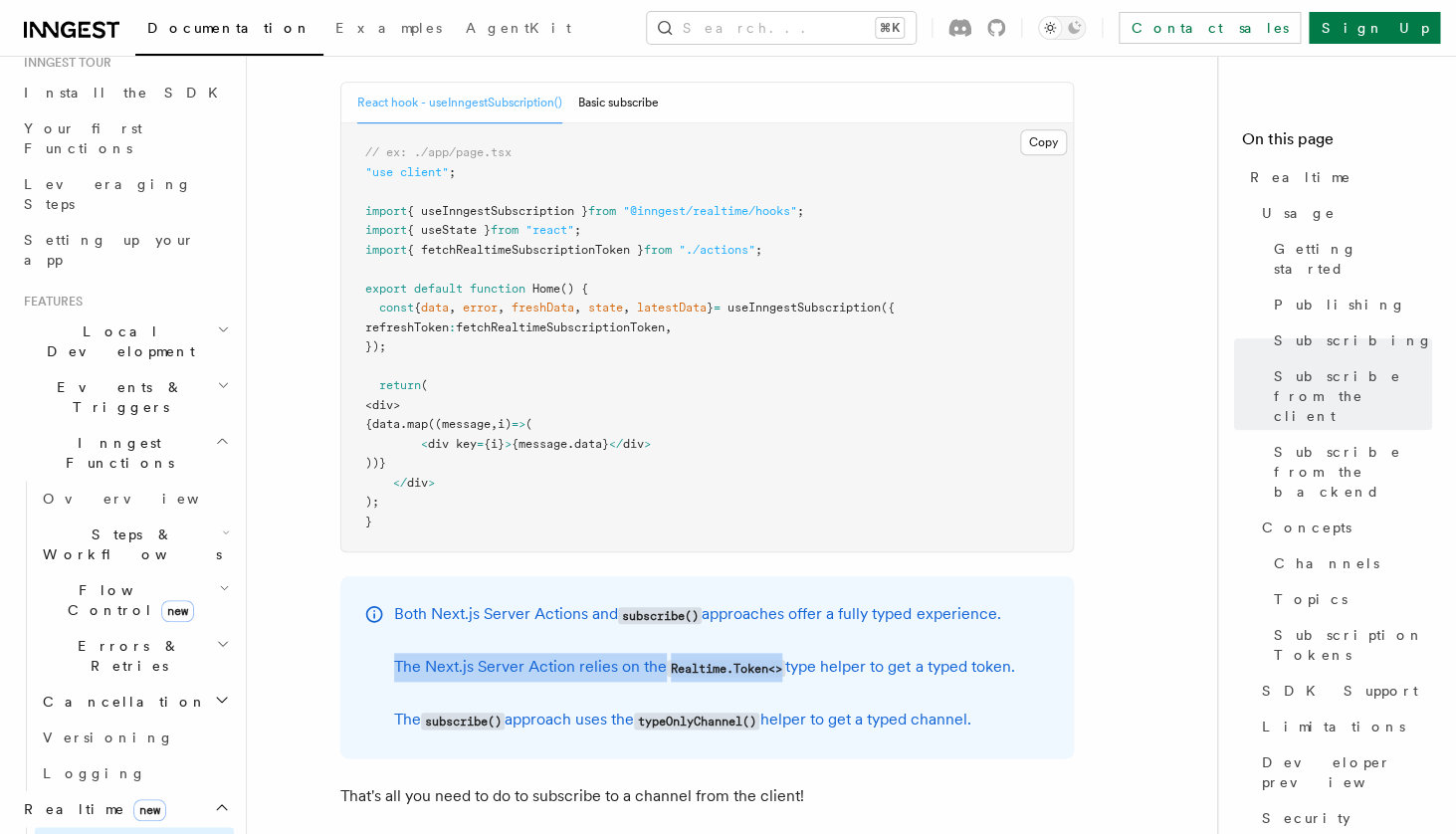 click on "The Next.js Server Action relies on the  Realtime.Token<>  type helper to get a typed token." at bounding box center [704, 667] 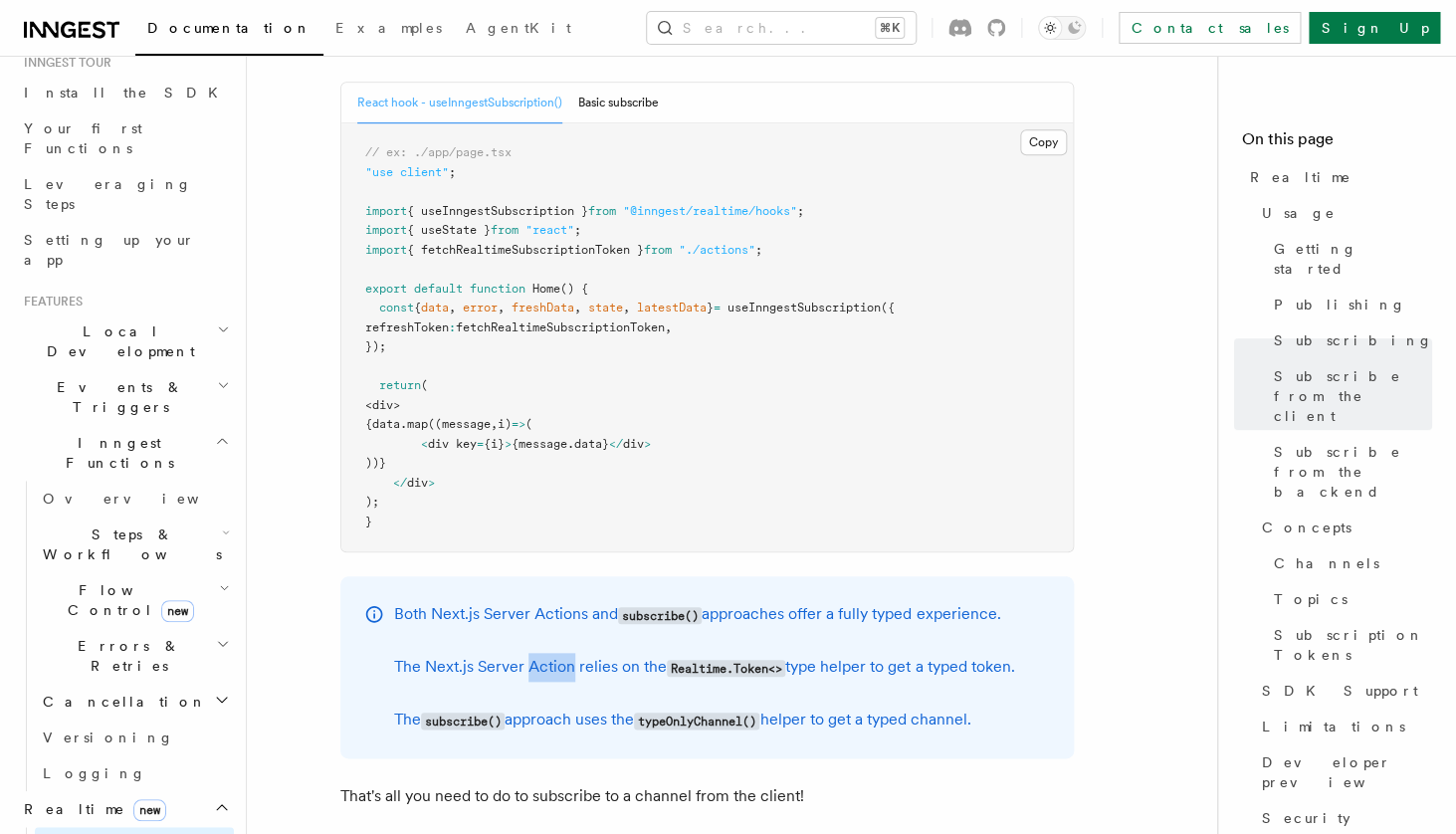 click on "The Next.js Server Action relies on the  Realtime.Token<>  type helper to get a typed token." at bounding box center [704, 667] 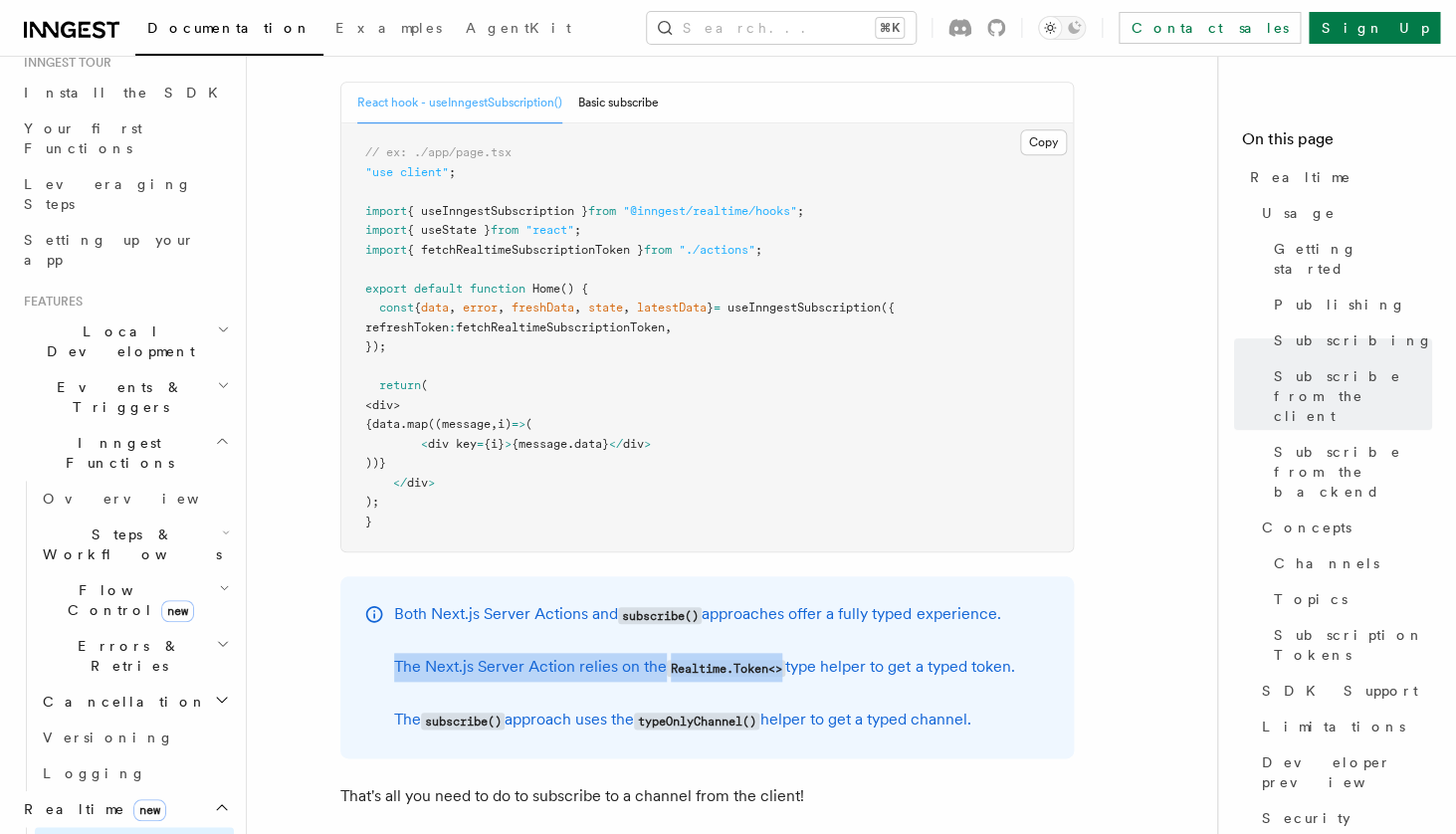 click on "The Next.js Server Action relies on the  Realtime.Token<>  type helper to get a typed token." at bounding box center (704, 667) 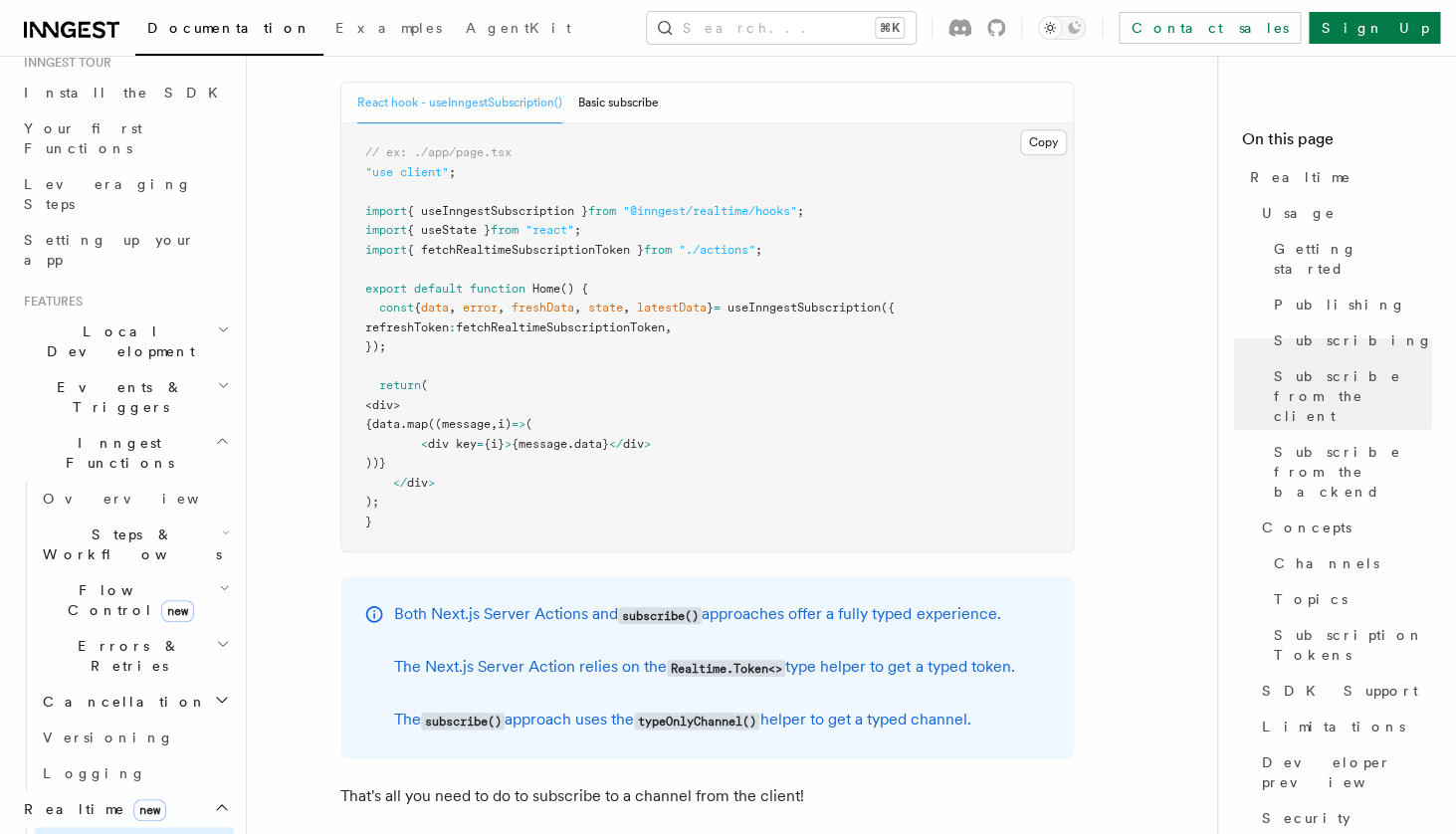 click on "The  subscribe()  approach uses the  typeOnlyChannel()  helper to get a typed channel." at bounding box center [704, 720] 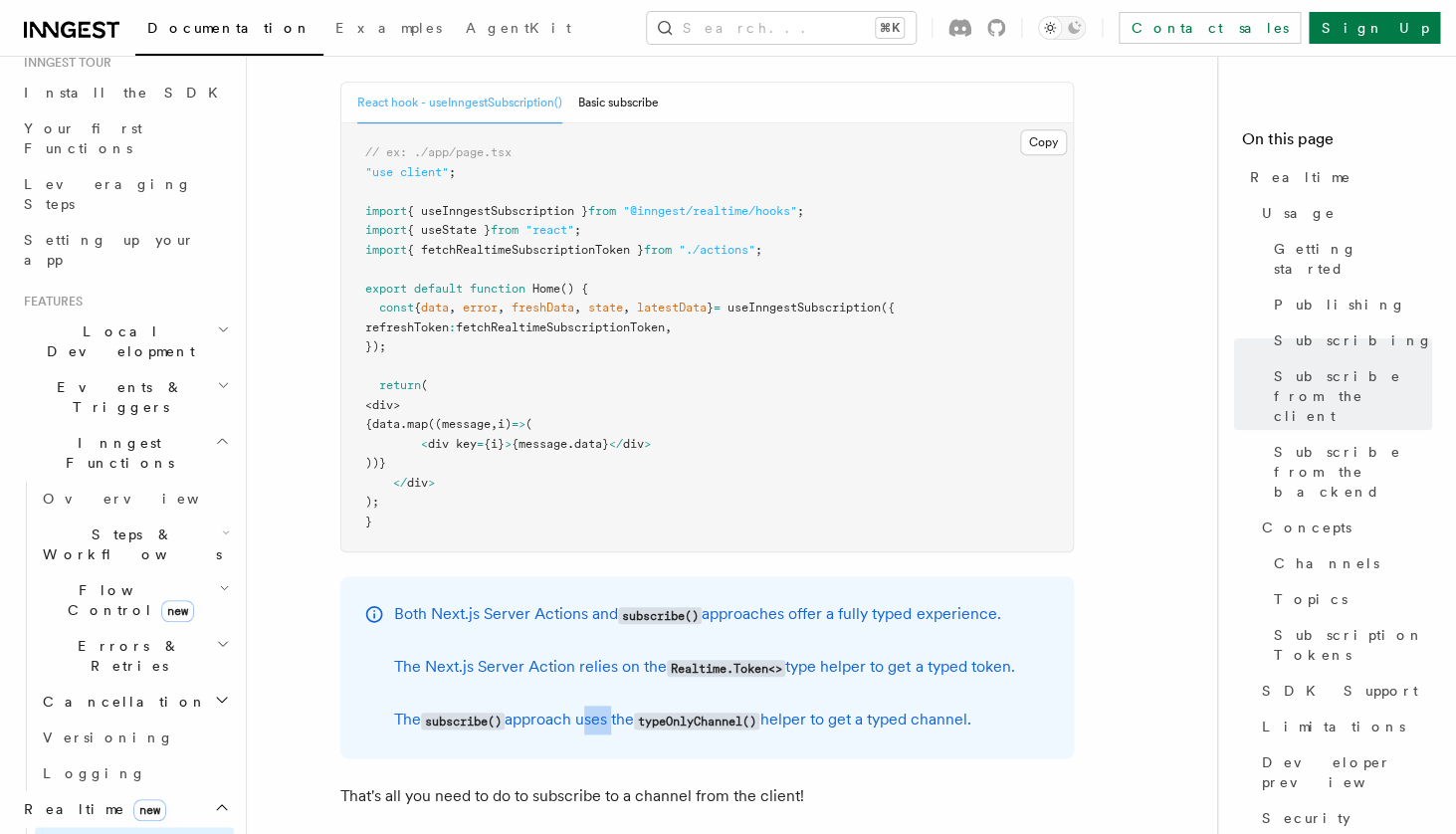click on "The  subscribe()  approach uses the  typeOnlyChannel()  helper to get a typed channel." at bounding box center (704, 720) 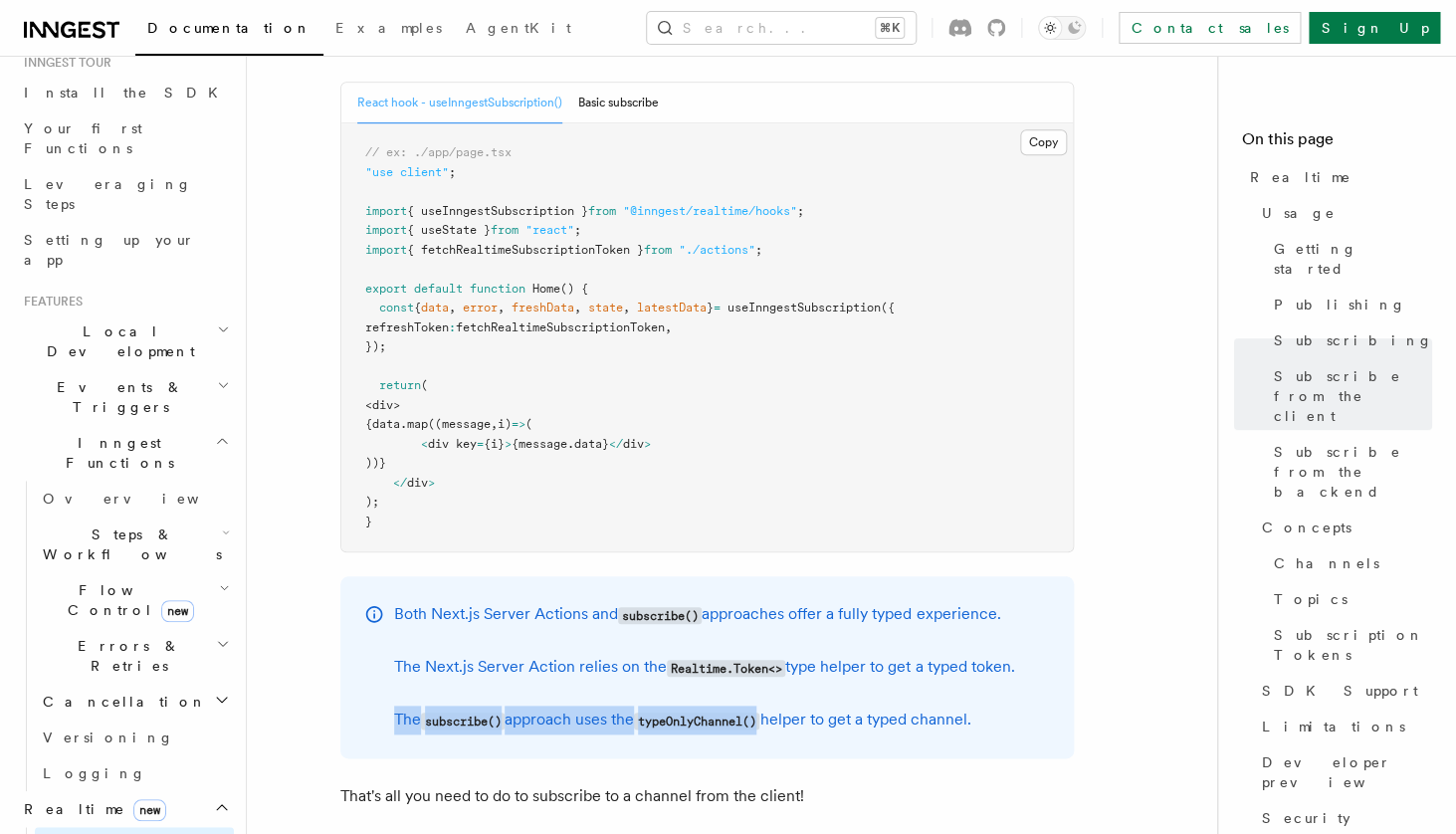 click on "The  subscribe()  approach uses the  typeOnlyChannel()  helper to get a typed channel." at bounding box center (704, 720) 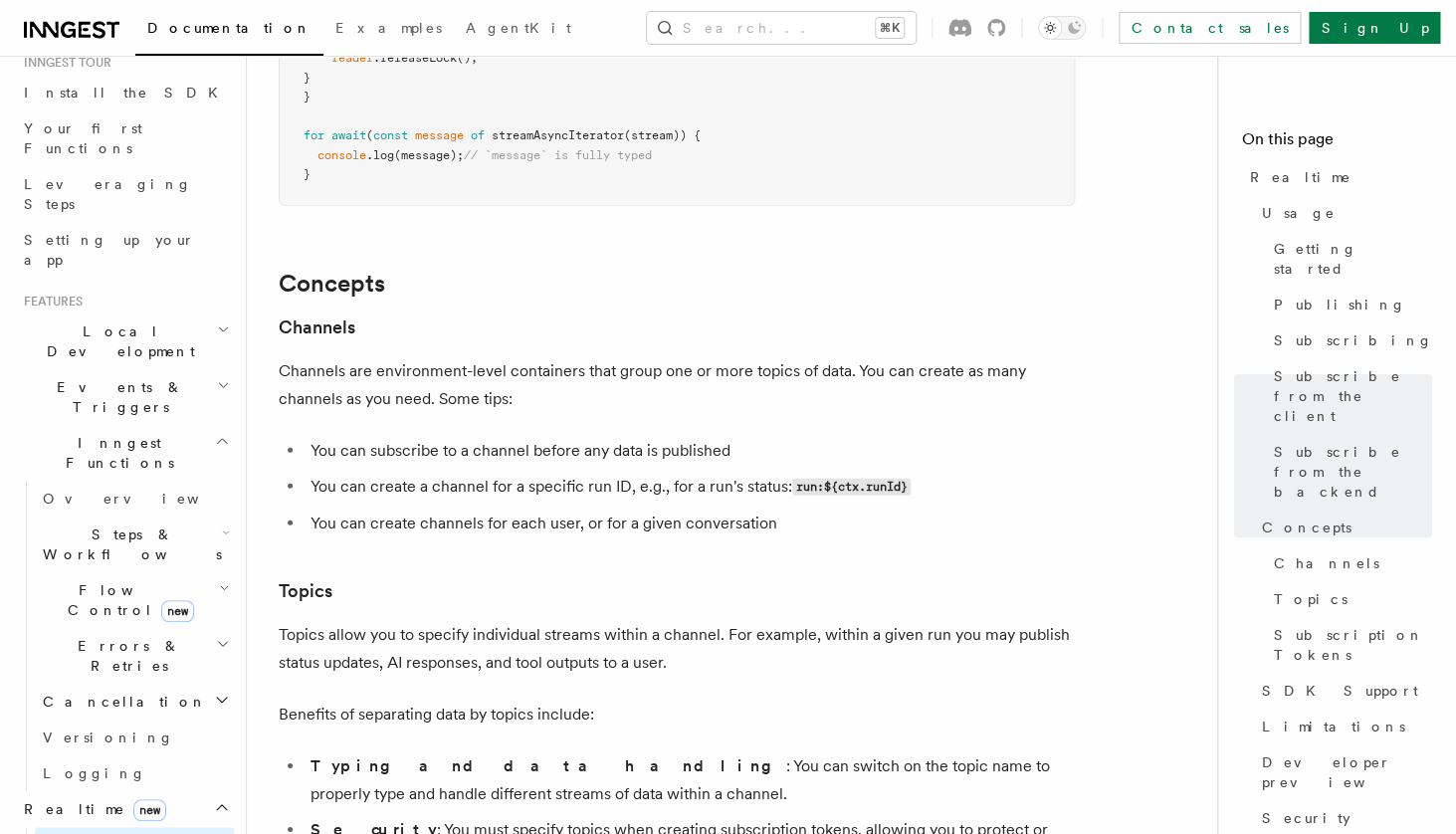 scroll, scrollTop: 4958, scrollLeft: 0, axis: vertical 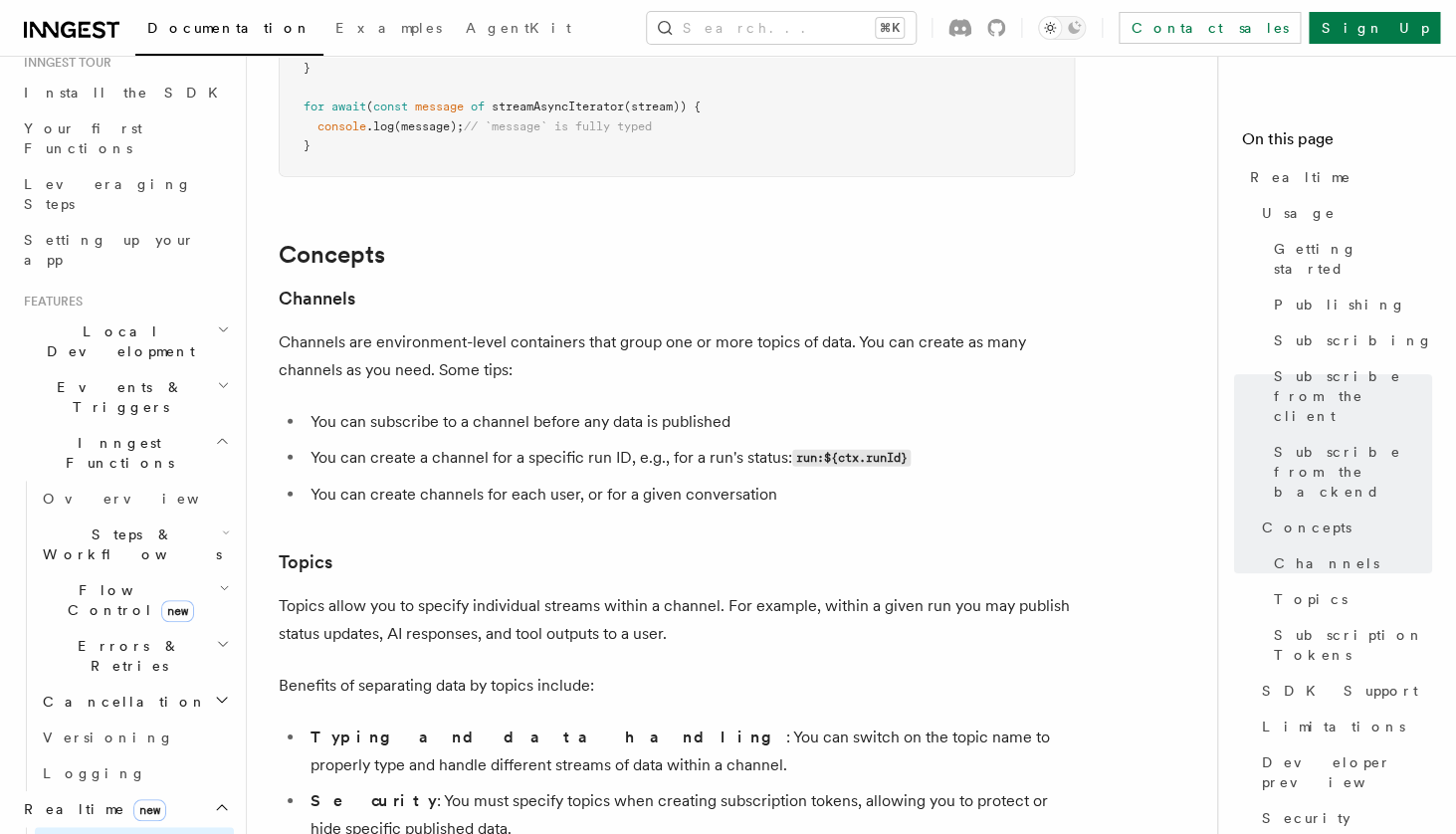 click on "You can create channels for each user, or for a given conversation" at bounding box center [690, 495] 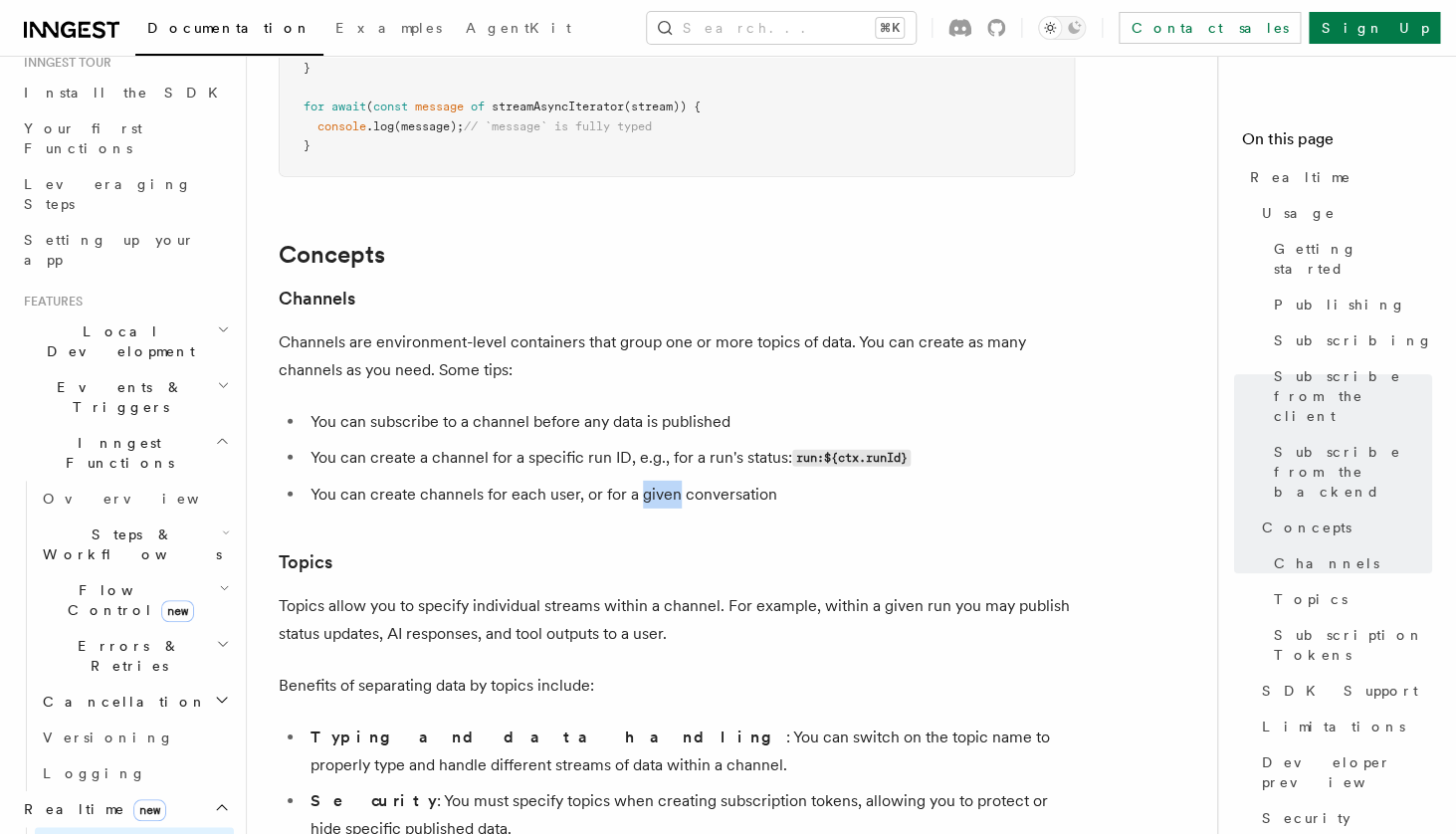 click on "You can create channels for each user, or for a given conversation" at bounding box center (690, 495) 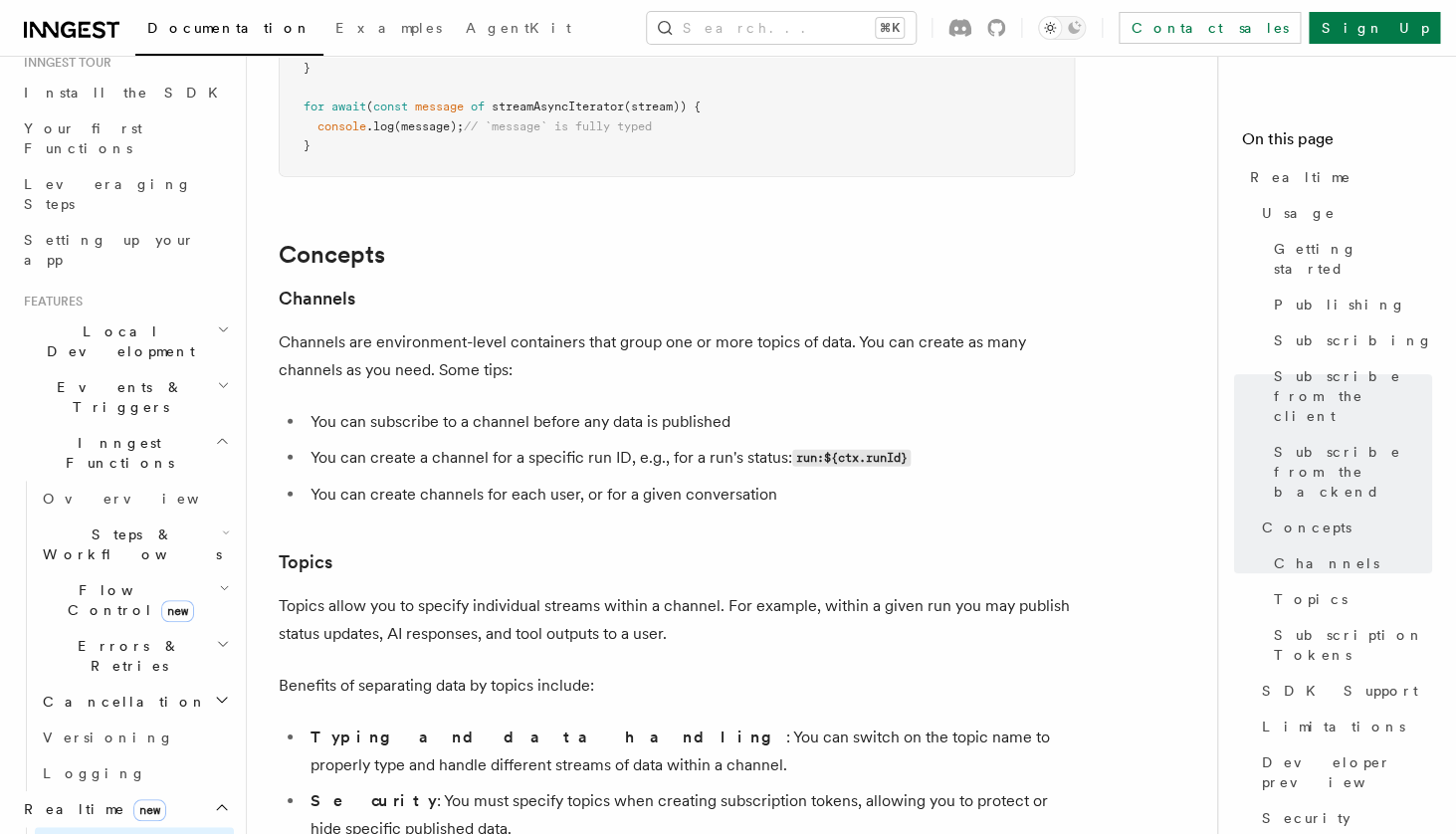 click on "You can create channels for each user, or for a given conversation" at bounding box center [690, 495] 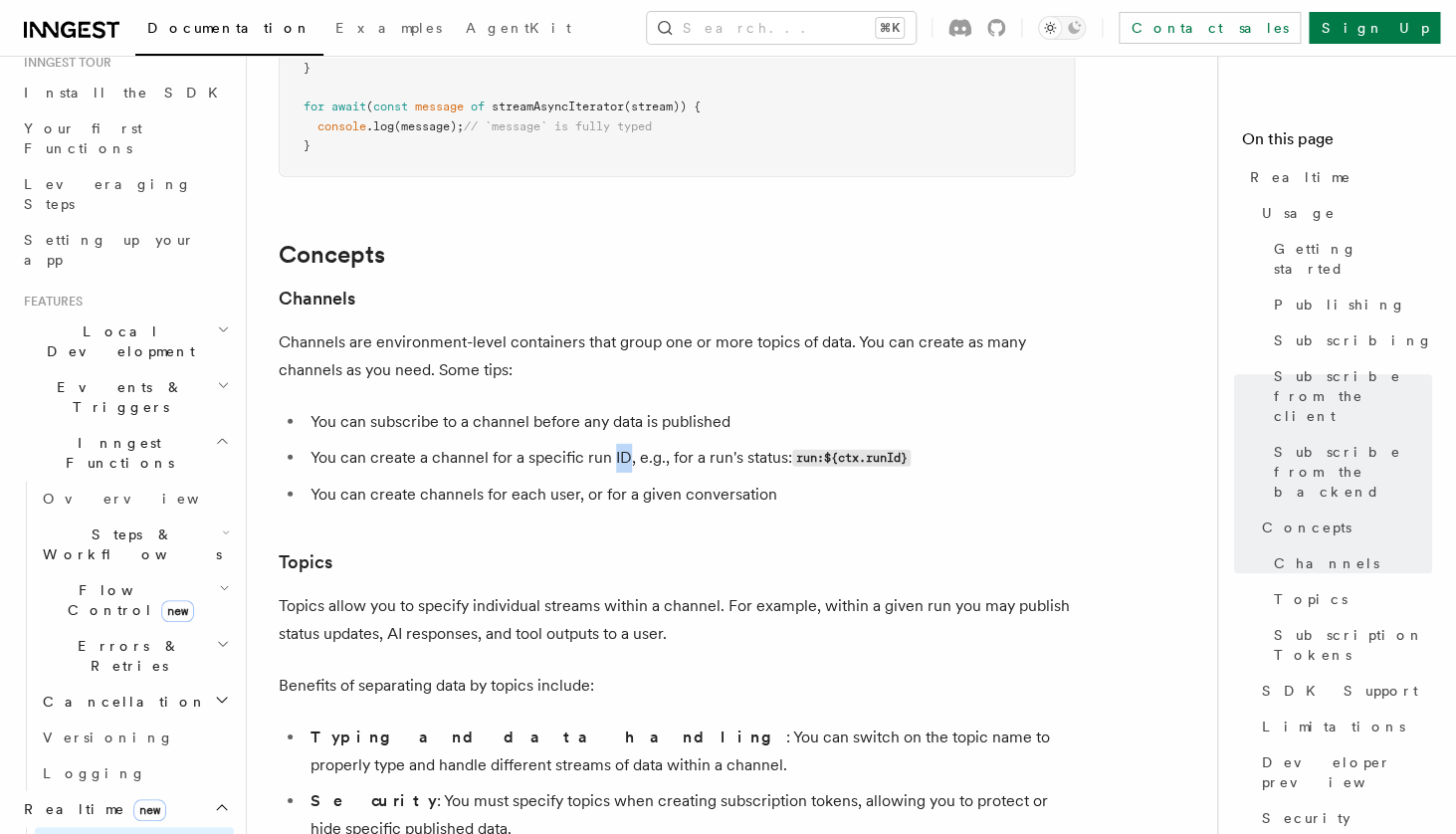 click on "You can create a channel for a specific run ID, e.g., for a run's status:  run:${ctx.runId}" at bounding box center [690, 458] 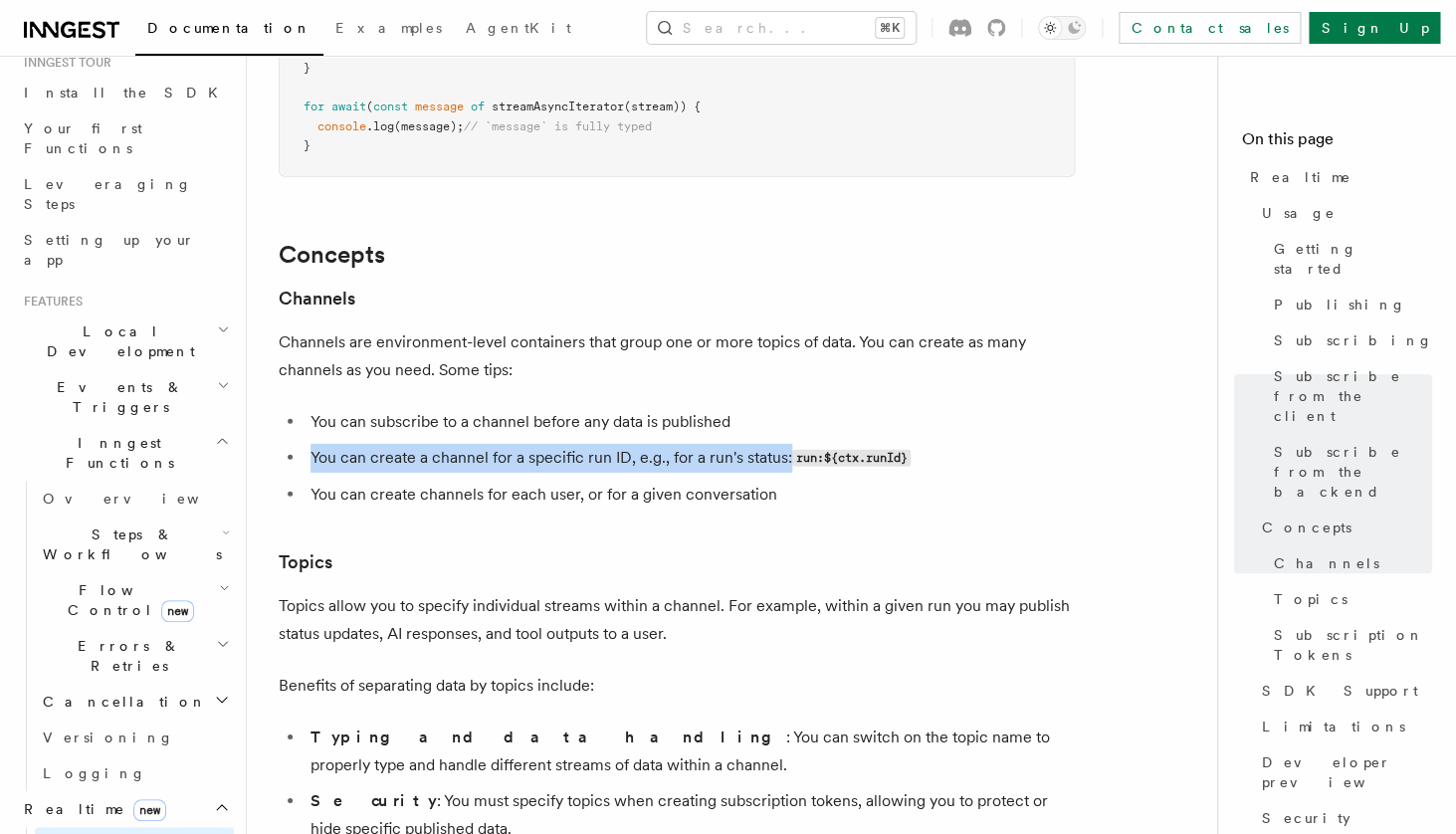 click on "You can create a channel for a specific run ID, e.g., for a run's status:  run:${ctx.runId}" at bounding box center [690, 458] 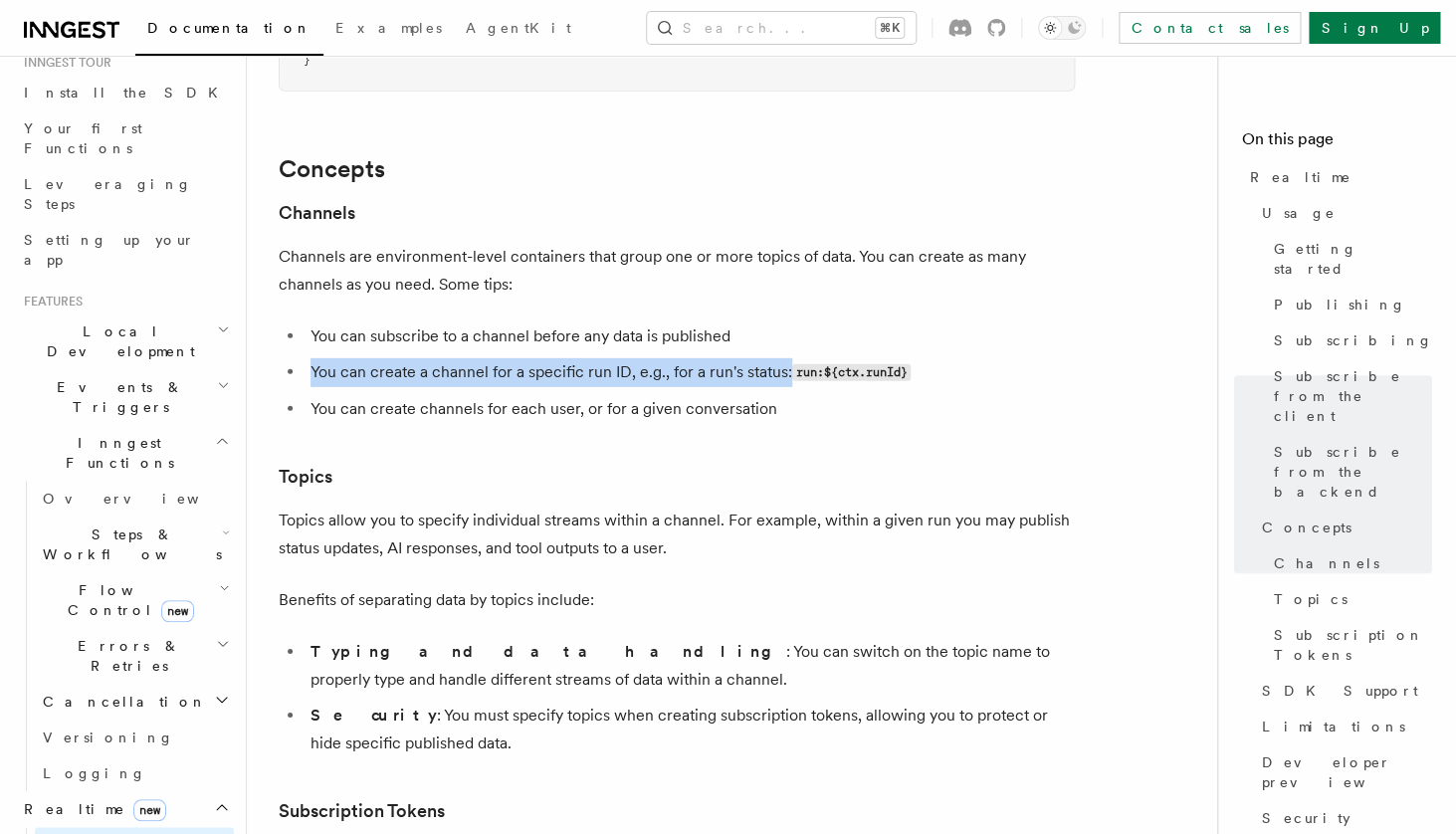 scroll, scrollTop: 5053, scrollLeft: 0, axis: vertical 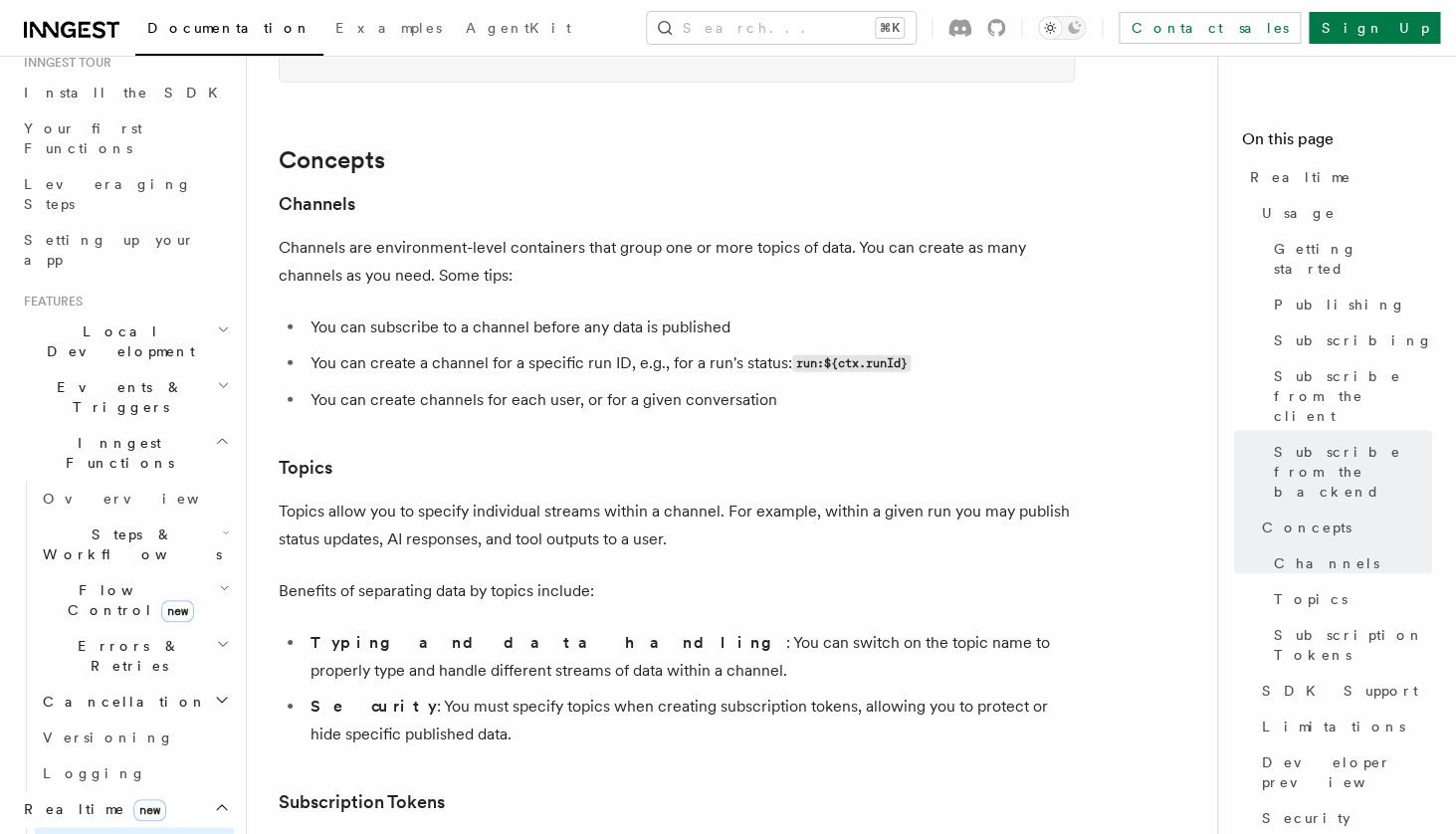 click on "Topics allow you to specify individual streams within a channel. For example, within a given run you may publish status updates, AI responses, and tool outputs to a user." at bounding box center [677, 525] 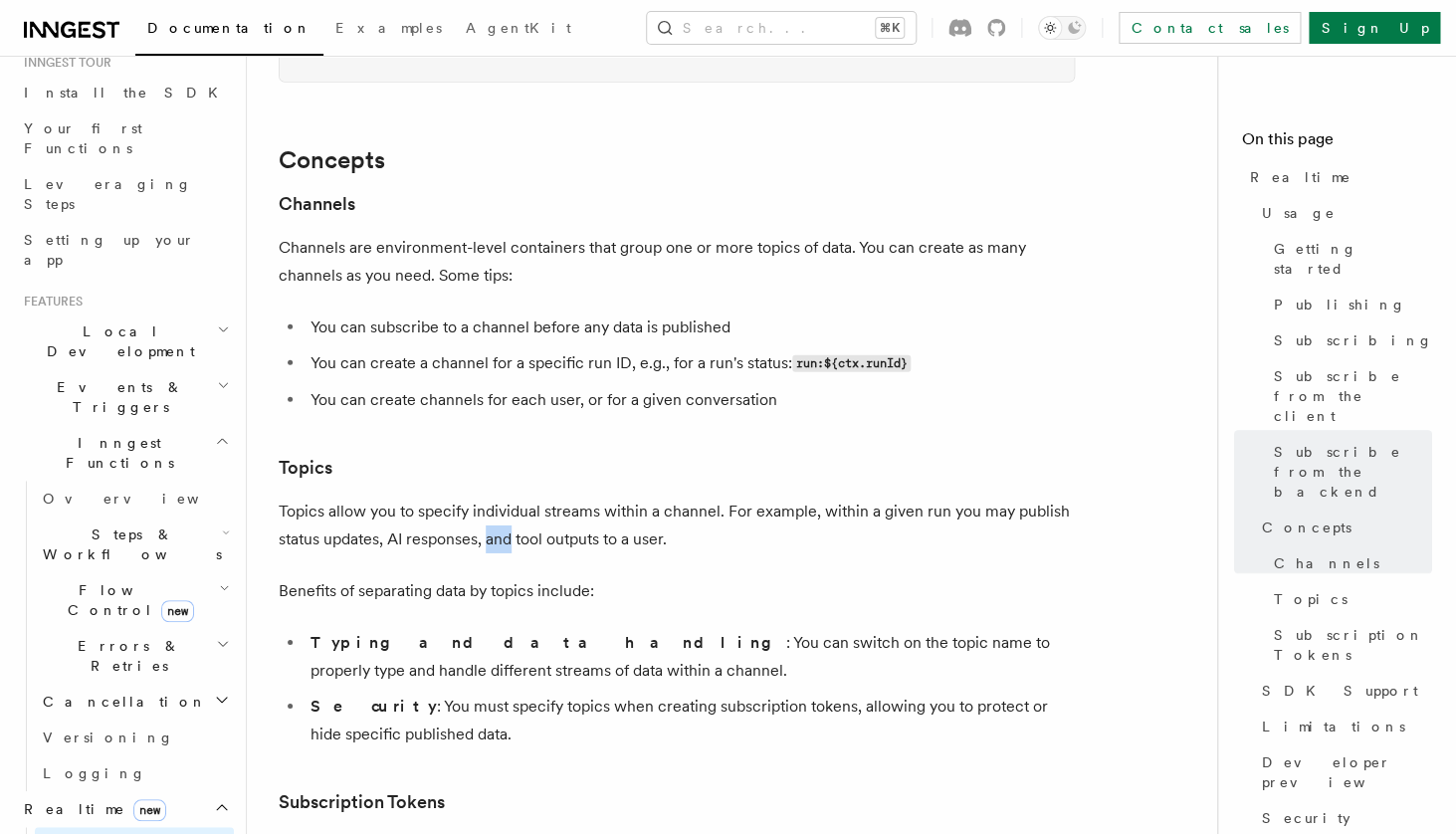 click on "Topics allow you to specify individual streams within a channel. For example, within a given run you may publish status updates, AI responses, and tool outputs to a user." at bounding box center (677, 525) 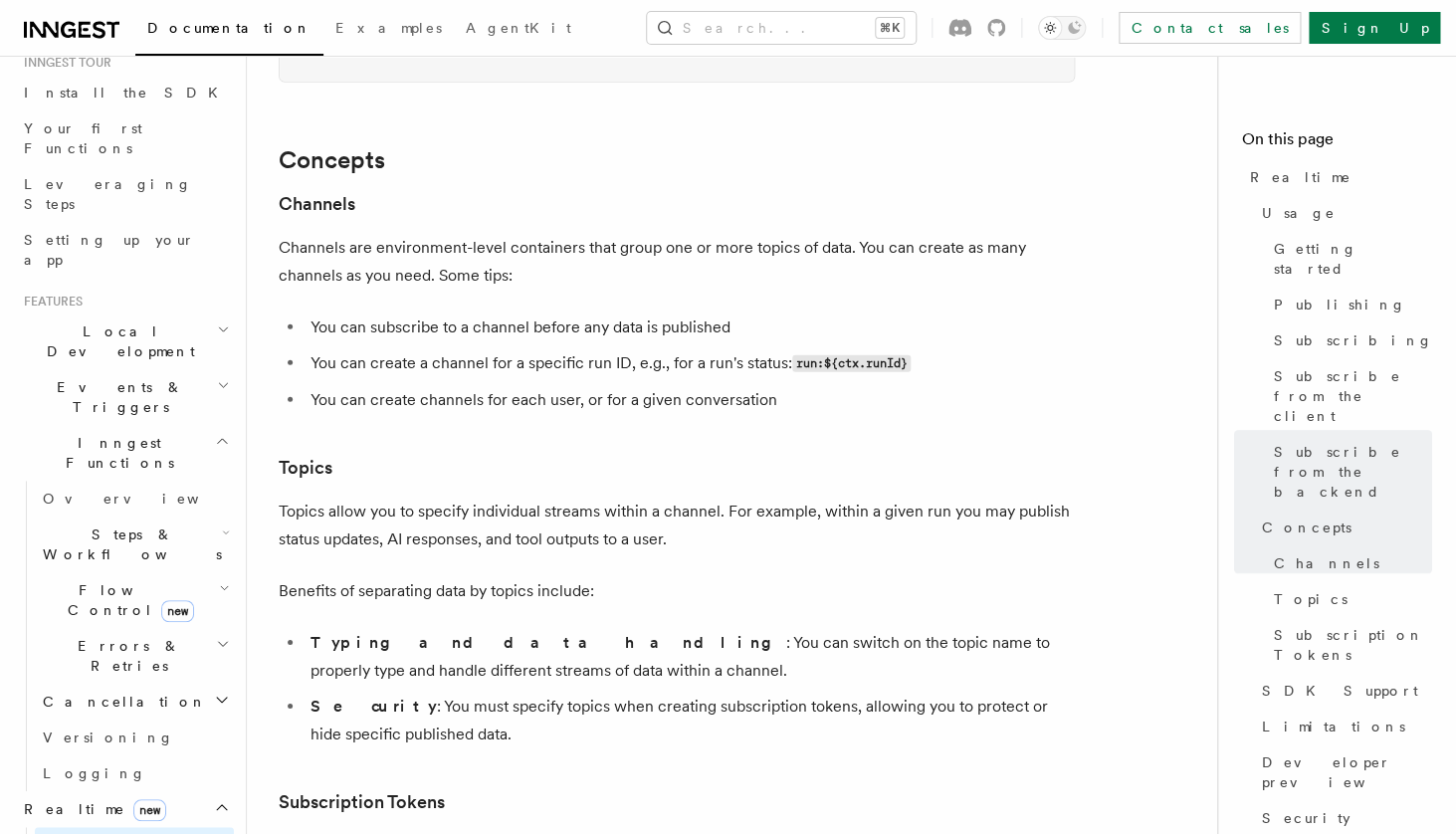 click on "Topics allow you to specify individual streams within a channel. For example, within a given run you may publish status updates, AI responses, and tool outputs to a user." at bounding box center [677, 525] 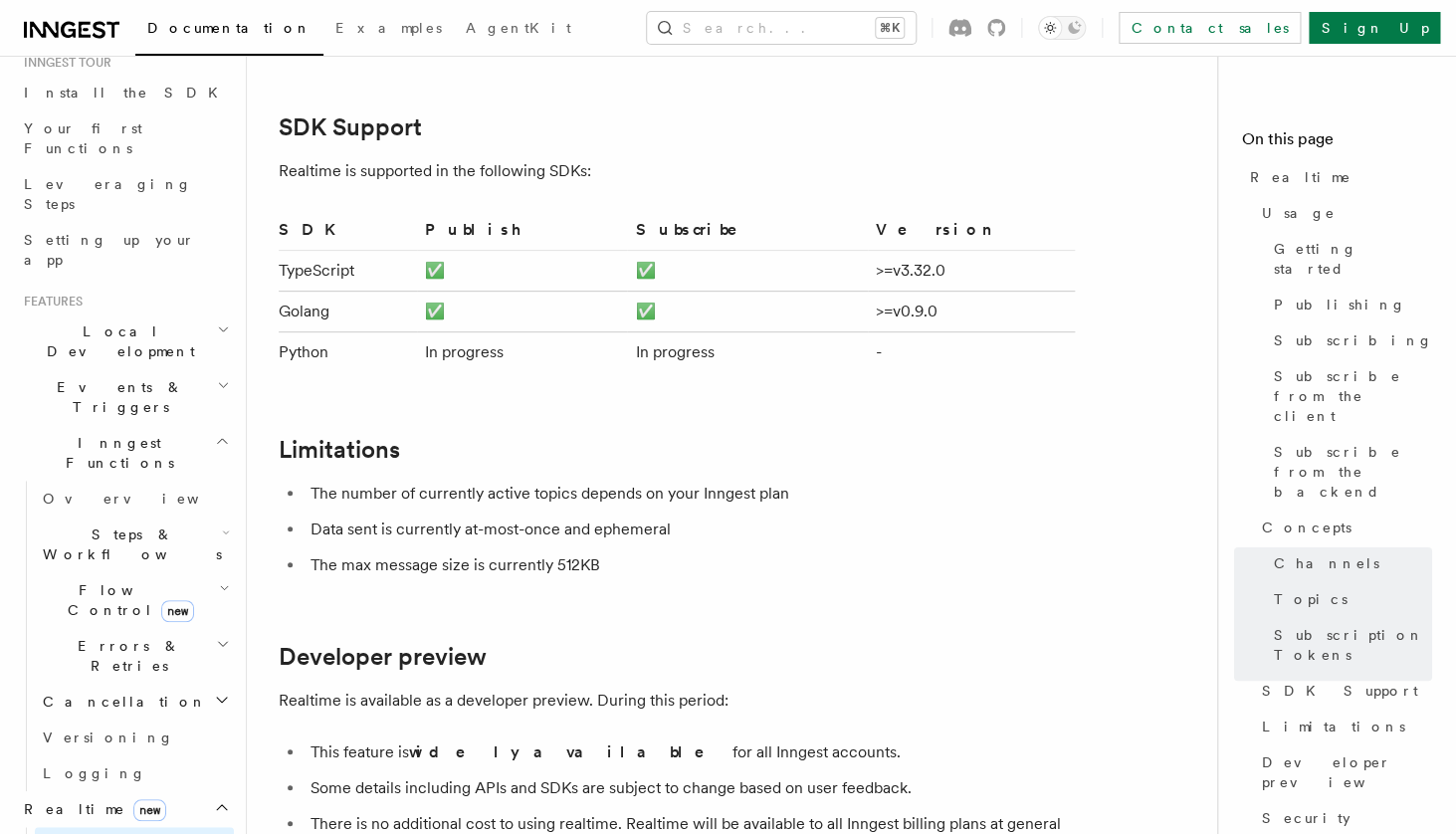 scroll, scrollTop: 5935, scrollLeft: 0, axis: vertical 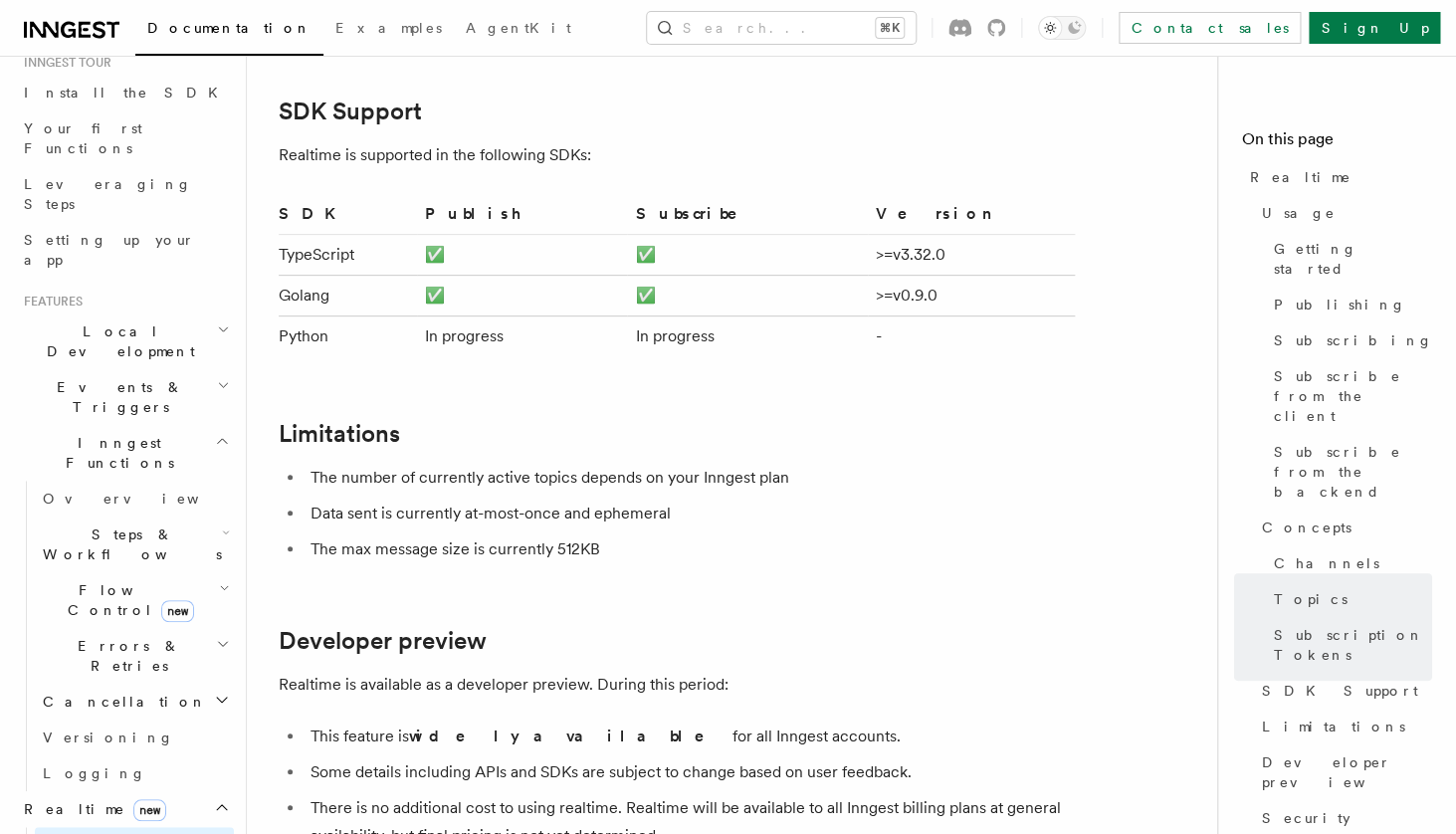 click on "The number of currently active topics depends on your Inngest plan" at bounding box center (690, 478) 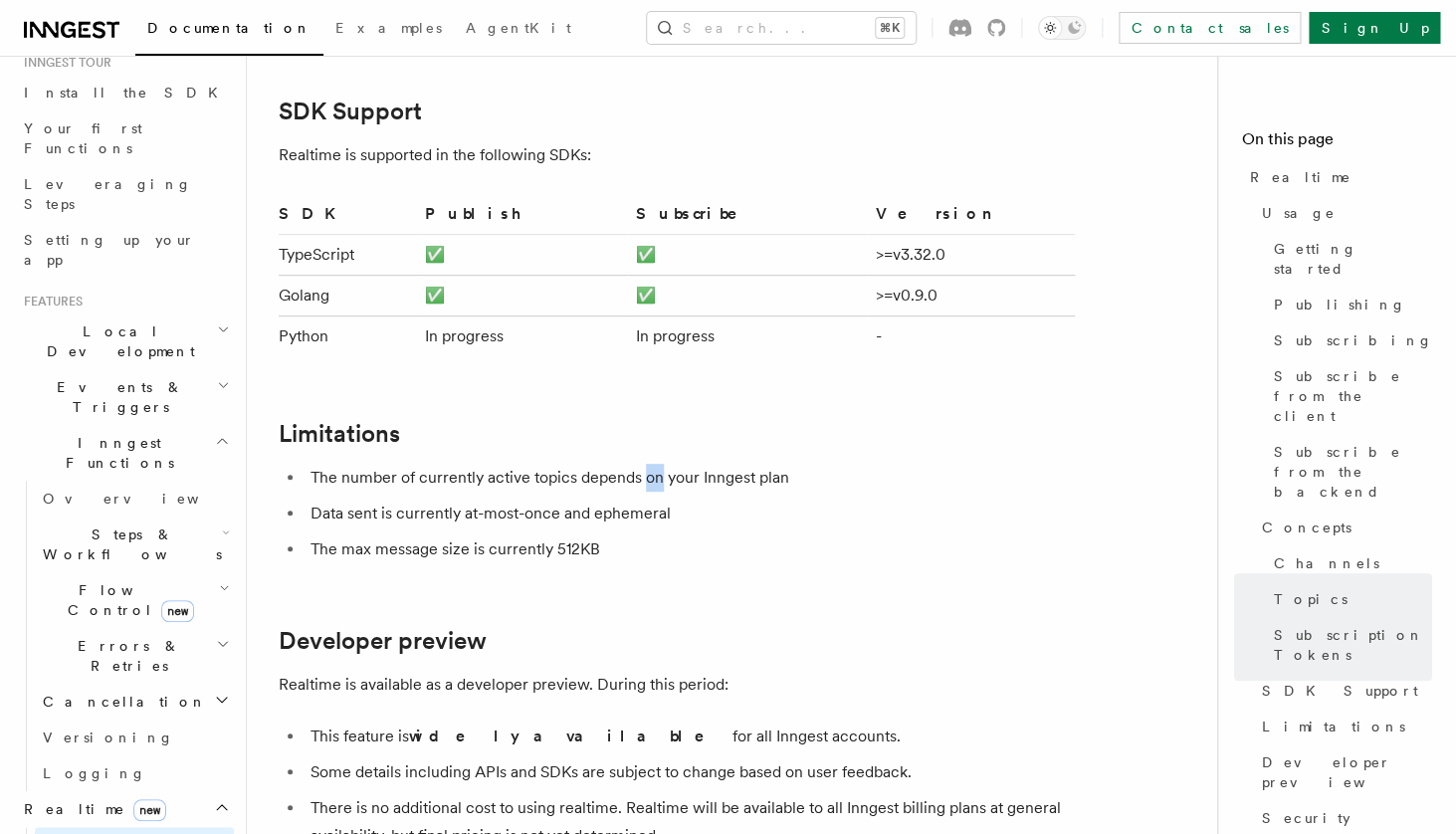click on "The number of currently active topics depends on your Inngest plan" at bounding box center [690, 478] 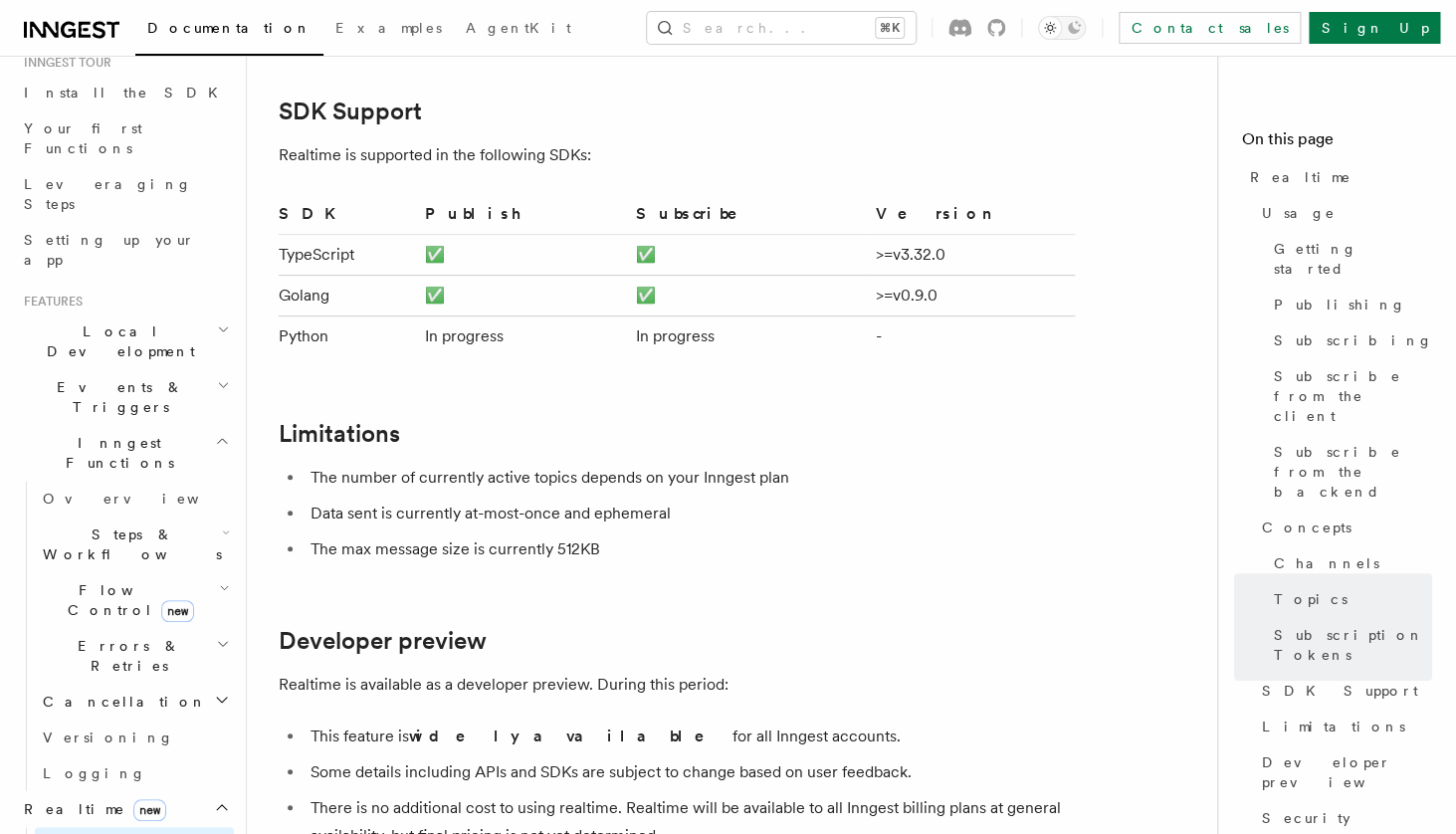 click on "The number of currently active topics depends on your Inngest plan" at bounding box center (690, 478) 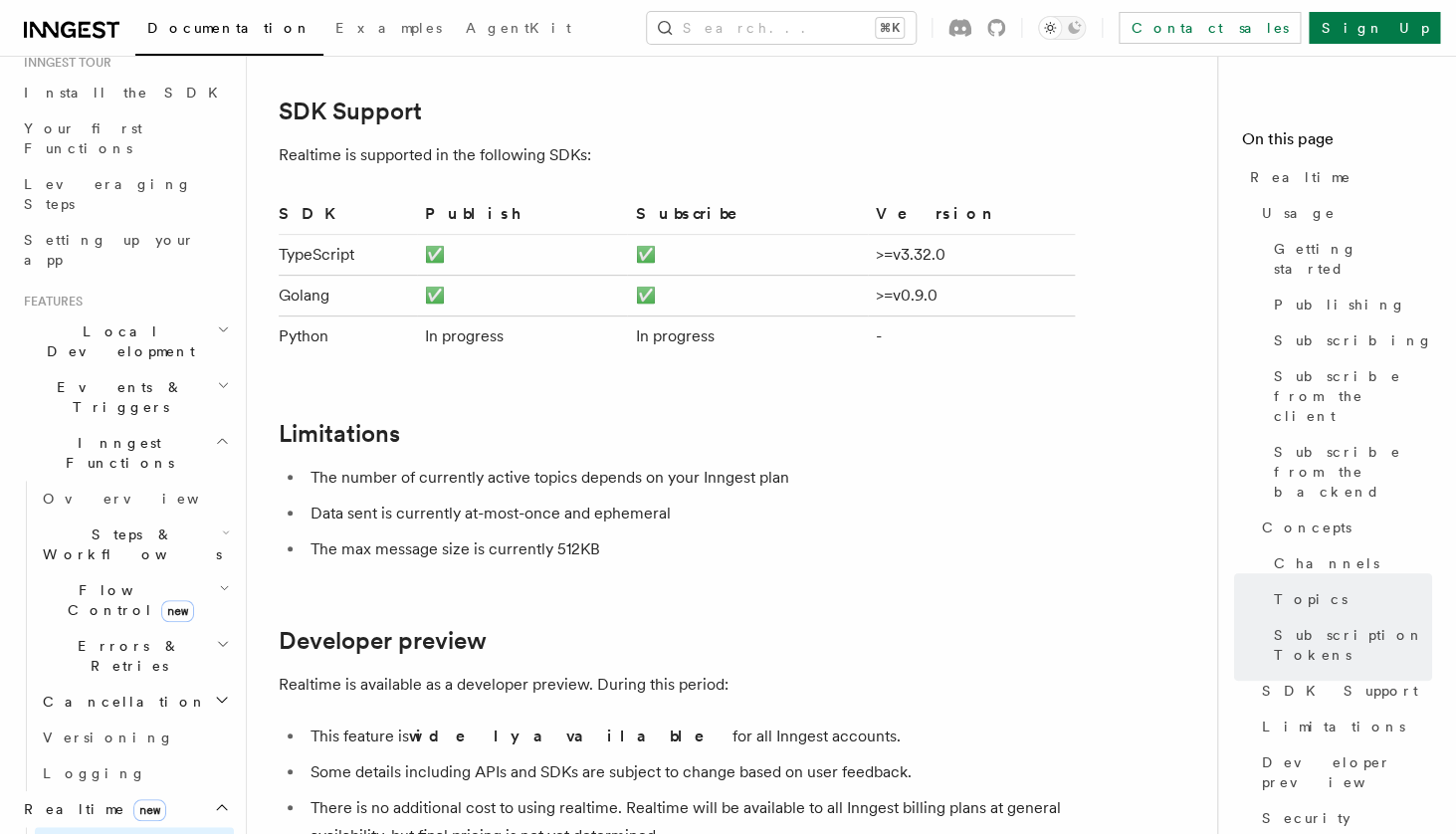 click on "Data sent is currently at-most-once and ephemeral" at bounding box center (690, 514) 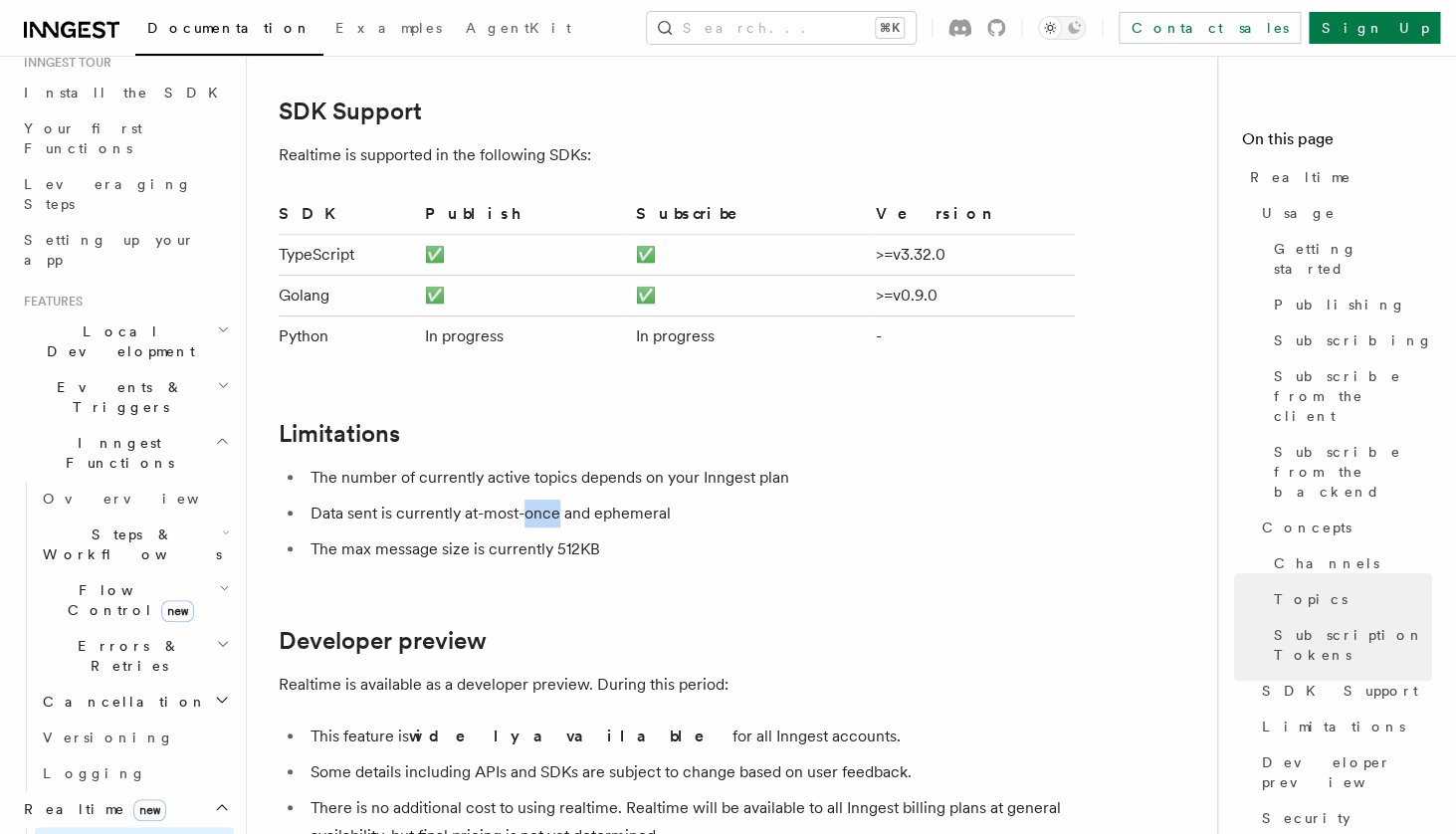 click on "Data sent is currently at-most-once and ephemeral" at bounding box center (690, 514) 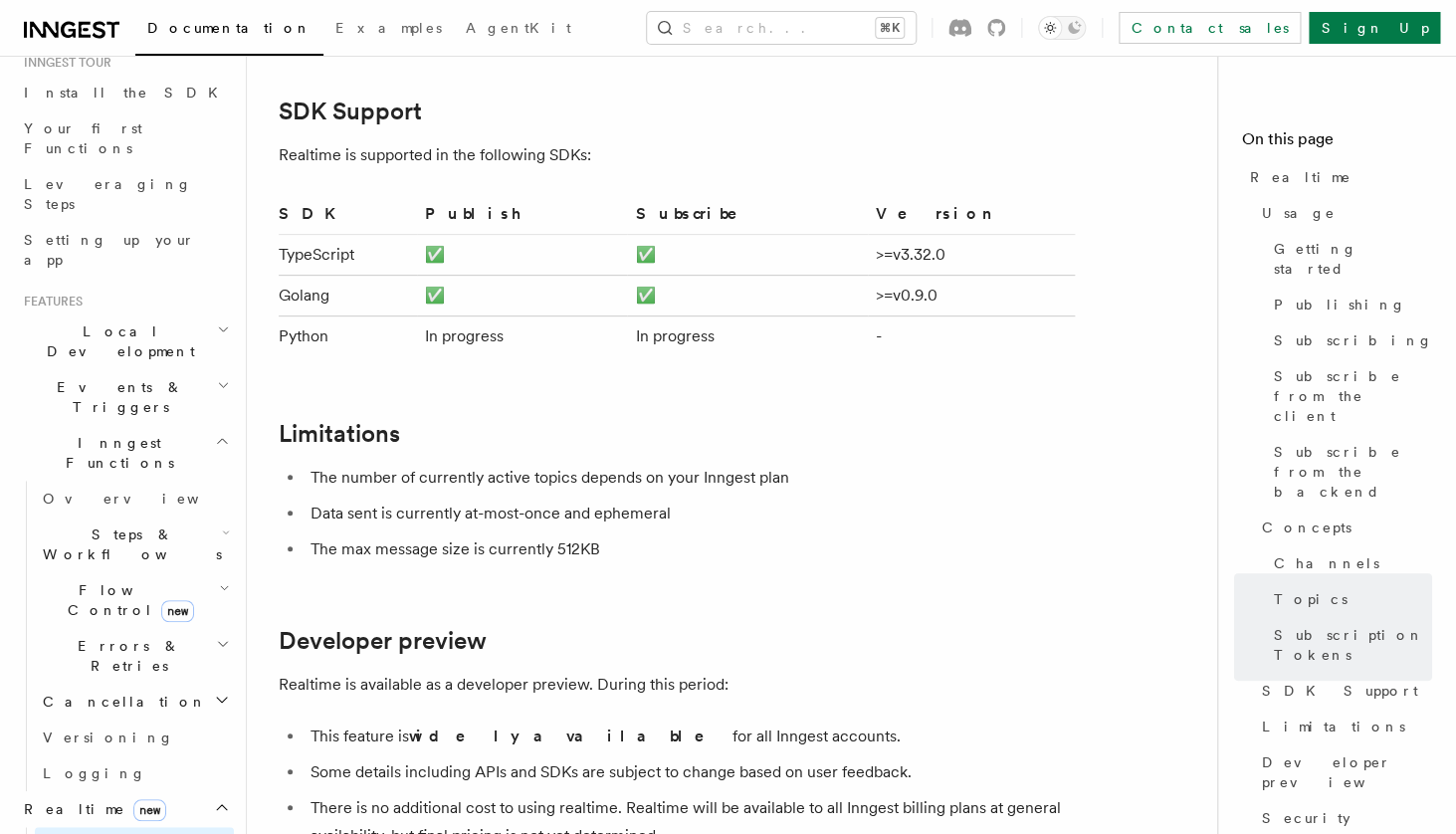 click on "Data sent is currently at-most-once and ephemeral" at bounding box center (690, 514) 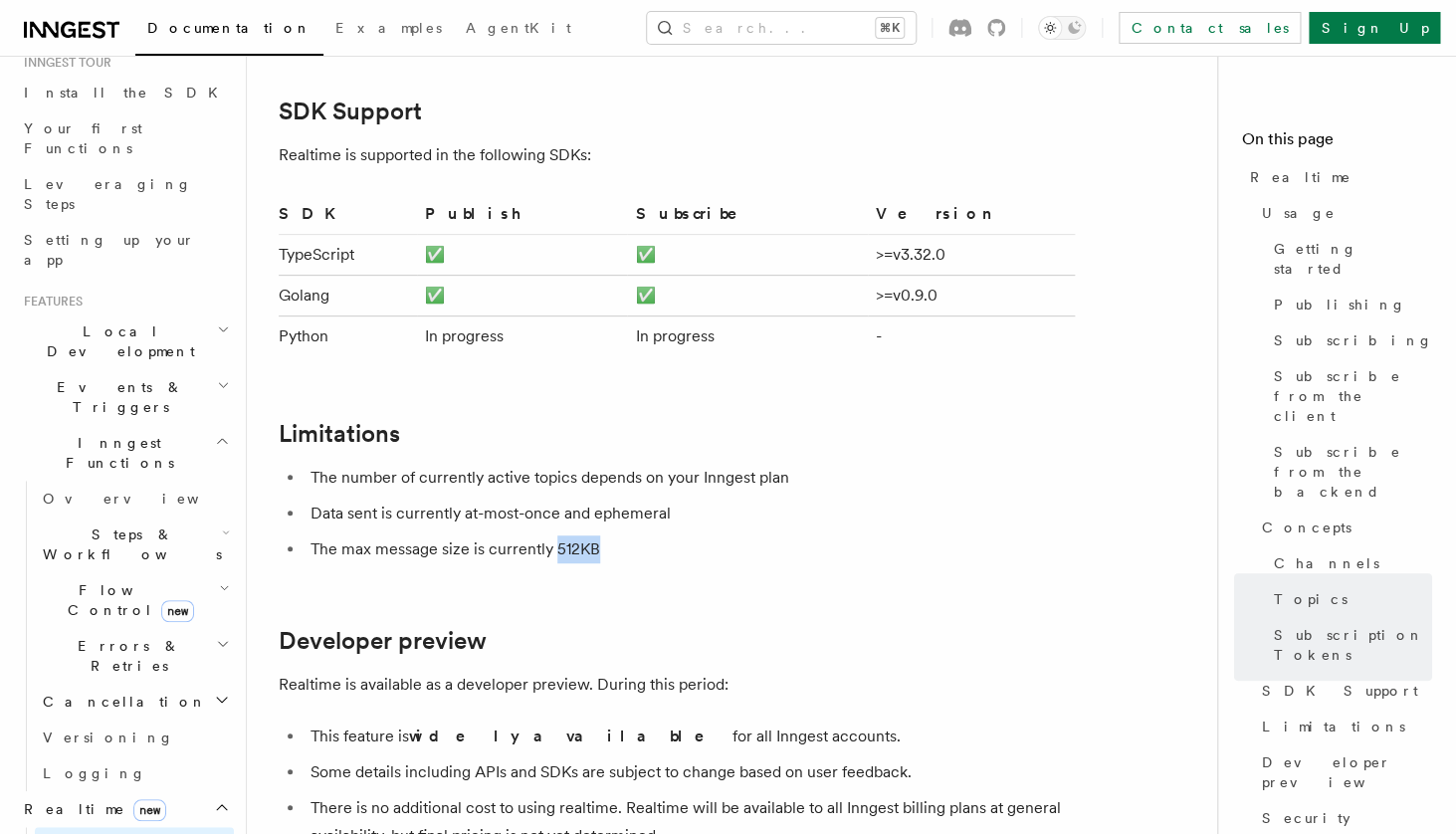 click on "Features Realtime  TypeScript SDK v3.32.0+   Go SDK v0.9.0+
Realtime is currently in developer preview. Some details including APIs are still subject to change during this period. Read more about the  developer preview here .
Realtime allows you to stream data from workflows to your users without configuring infrastructure or maintaining state. This enables you to build interactive applications, show status updates, or stream AI responses to your users directly in your existing code.
Use Realtime React hooks in Next.js Leverage the  useInngestSubscription()  hook to subscribe to realtime streams in your Next.js application. Explore patterns and examples Use Realtime to stream updates from one or multiple Inngest functions, or to implement a Human-in-the-Loop mechanism.
Usage
There are two core parts of Realtime:  publishing  and  subscribing . You must publish data from your functions for it to be visible. Publishing data accepts three parameters:
data
channel user:123
topic
npm" at bounding box center [739, -2072] 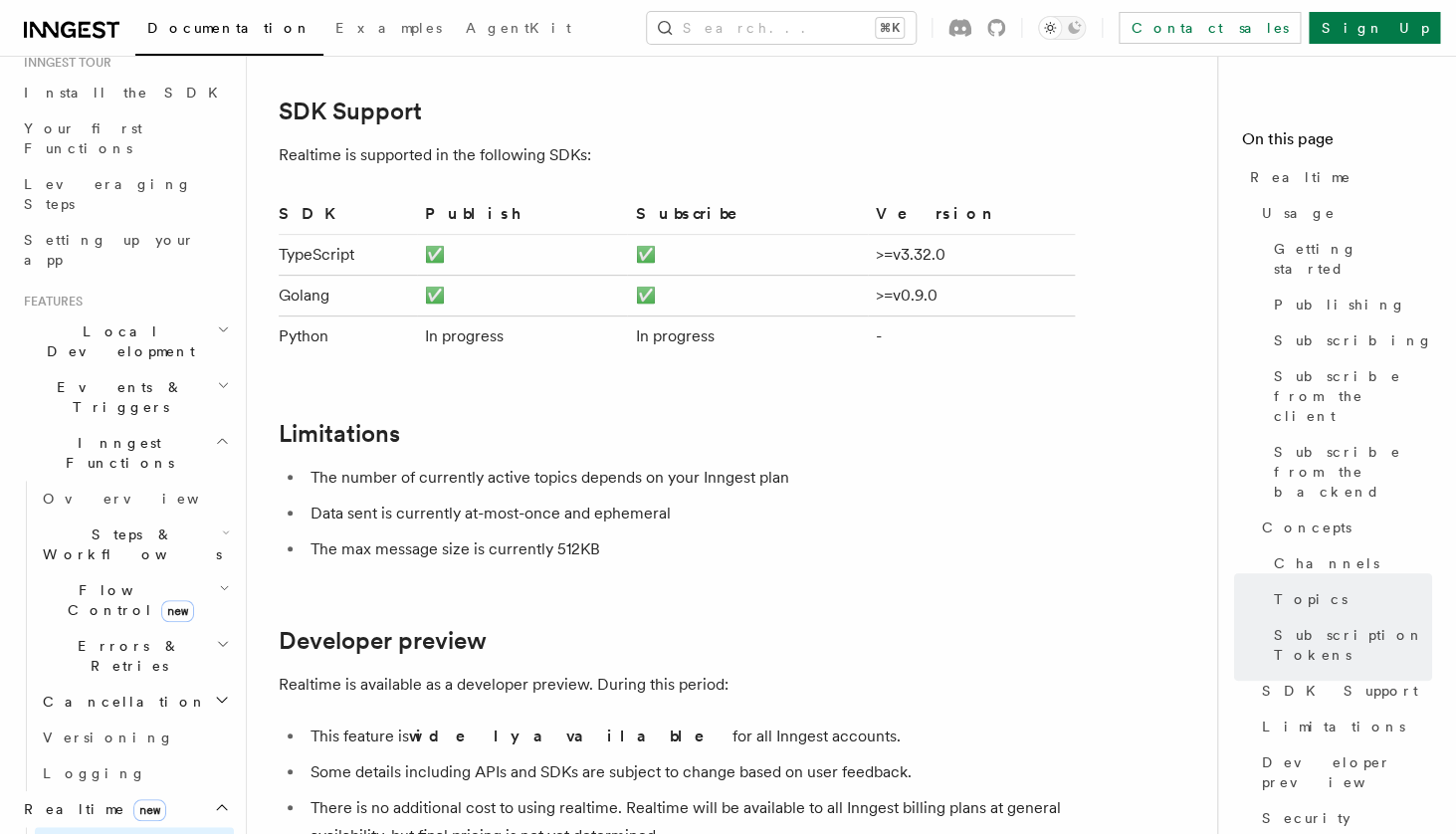 click on "Features Realtime  TypeScript SDK v3.32.0+   Go SDK v0.9.0+
Realtime is currently in developer preview. Some details including APIs are still subject to change during this period. Read more about the  developer preview here .
Realtime allows you to stream data from workflows to your users without configuring infrastructure or maintaining state. This enables you to build interactive applications, show status updates, or stream AI responses to your users directly in your existing code.
Use Realtime React hooks in Next.js Leverage the  useInngestSubscription()  hook to subscribe to realtime streams in your Next.js application. Explore patterns and examples Use Realtime to stream updates from one or multiple Inngest functions, or to implement a Human-in-the-Loop mechanism.
Usage
There are two core parts of Realtime:  publishing  and  subscribing . You must publish data from your functions for it to be visible. Publishing data accepts three parameters:
data
channel user:123
topic
npm" at bounding box center [739, -2072] 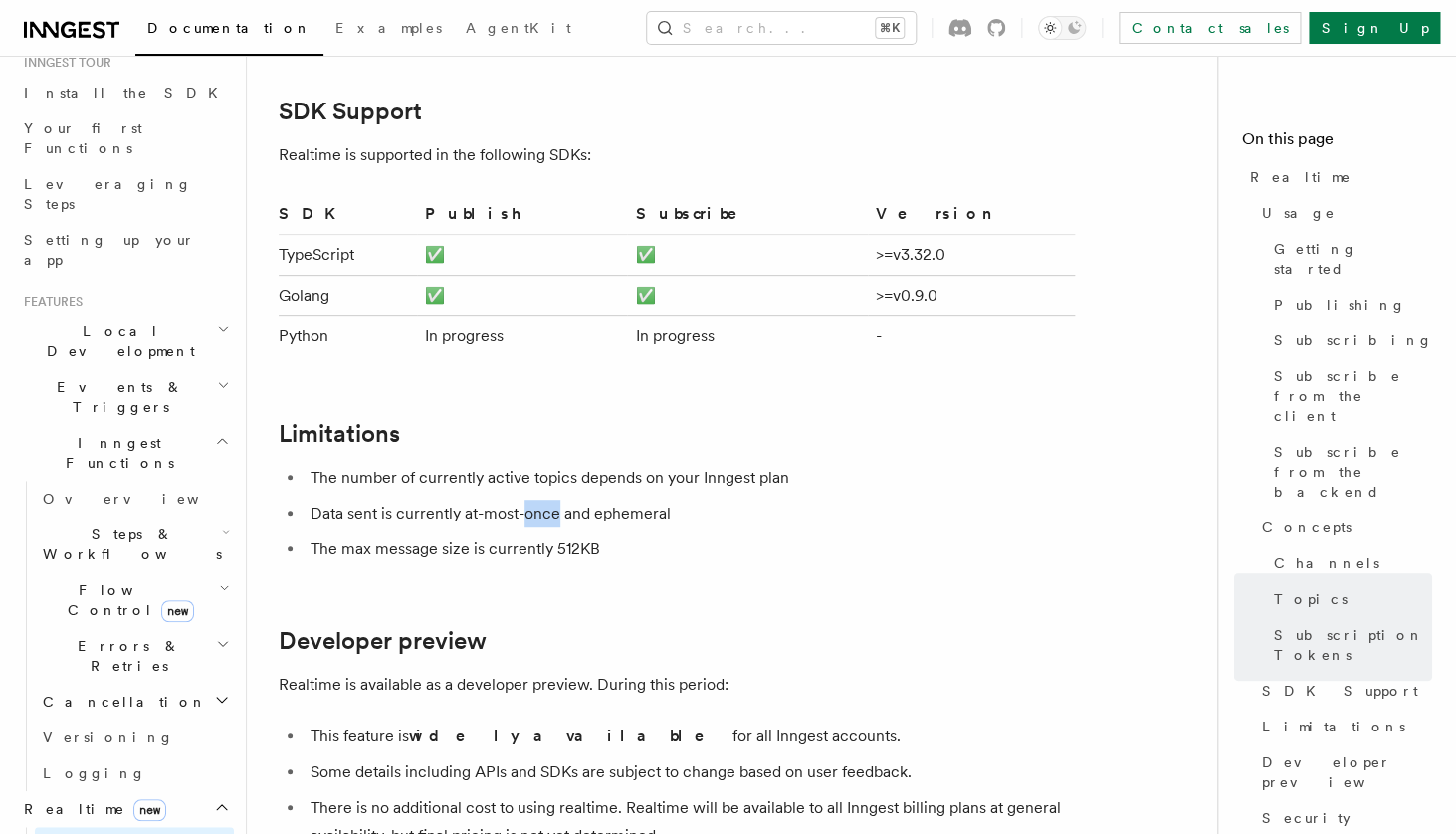 click on "Data sent is currently at-most-once and ephemeral" at bounding box center (690, 514) 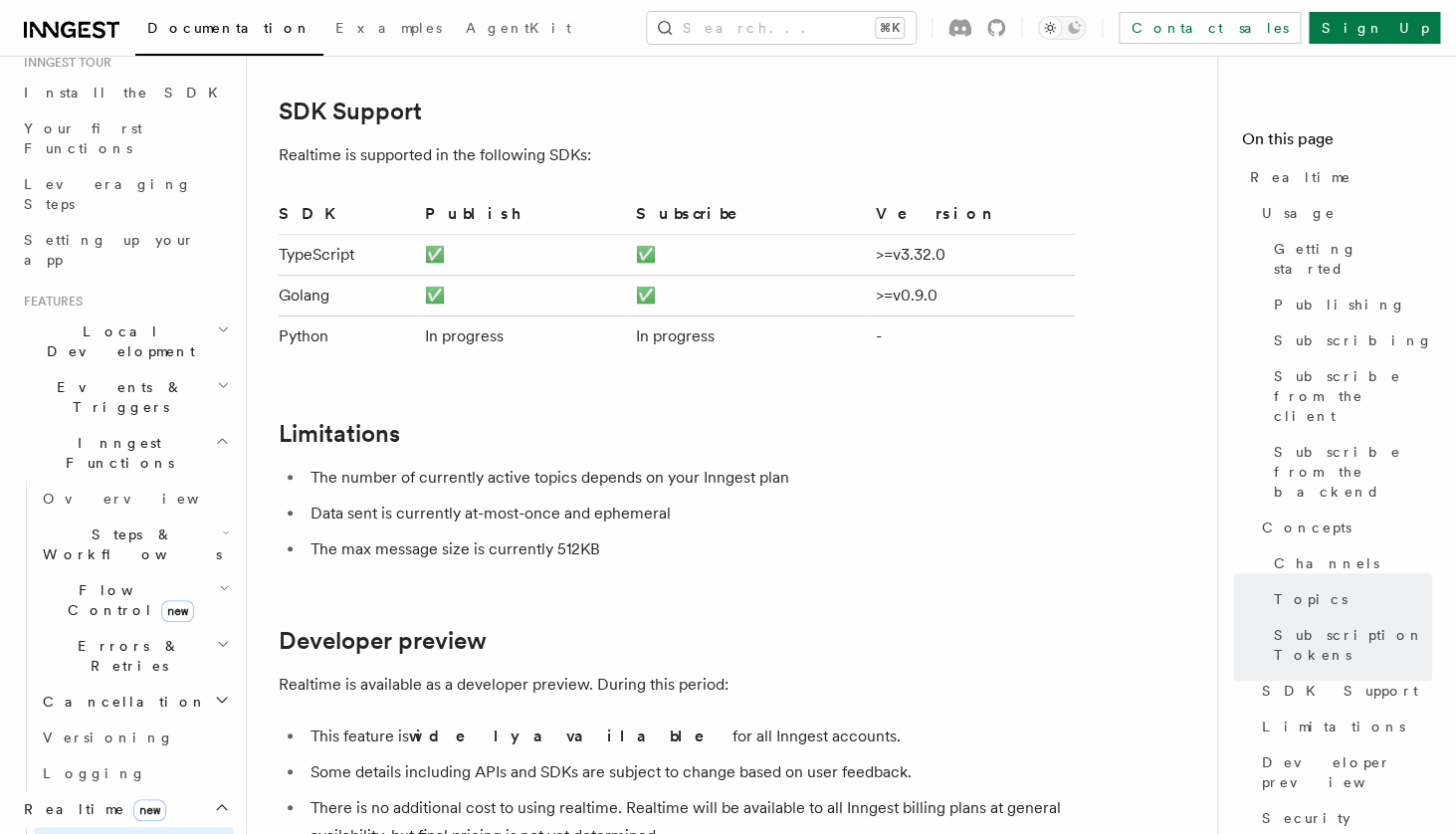 click on "Data sent is currently at-most-once and ephemeral" at bounding box center [690, 514] 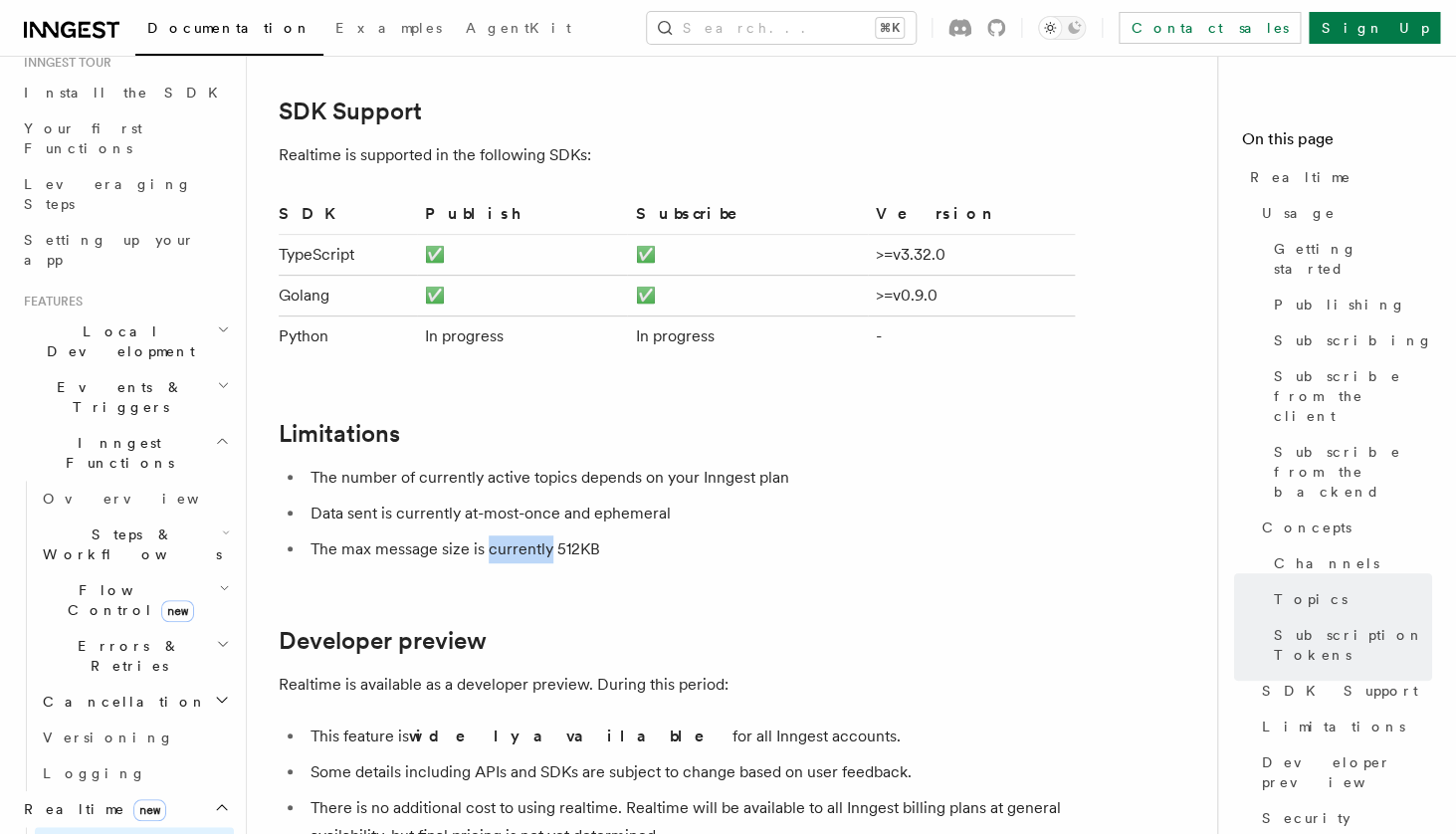 click on "The max message size is currently 512KB" at bounding box center (690, 549) 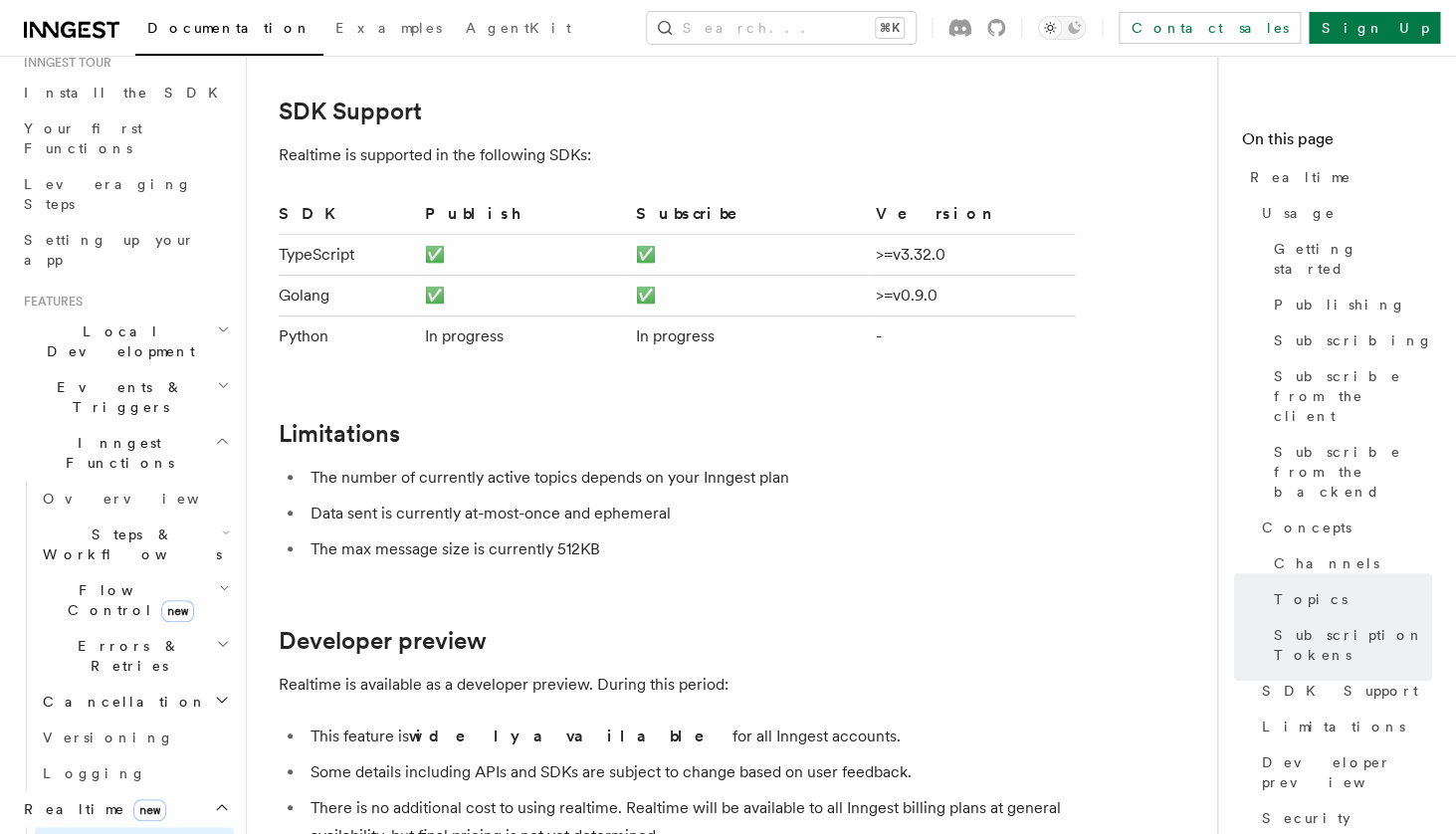 click on "The max message size is currently 512KB" at bounding box center [690, 549] 